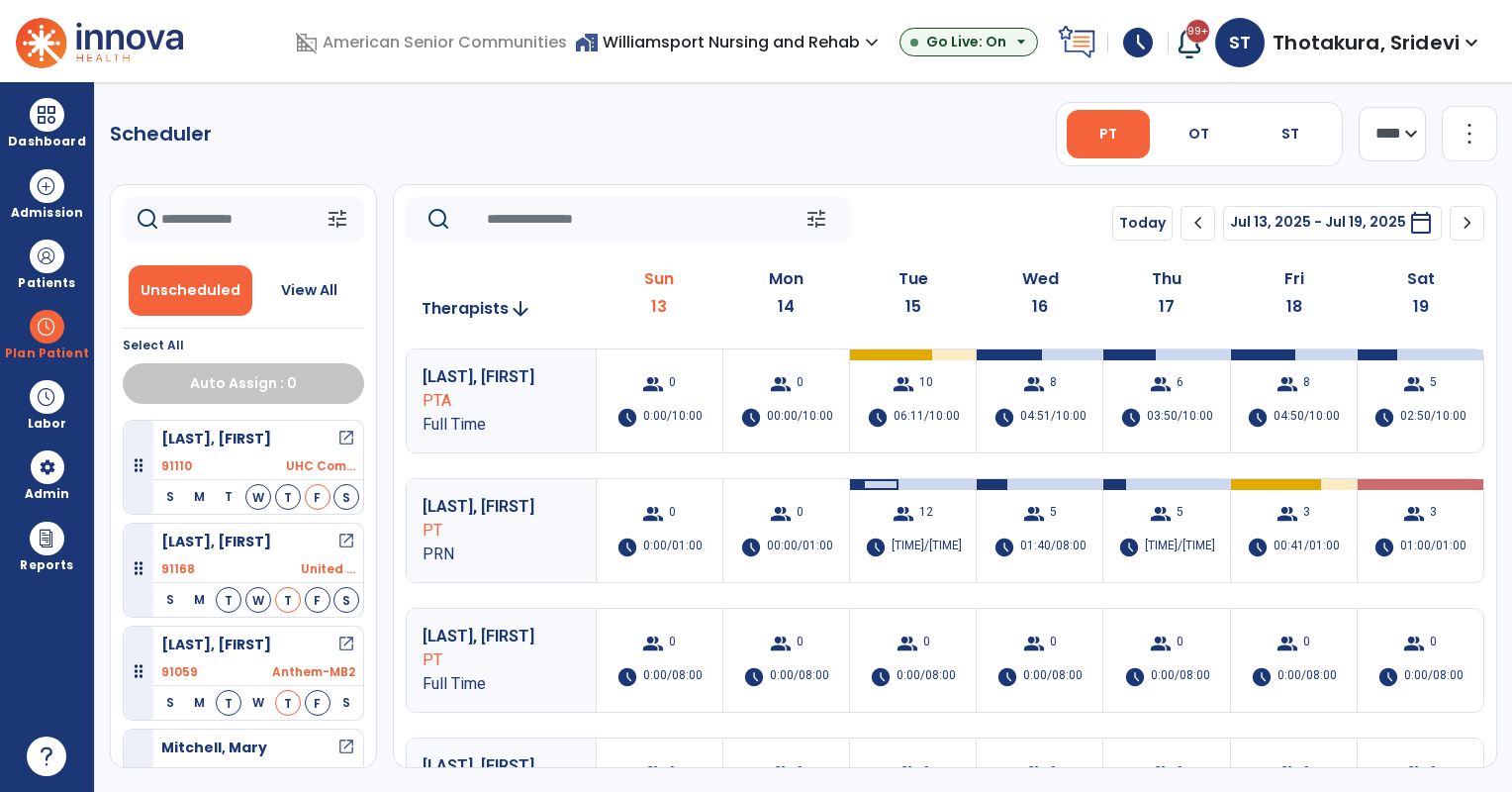 scroll, scrollTop: 0, scrollLeft: 0, axis: both 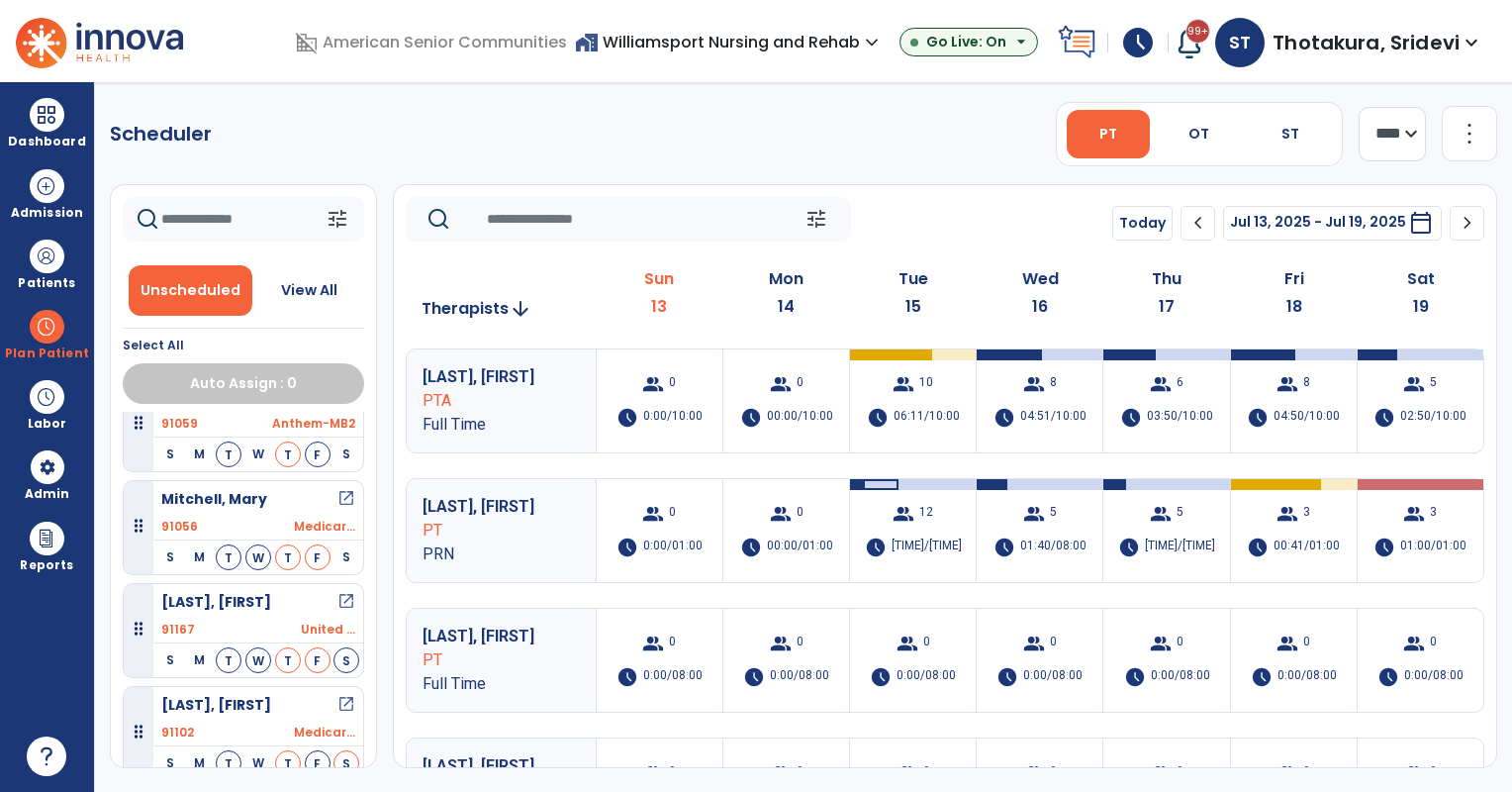 click on "Thotakura, Sridevi" at bounding box center (1366, 43) 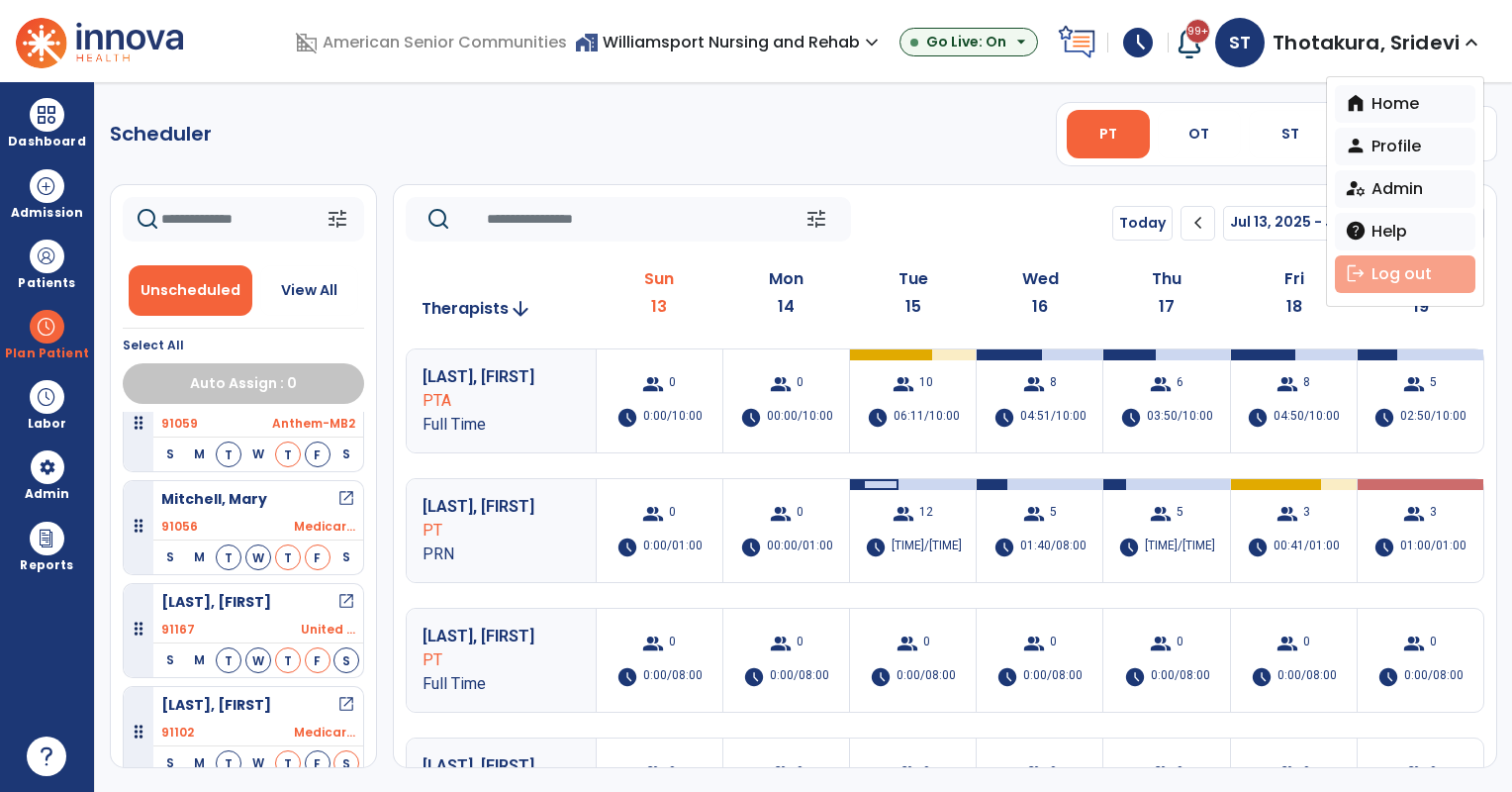 click on "logout   Log out" at bounding box center (1405, 274) 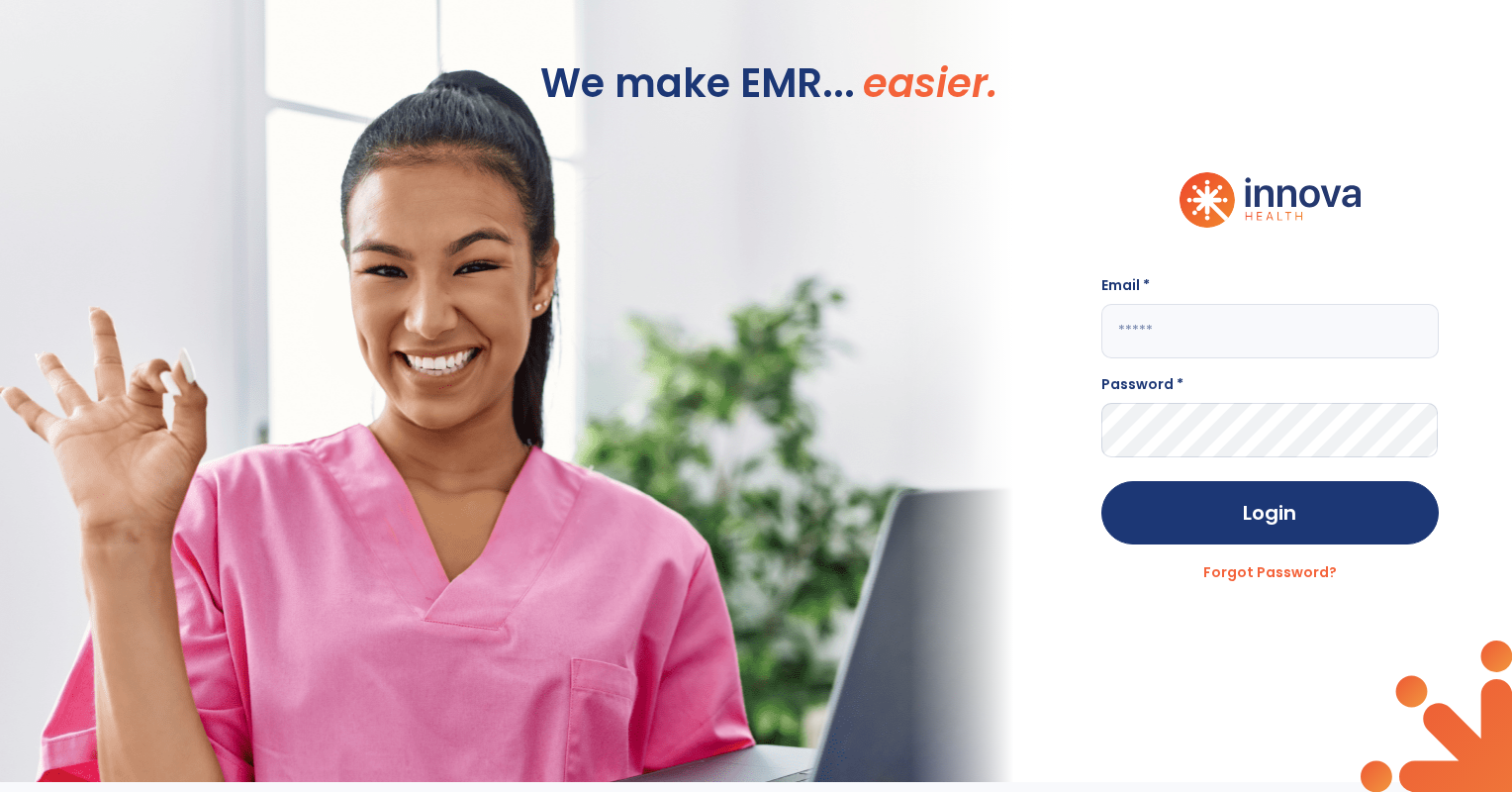 type on "**********" 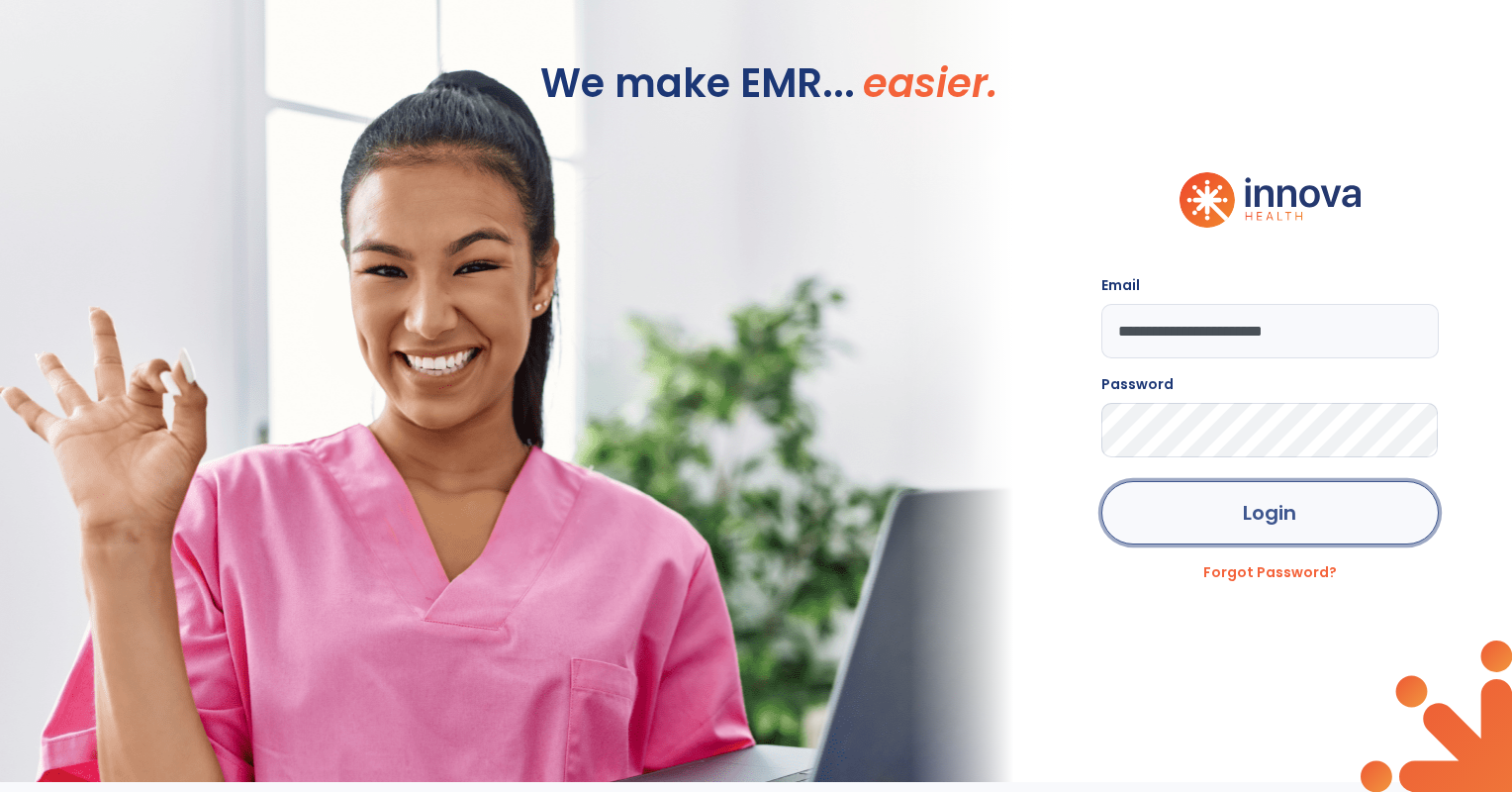 click on "Login" 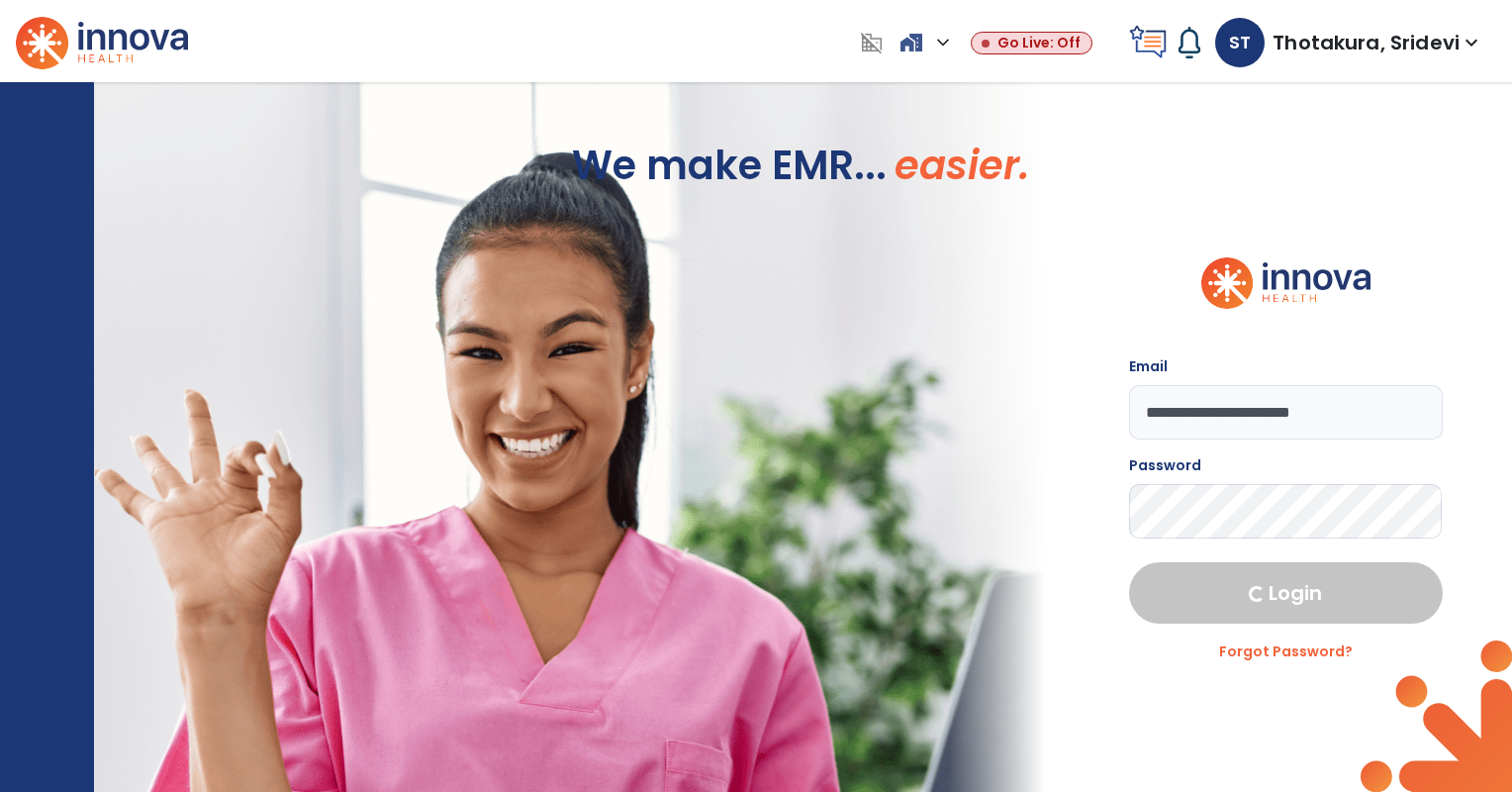 select on "***" 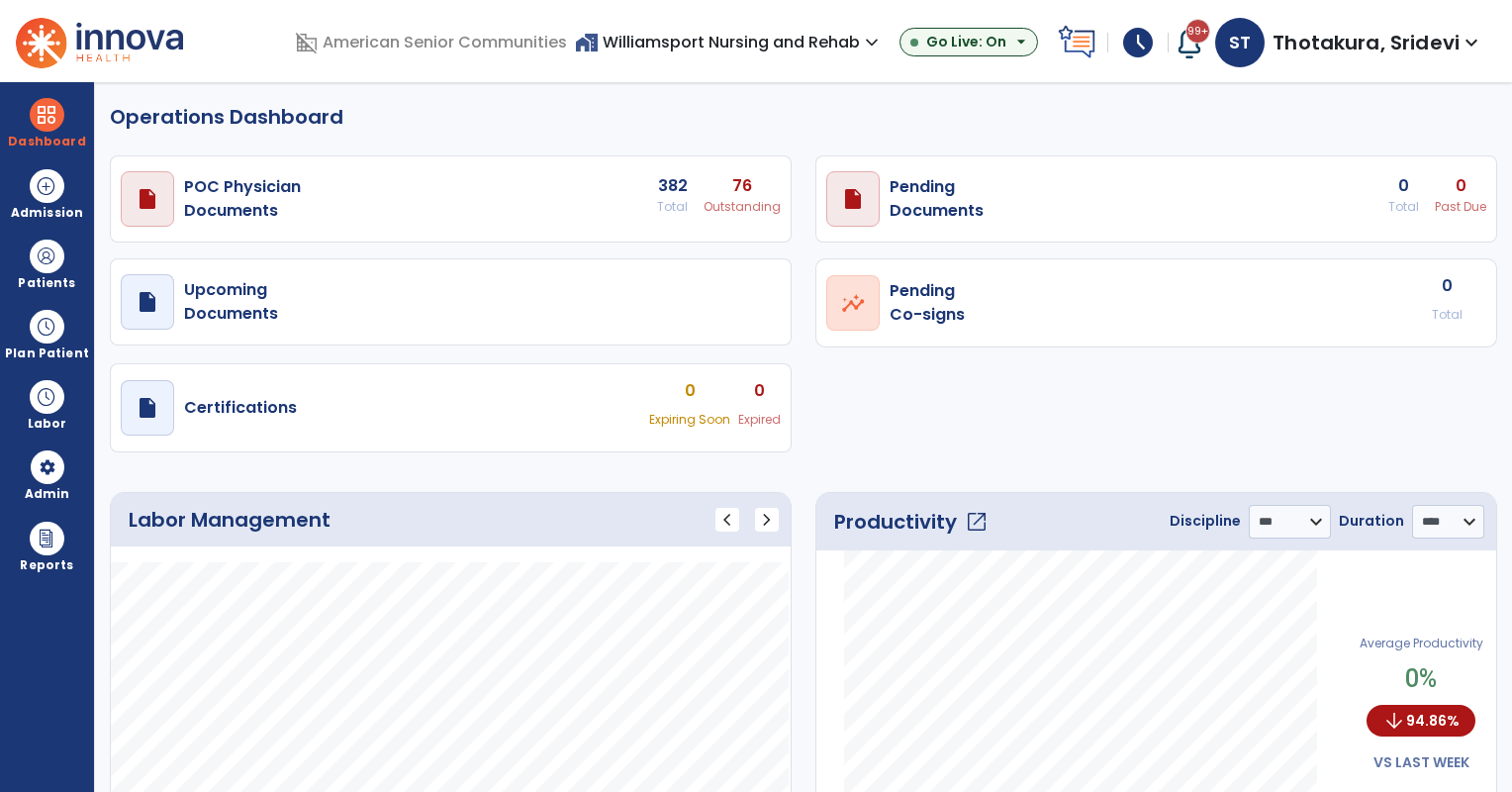 select on "***" 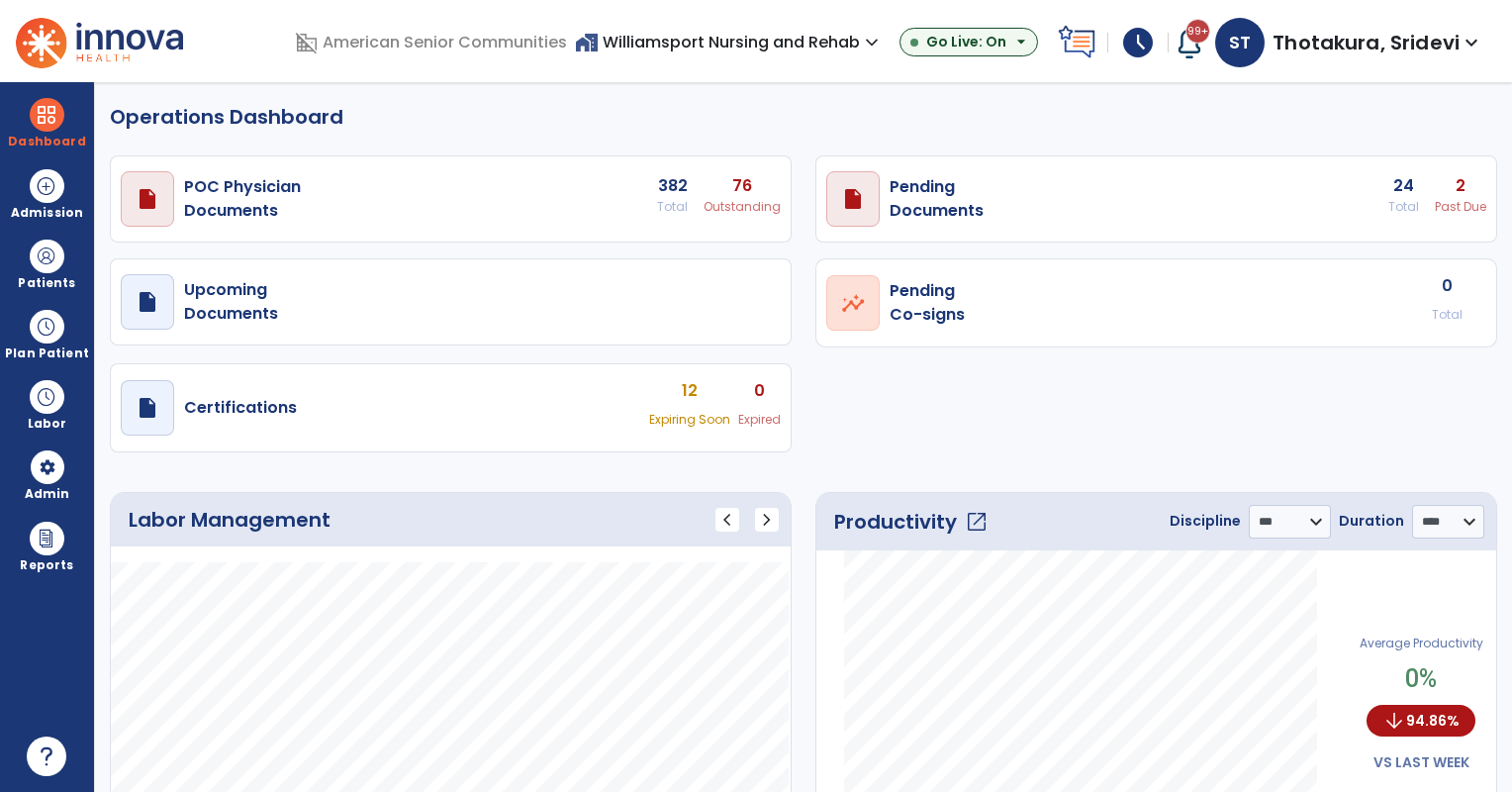 click on "home_work   Williamsport Nursing and Rehab   expand_more" at bounding box center (729, 42) 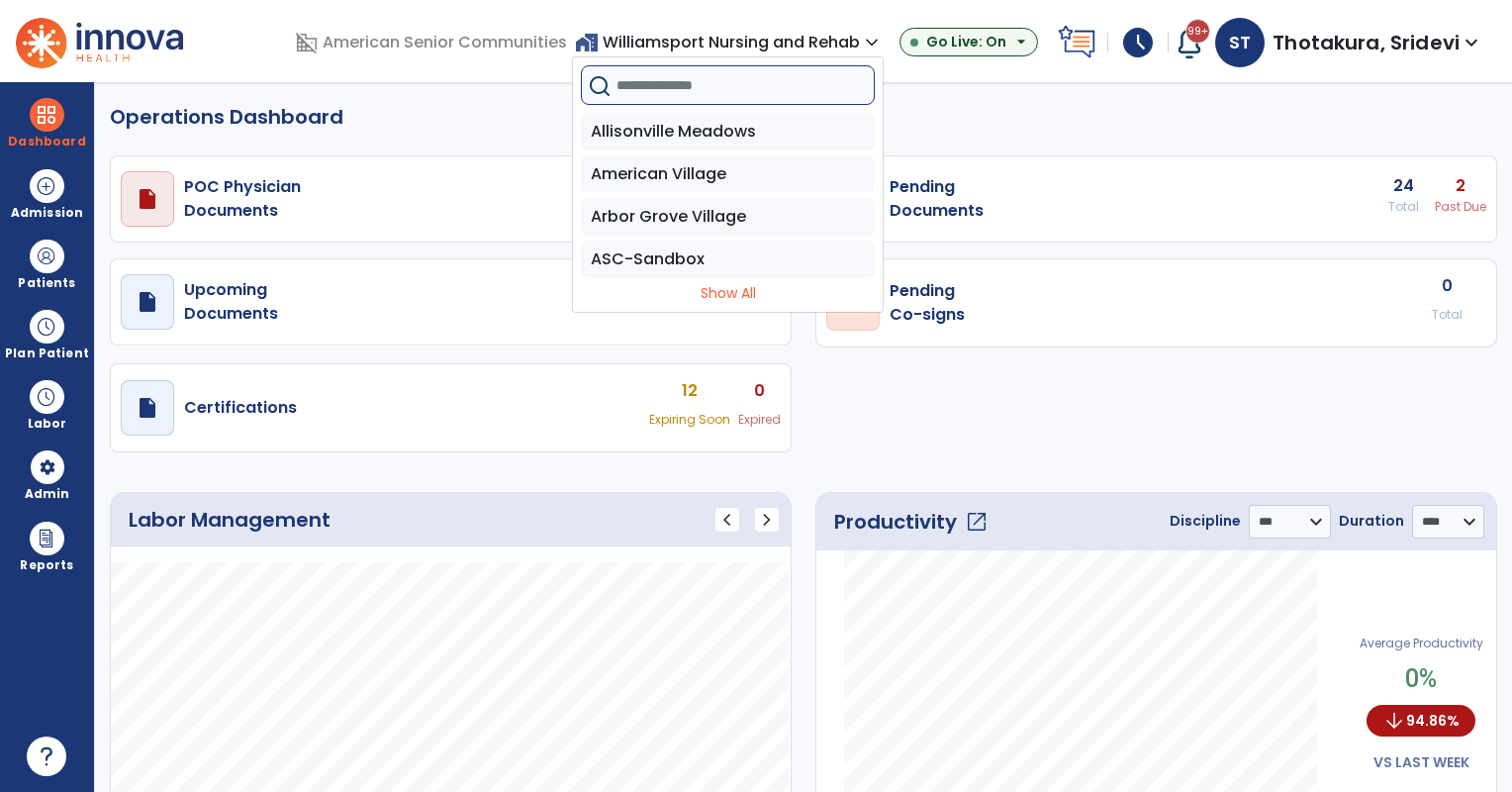click at bounding box center [745, 85] 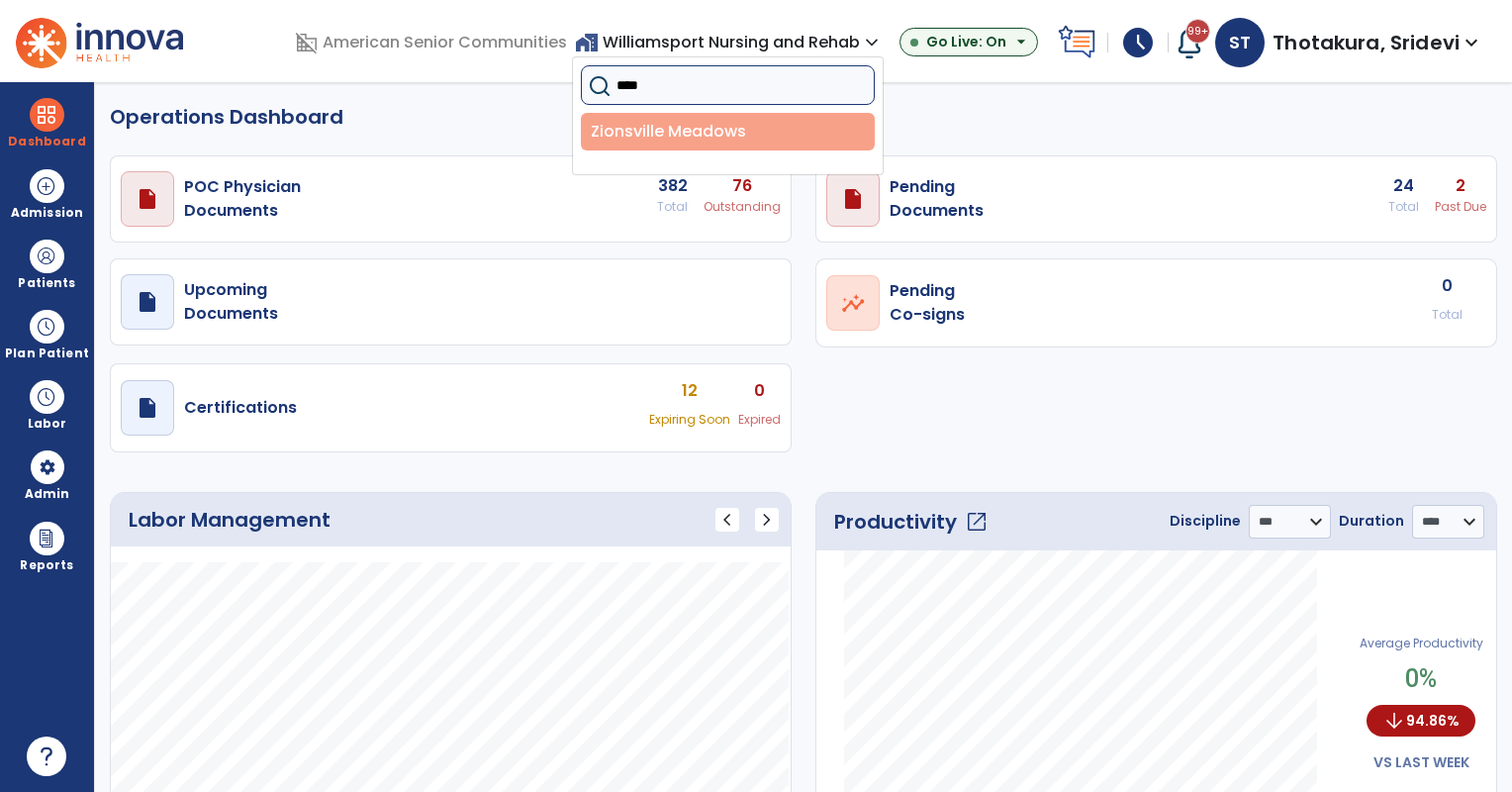 type on "****" 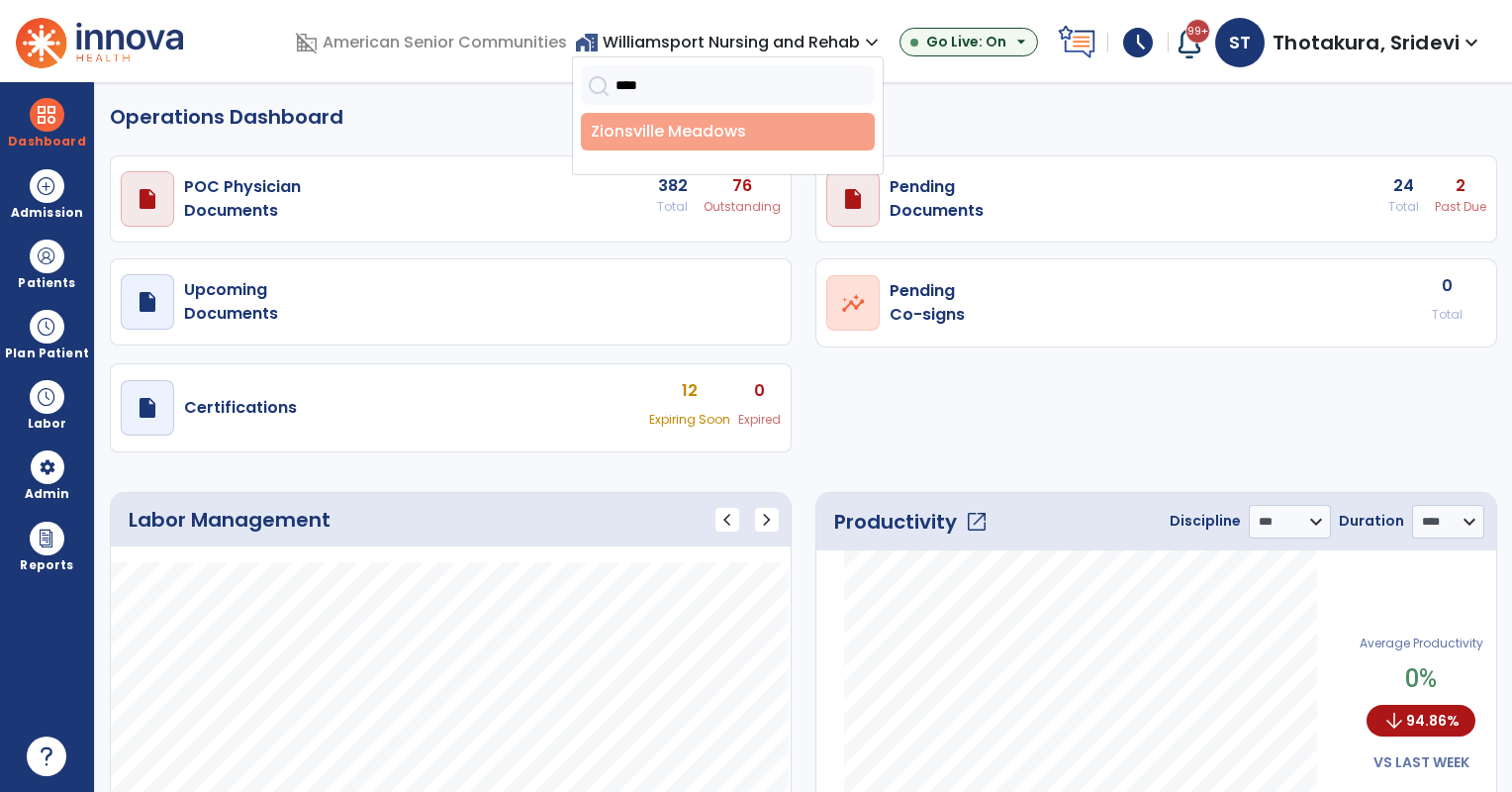 click on "Zionsville Meadows" at bounding box center (727, 132) 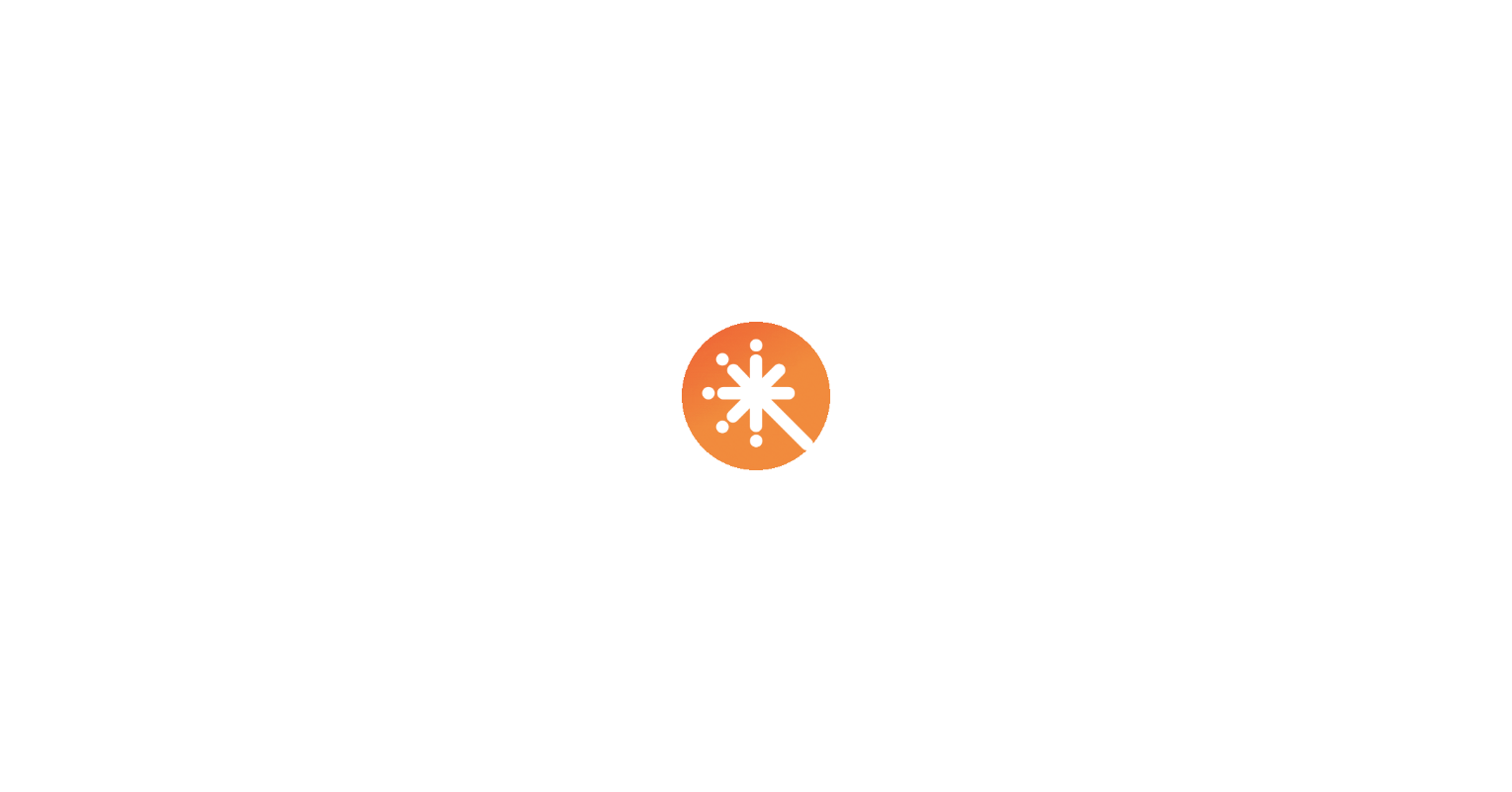 scroll, scrollTop: 0, scrollLeft: 0, axis: both 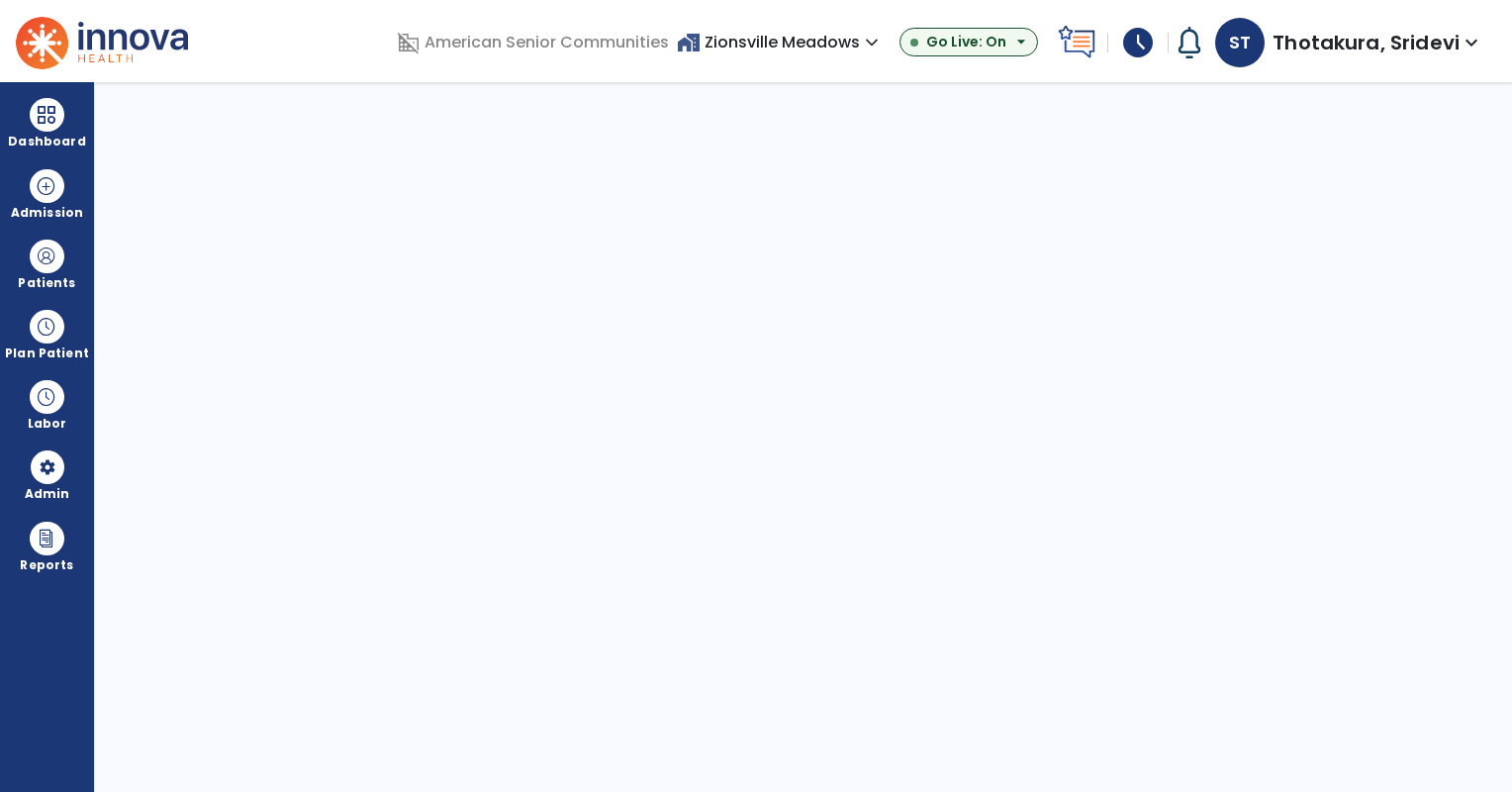 select on "***" 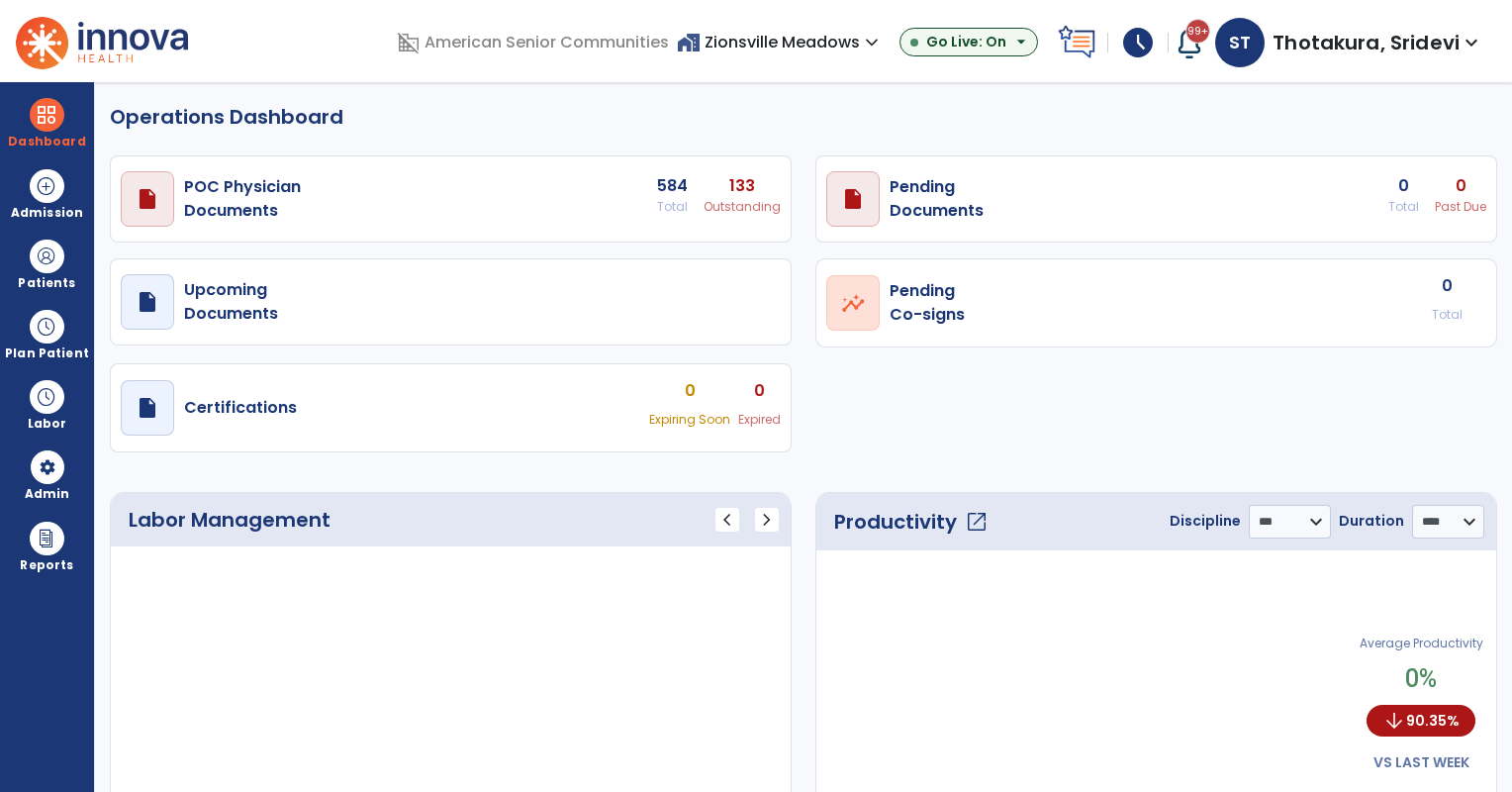 click on "Patients" at bounding box center (47, 283) 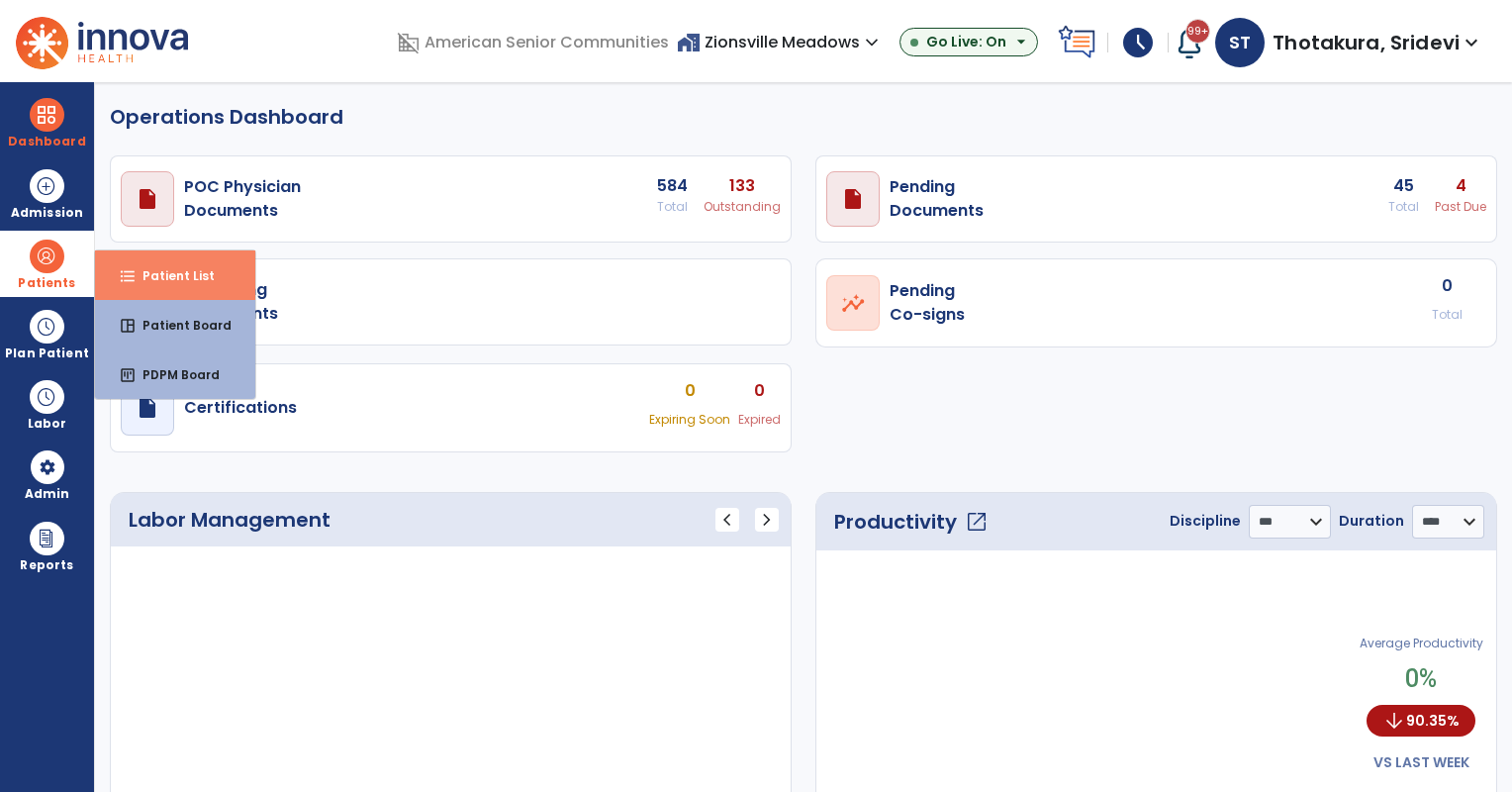 select on "***" 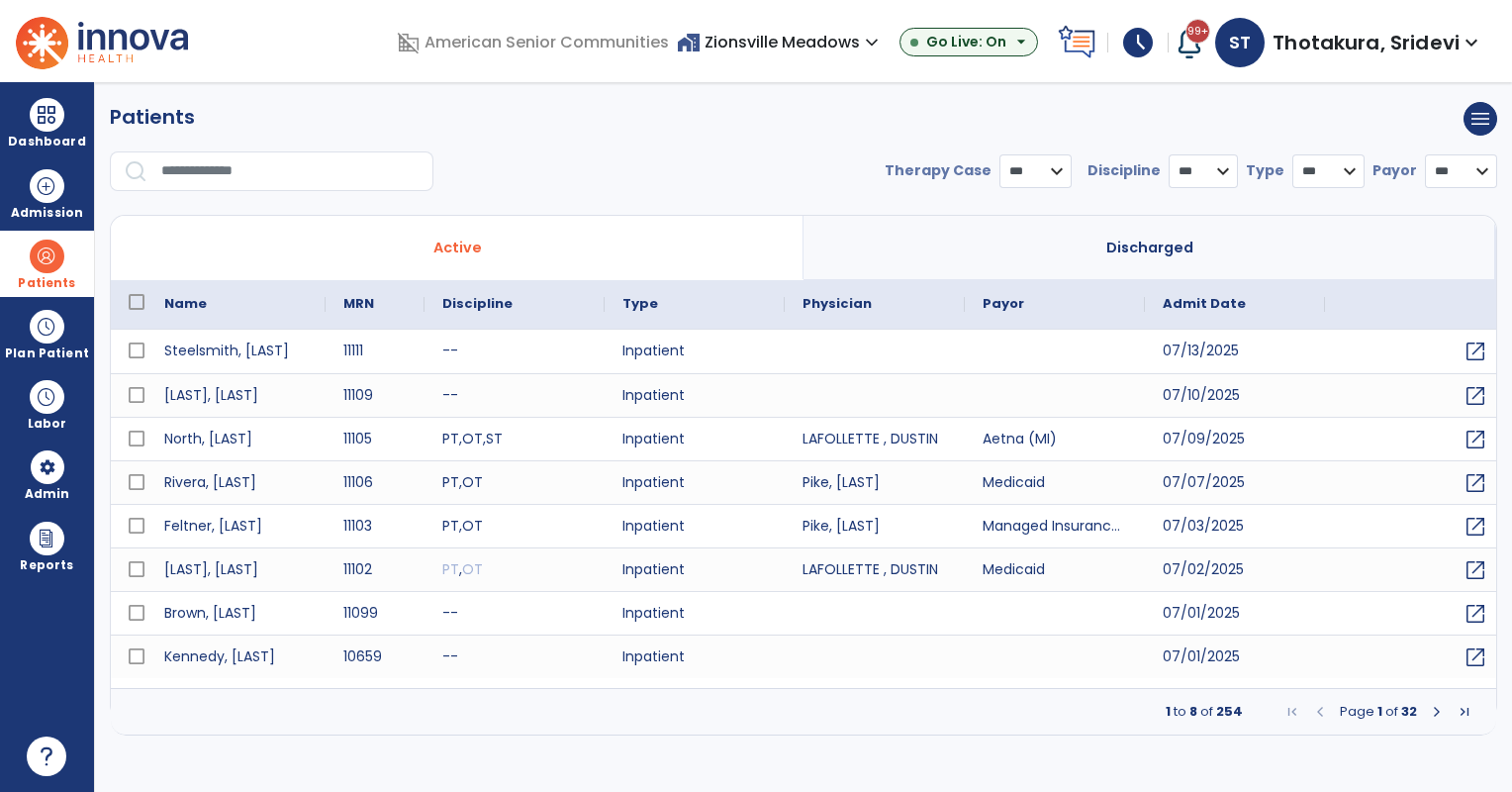 select on "***" 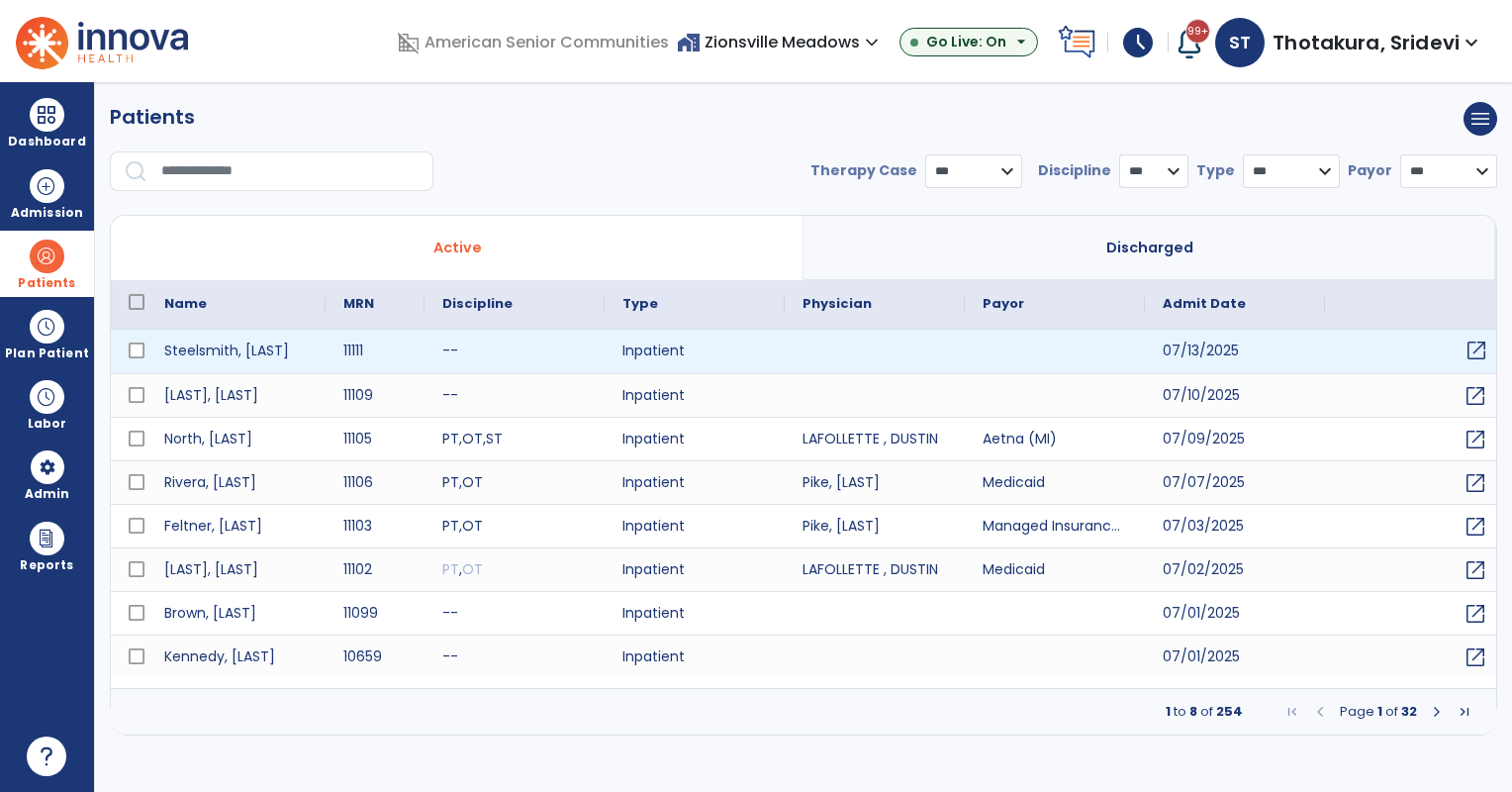 click on "open_in_new" at bounding box center (1476, 350) 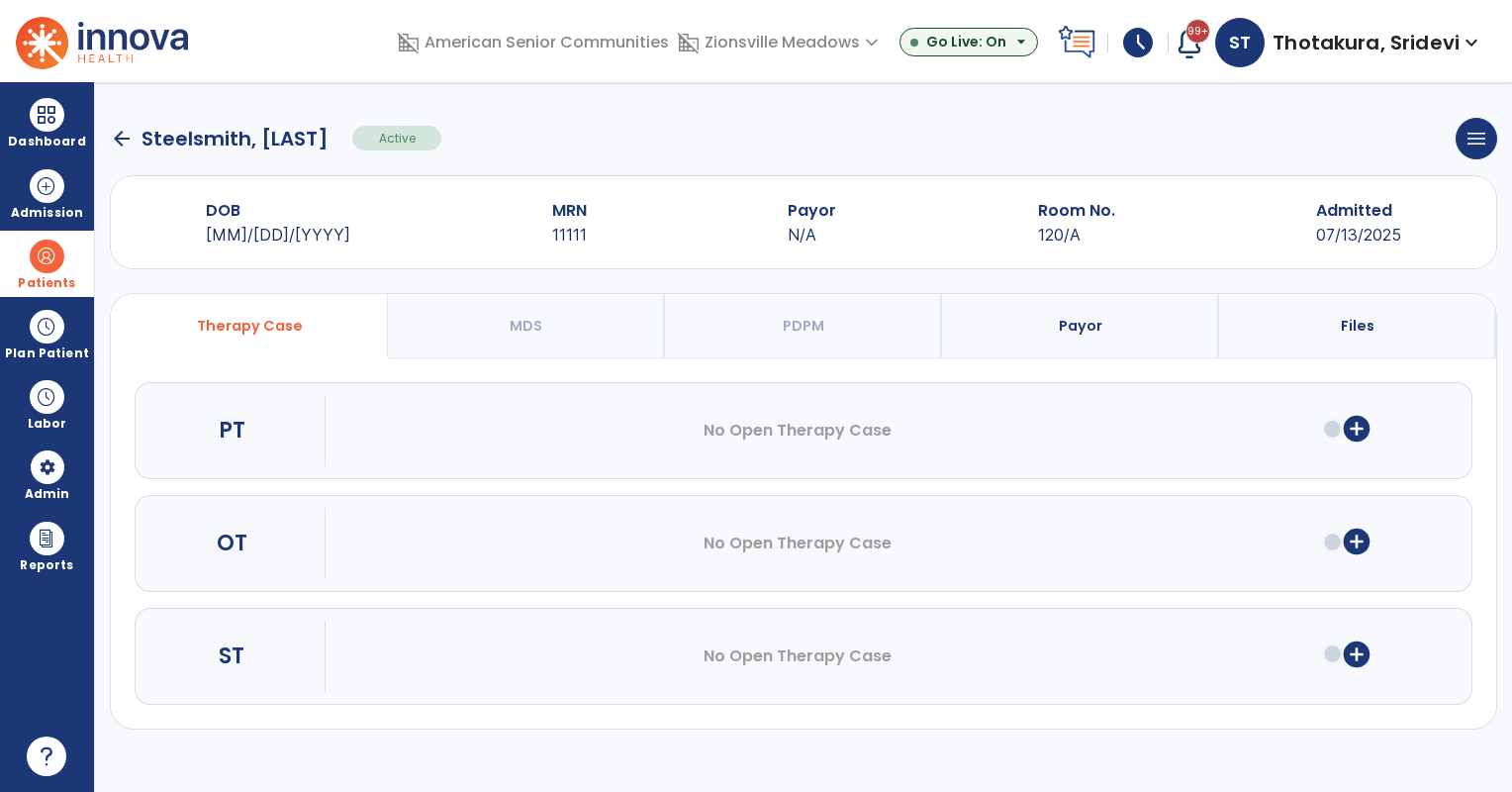 click on "add_circle" at bounding box center (1357, 429) 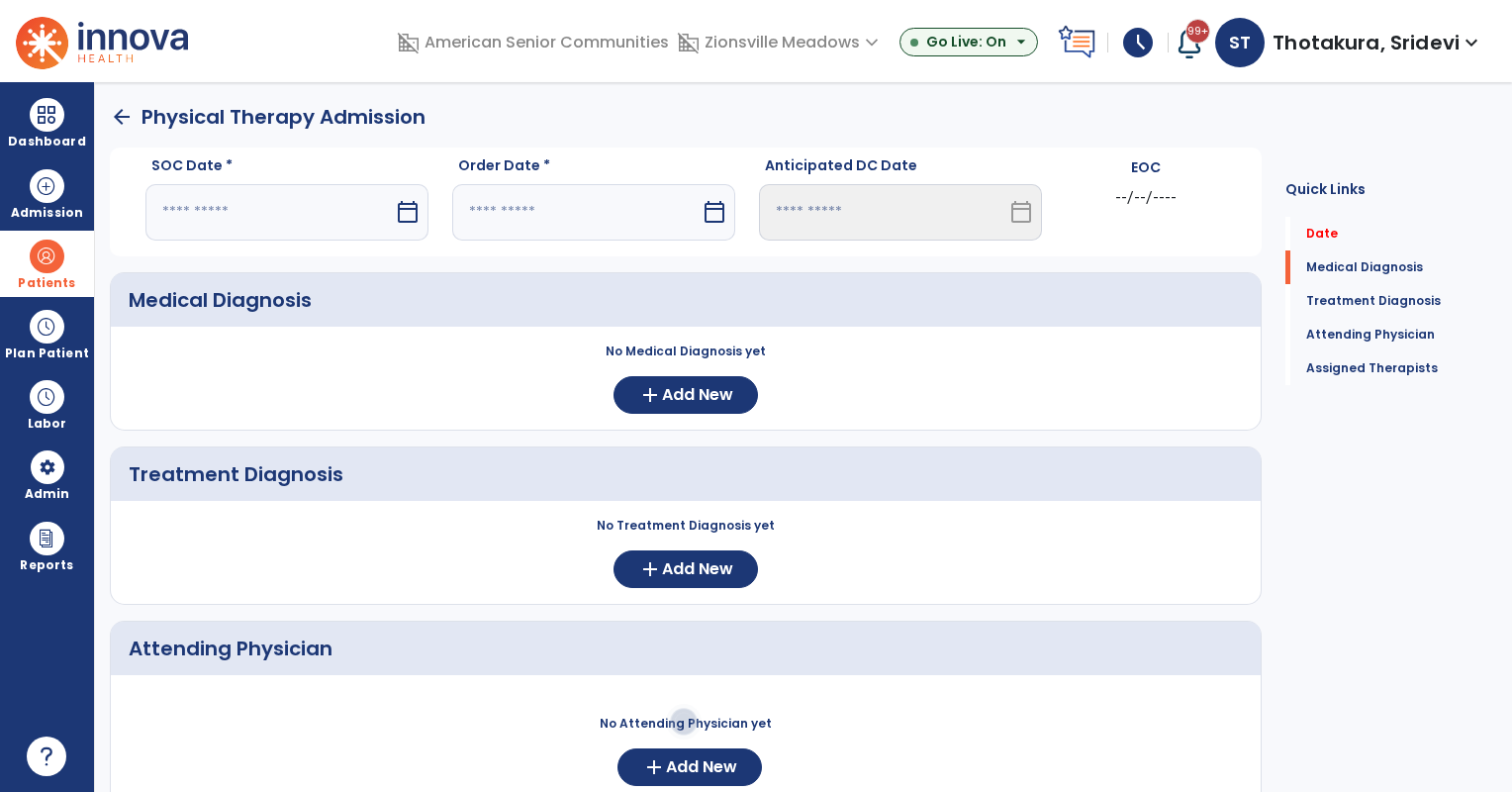 click at bounding box center [269, 212] 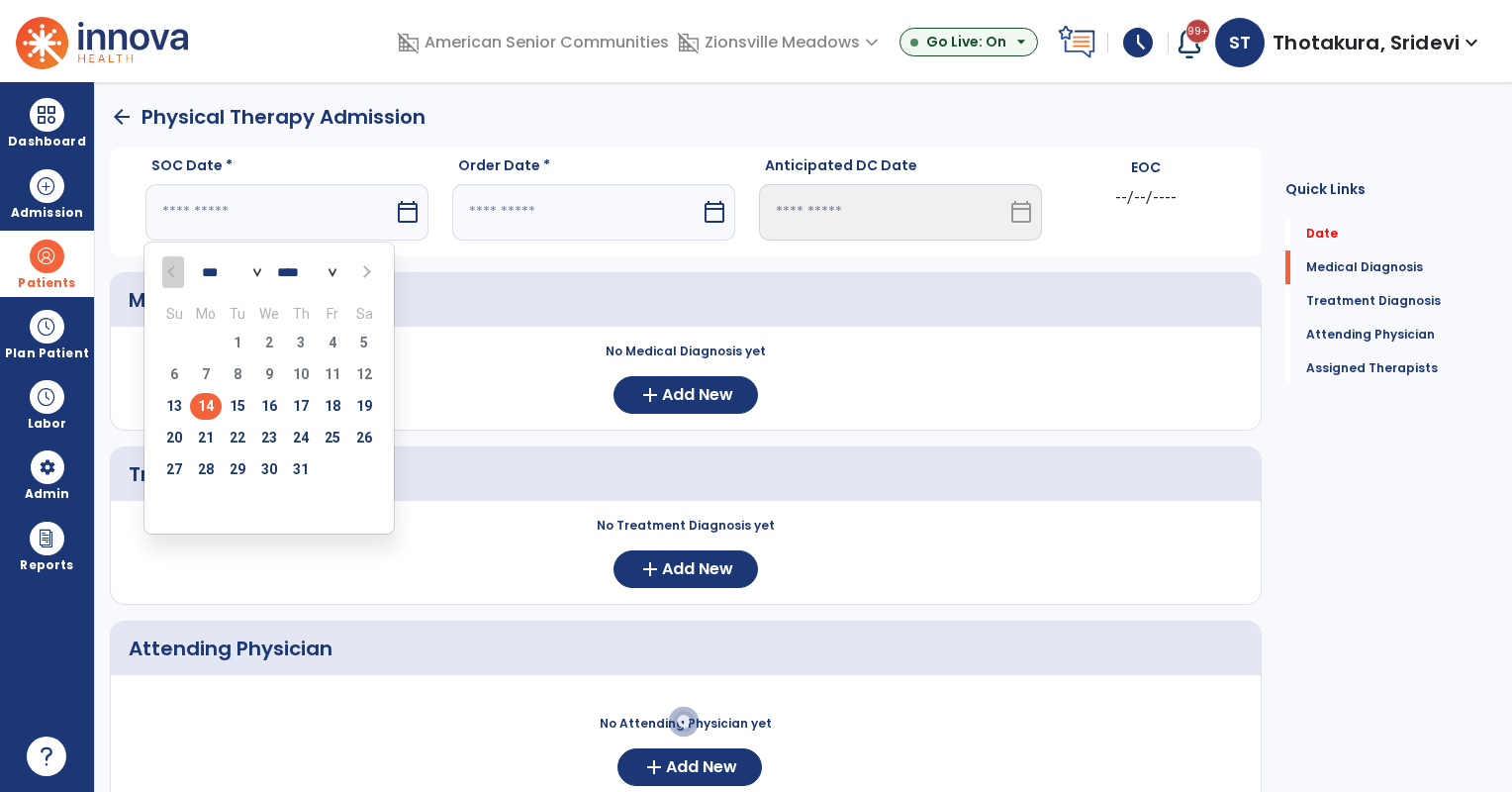 click on "14" at bounding box center (206, 406) 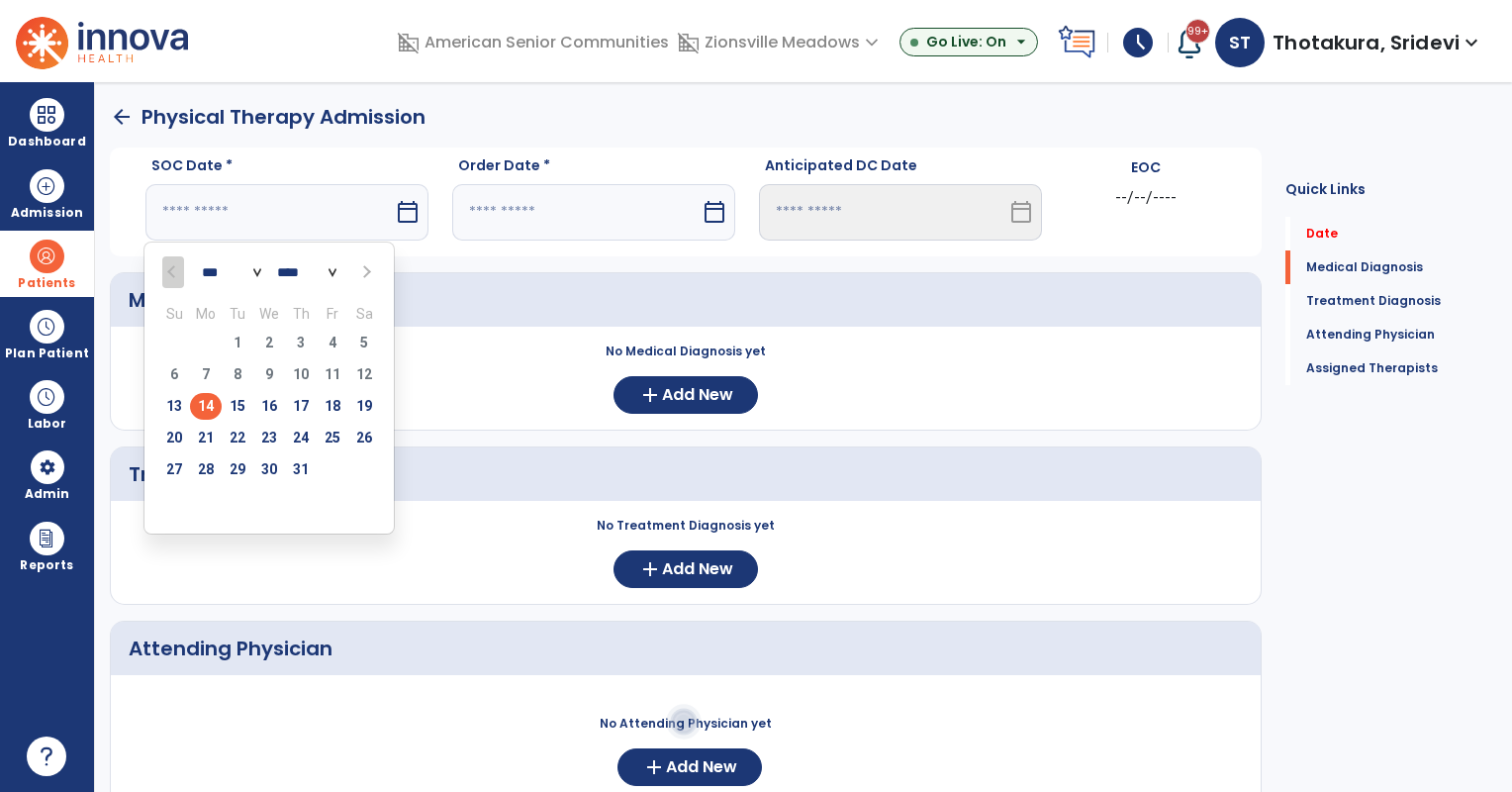 type on "*********" 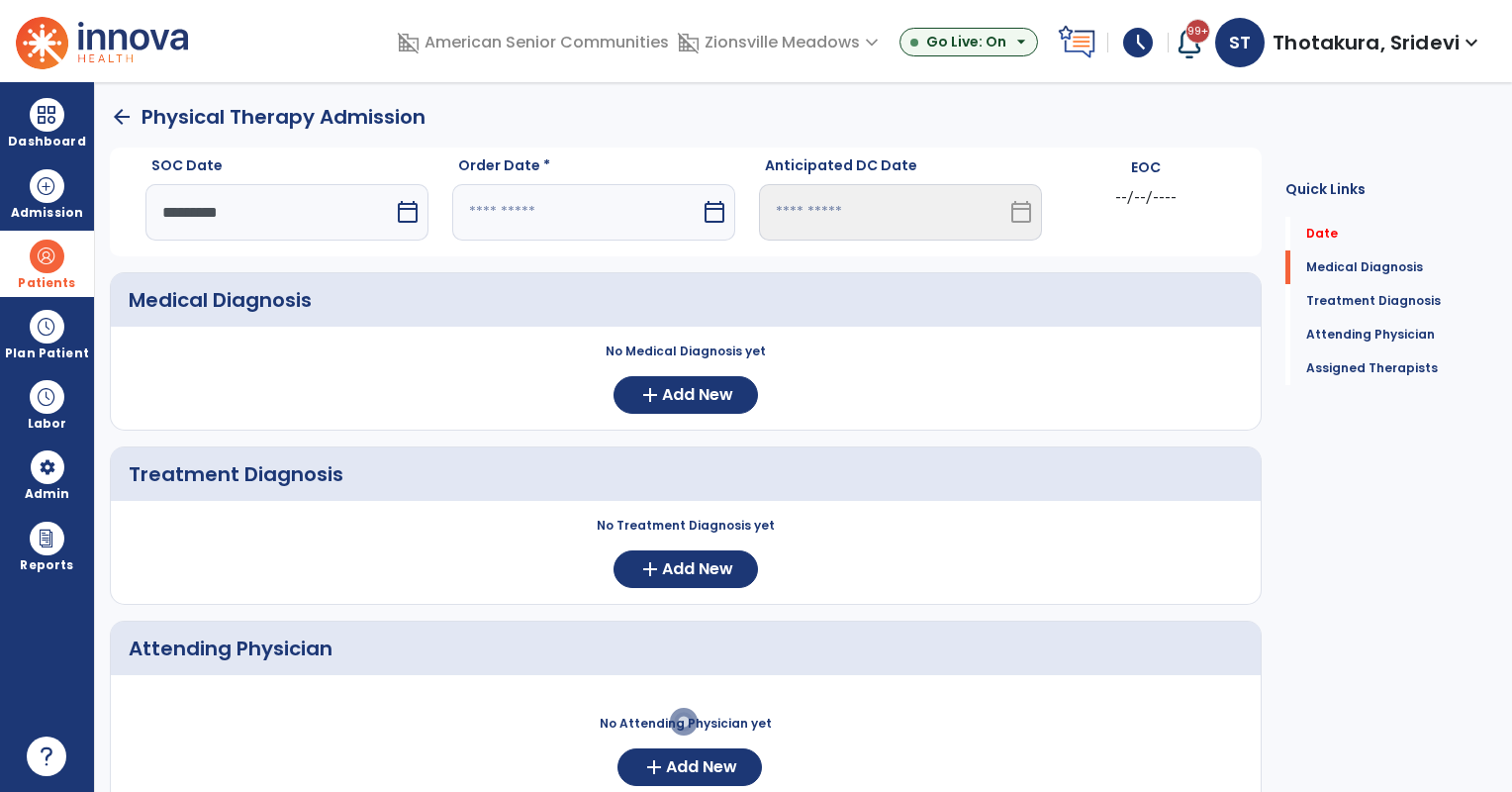 click at bounding box center (576, 212) 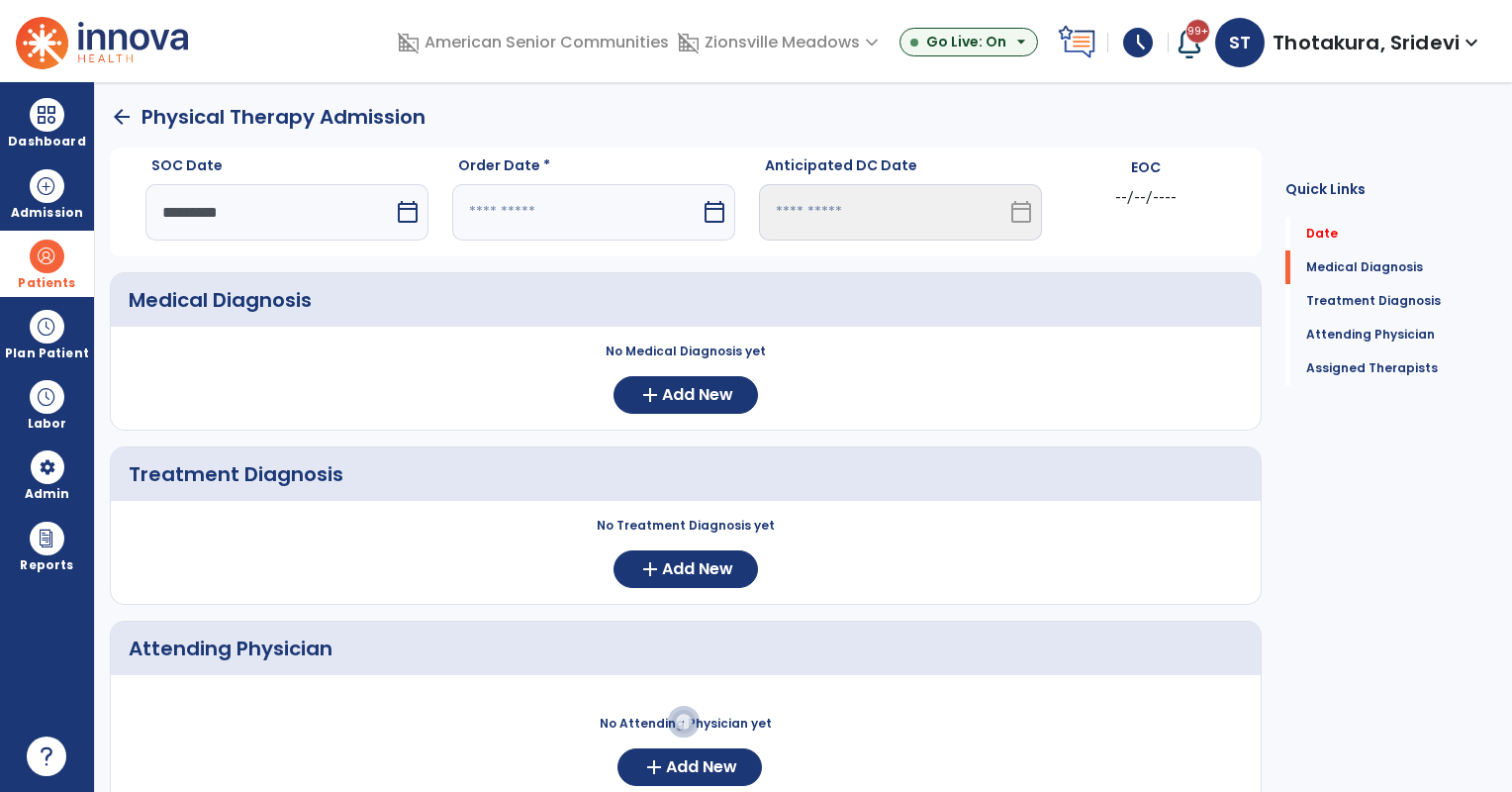 select on "*" 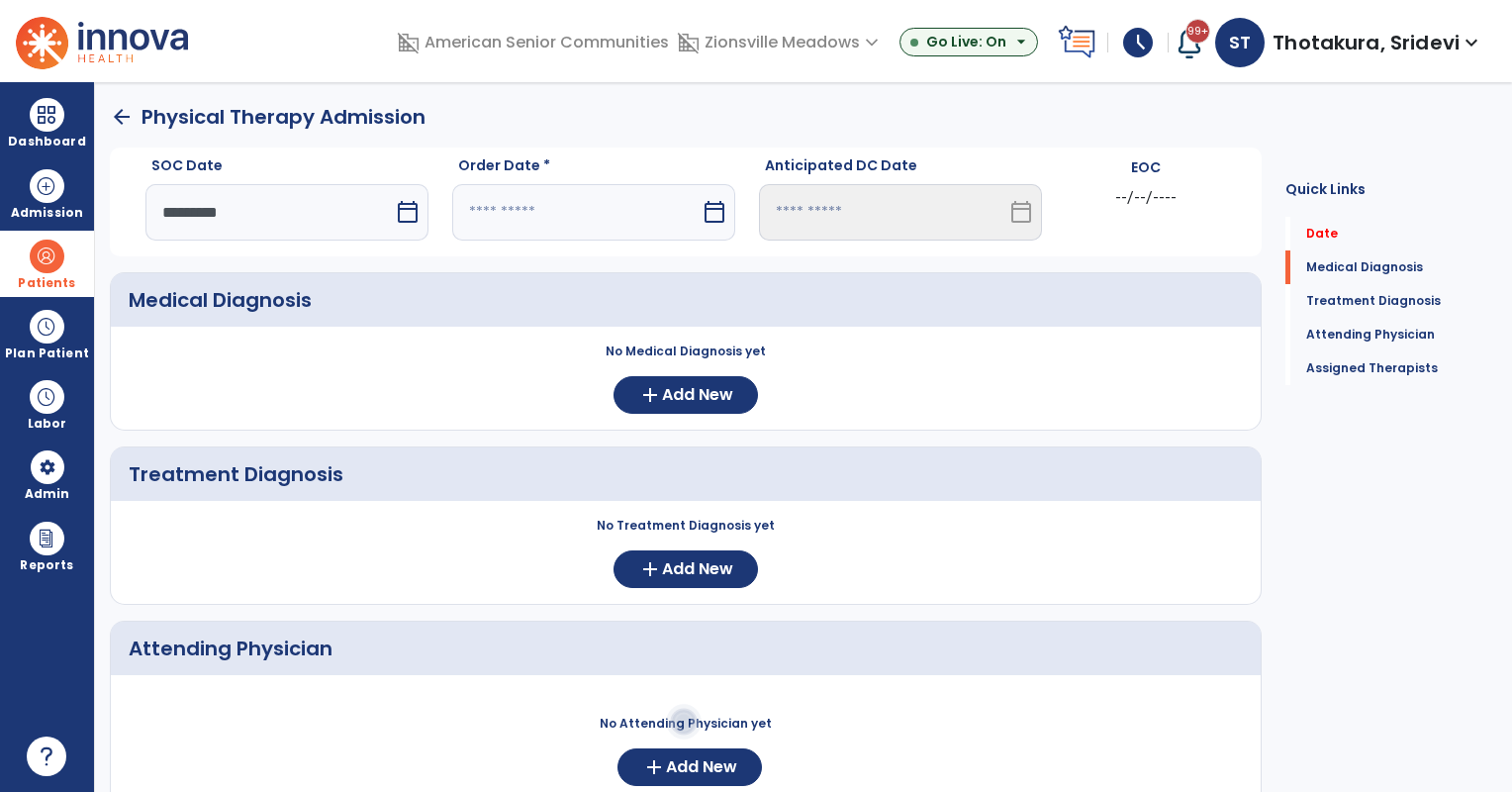 select on "****" 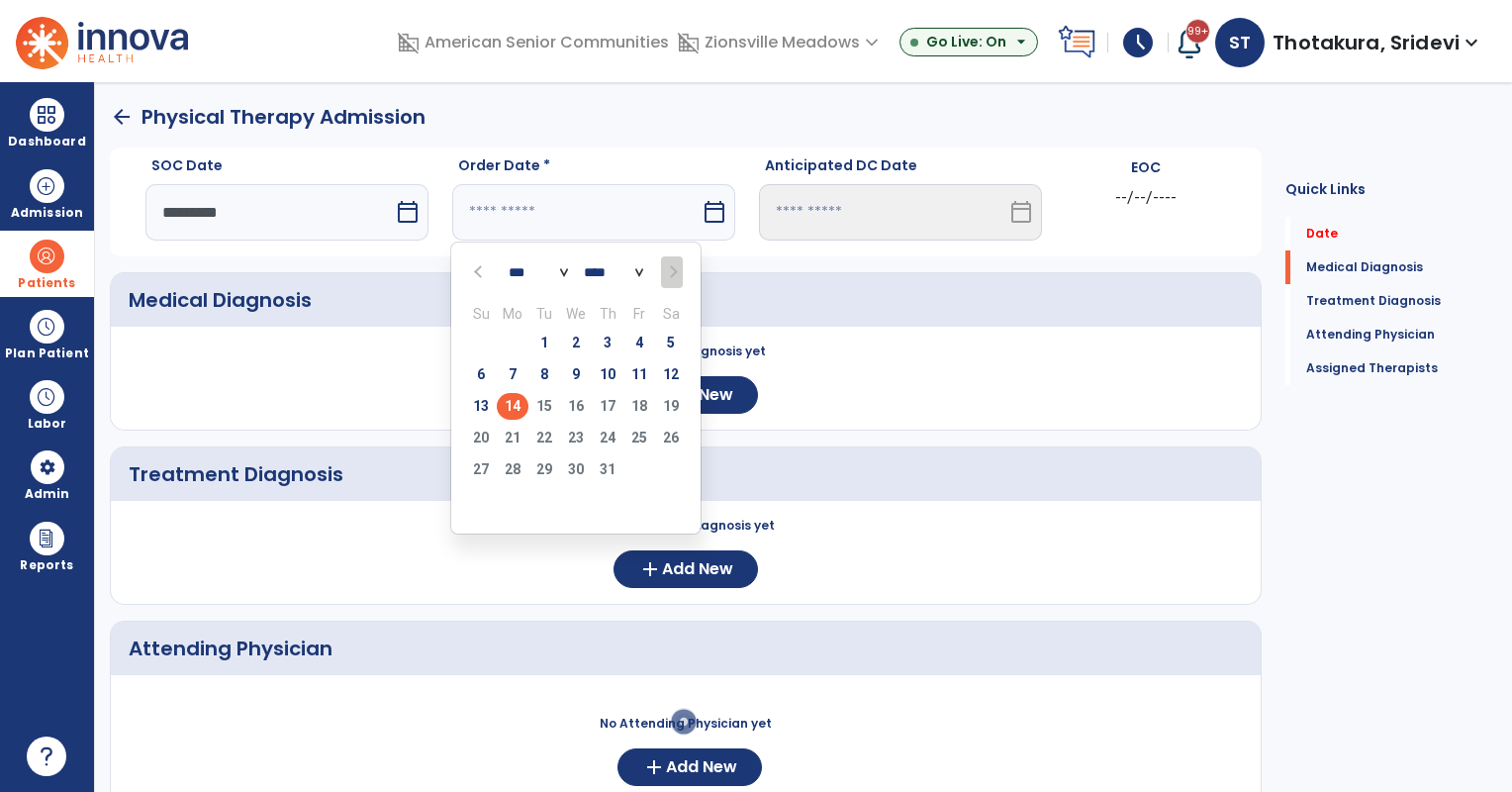 click on "14" at bounding box center (513, 406) 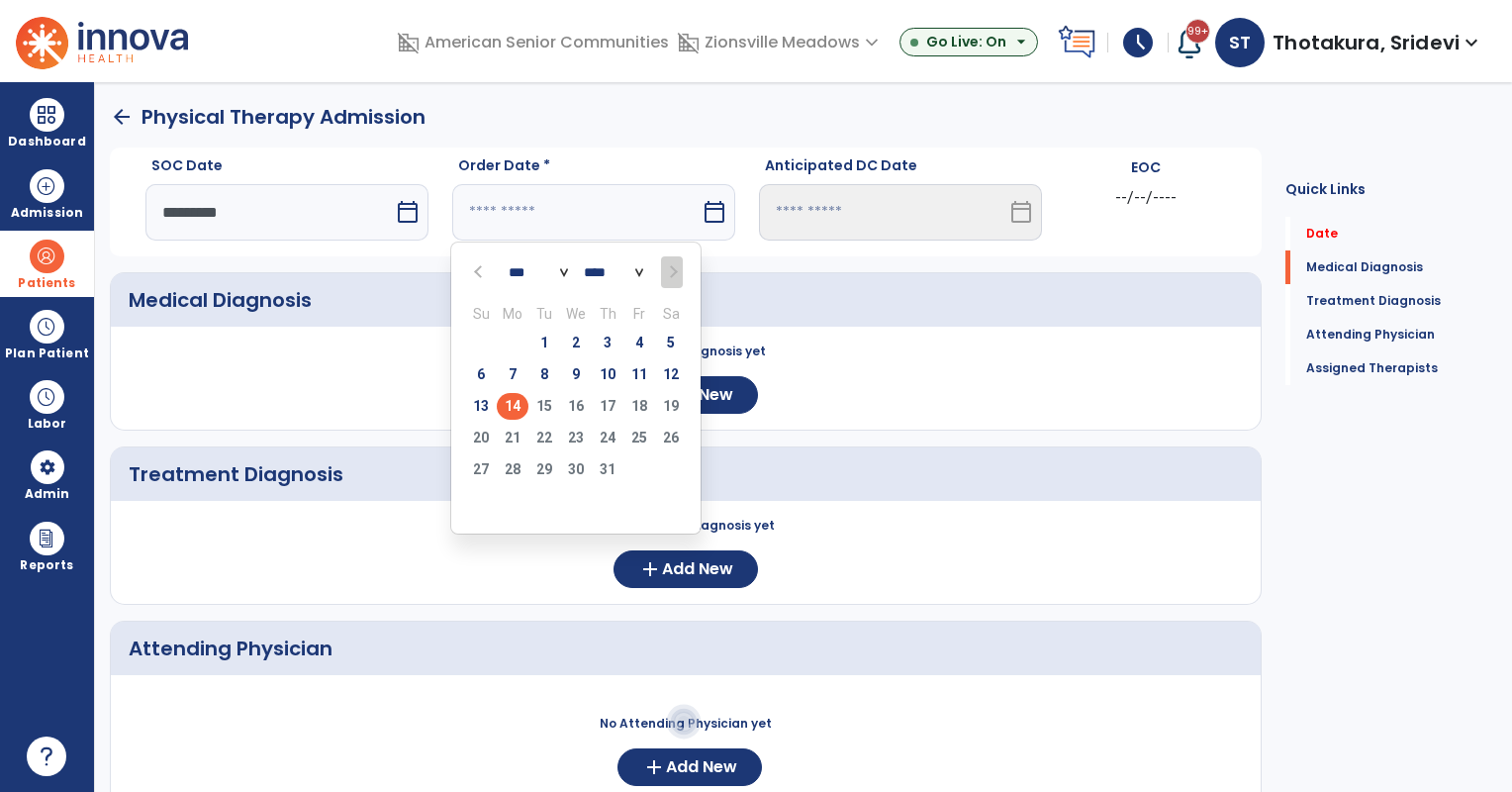 type on "*********" 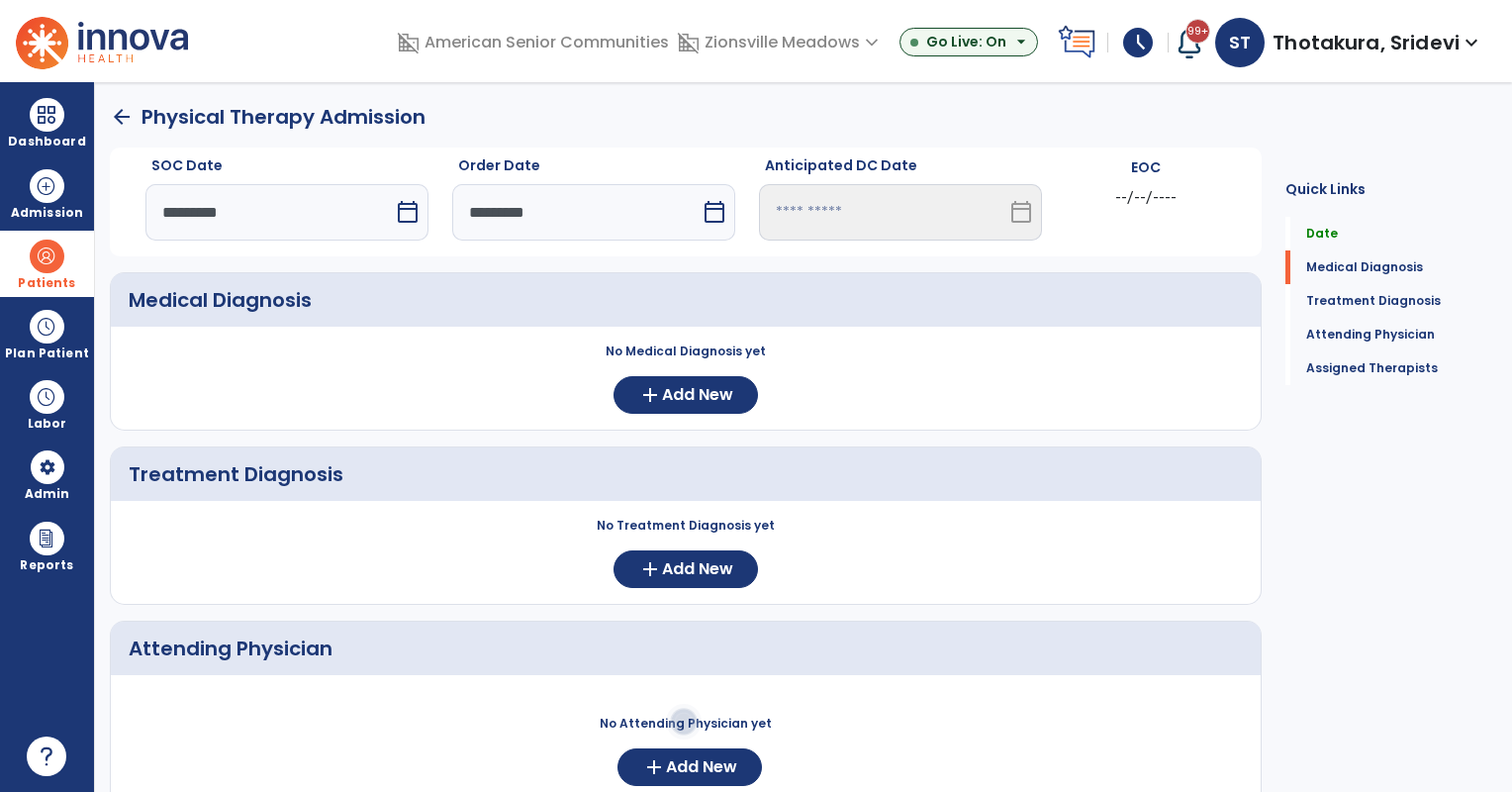 scroll, scrollTop: 345, scrollLeft: 0, axis: vertical 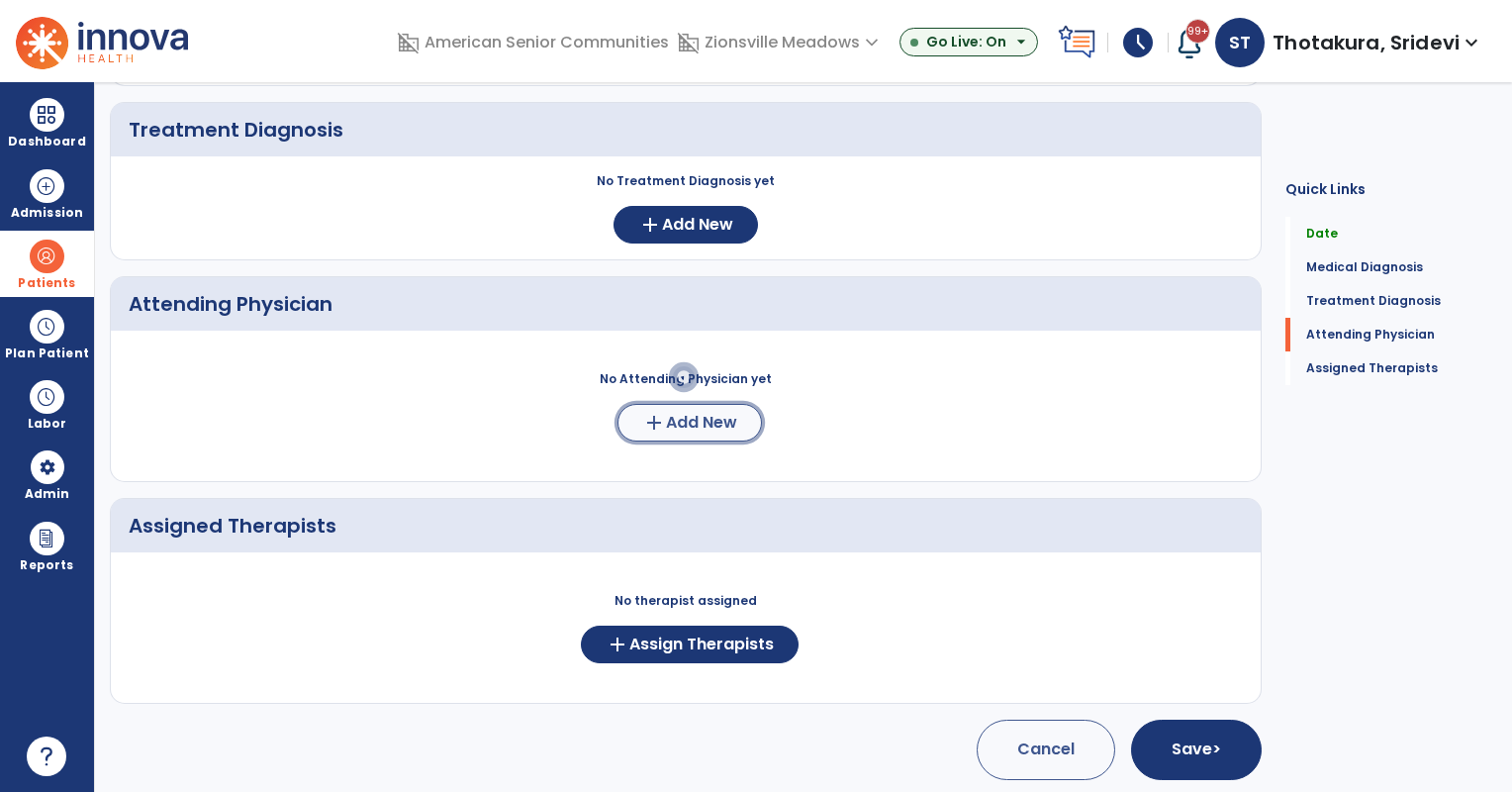 click on "add  Add New" 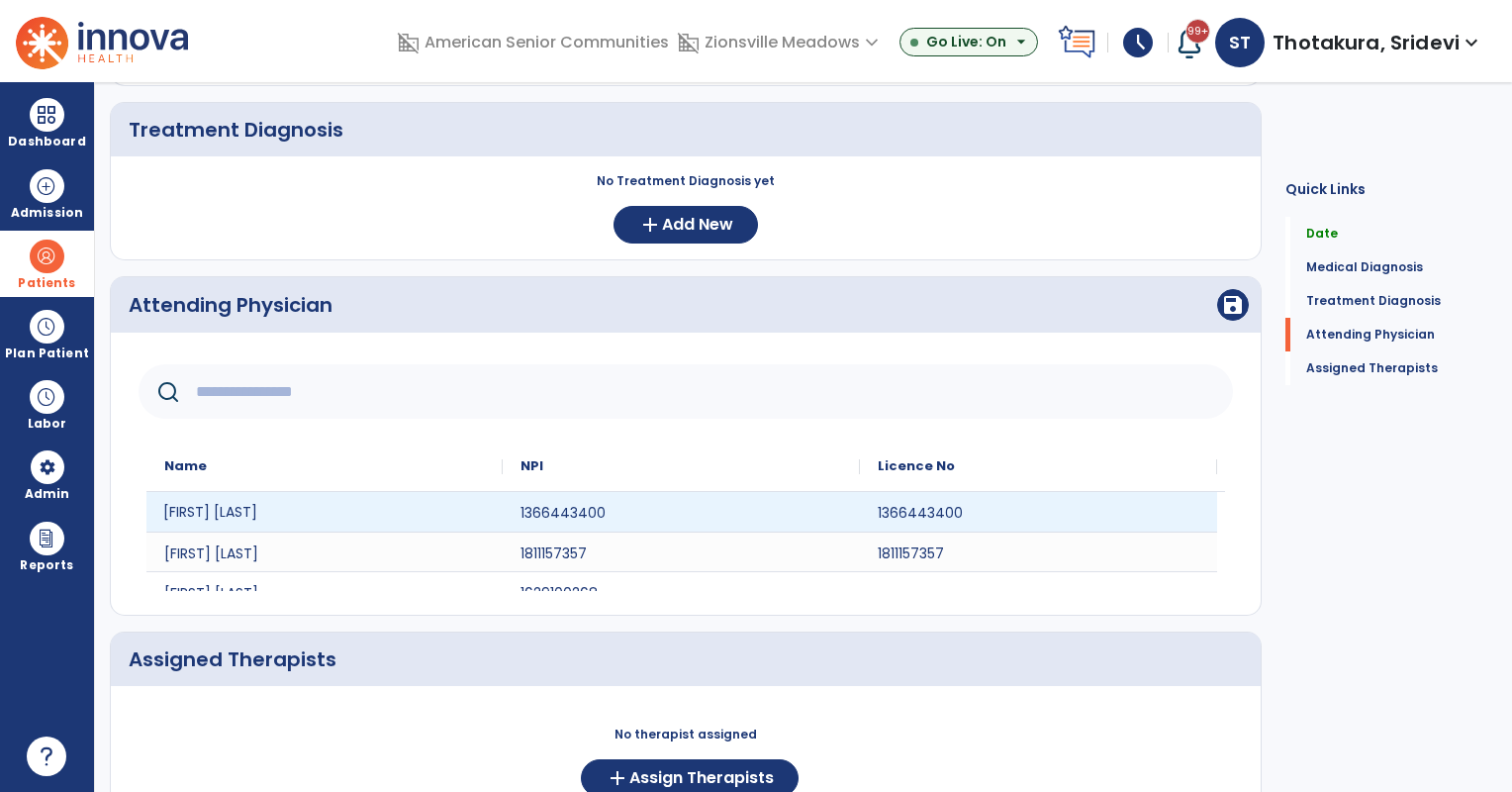 click on "James Pike" 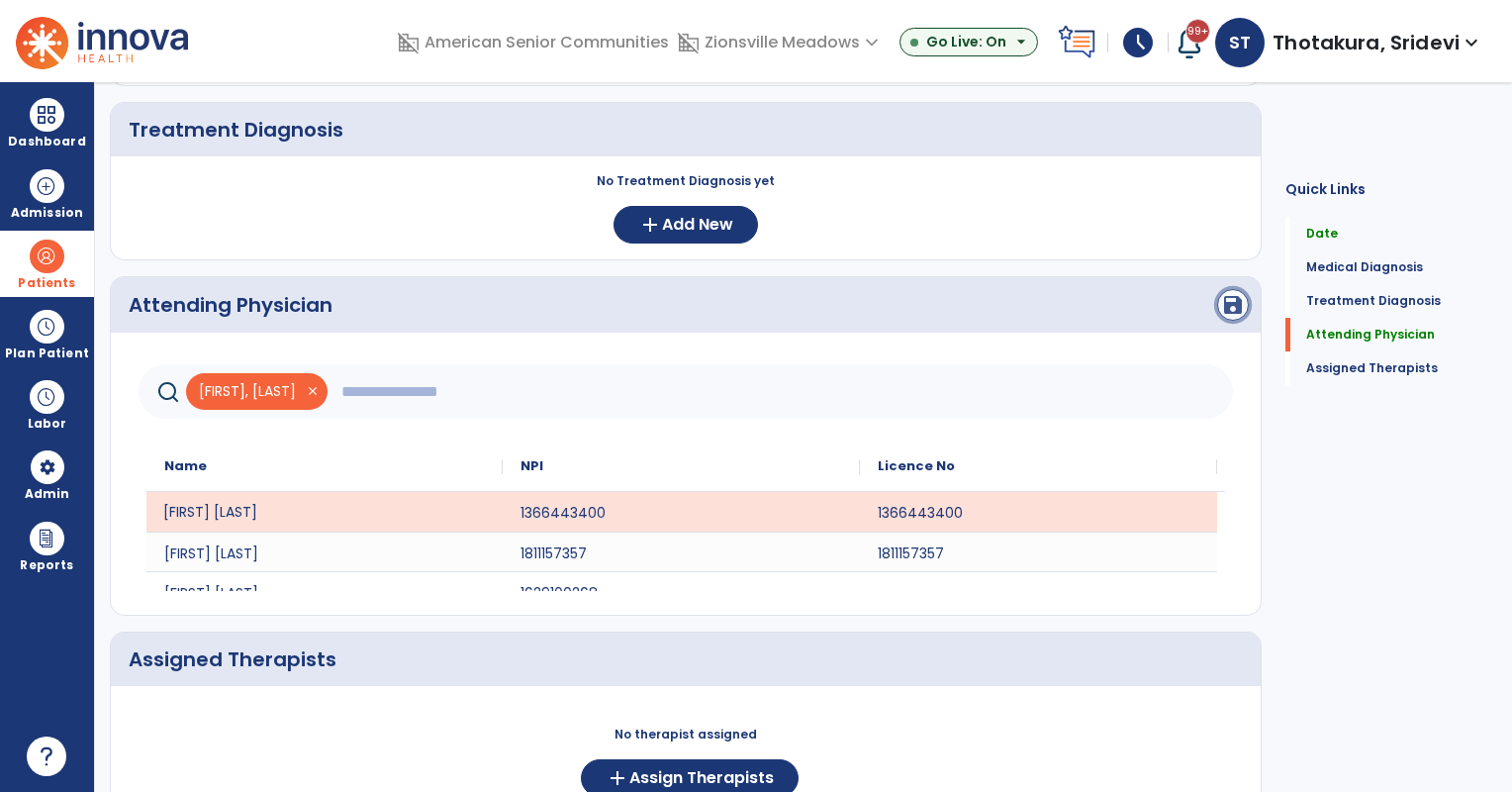 click on "save" 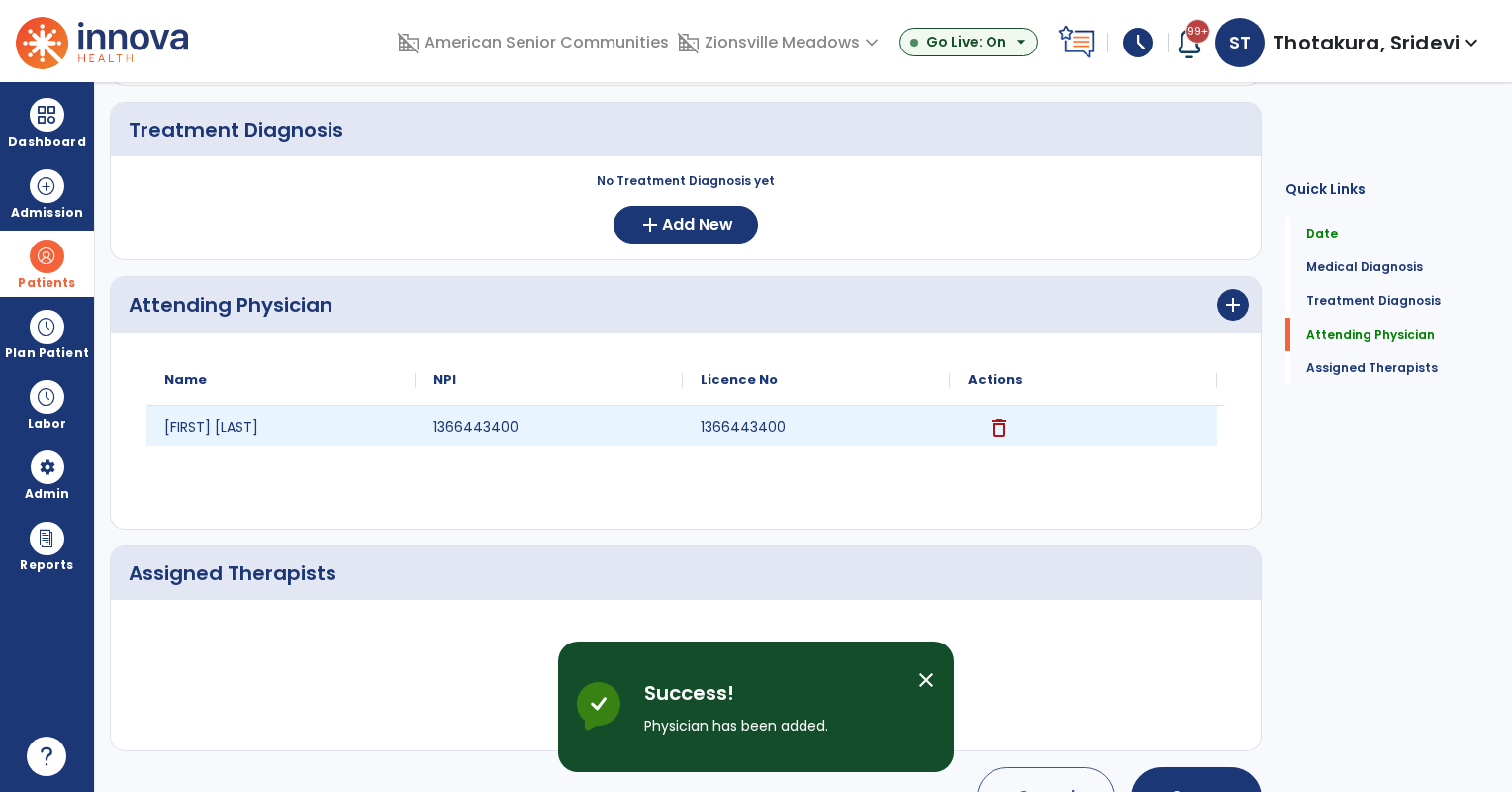 scroll, scrollTop: 392, scrollLeft: 0, axis: vertical 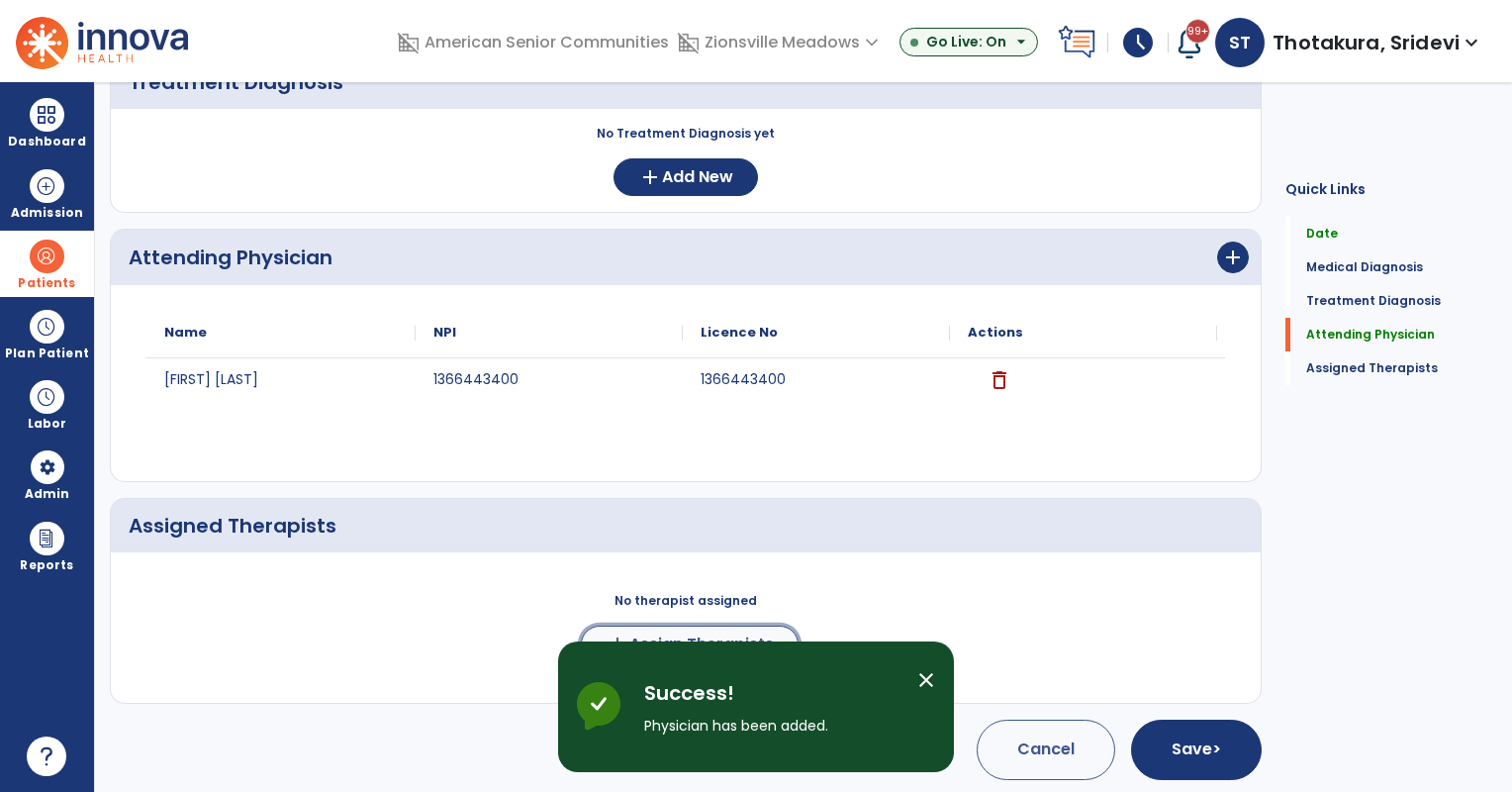 click on "Assign Therapists" 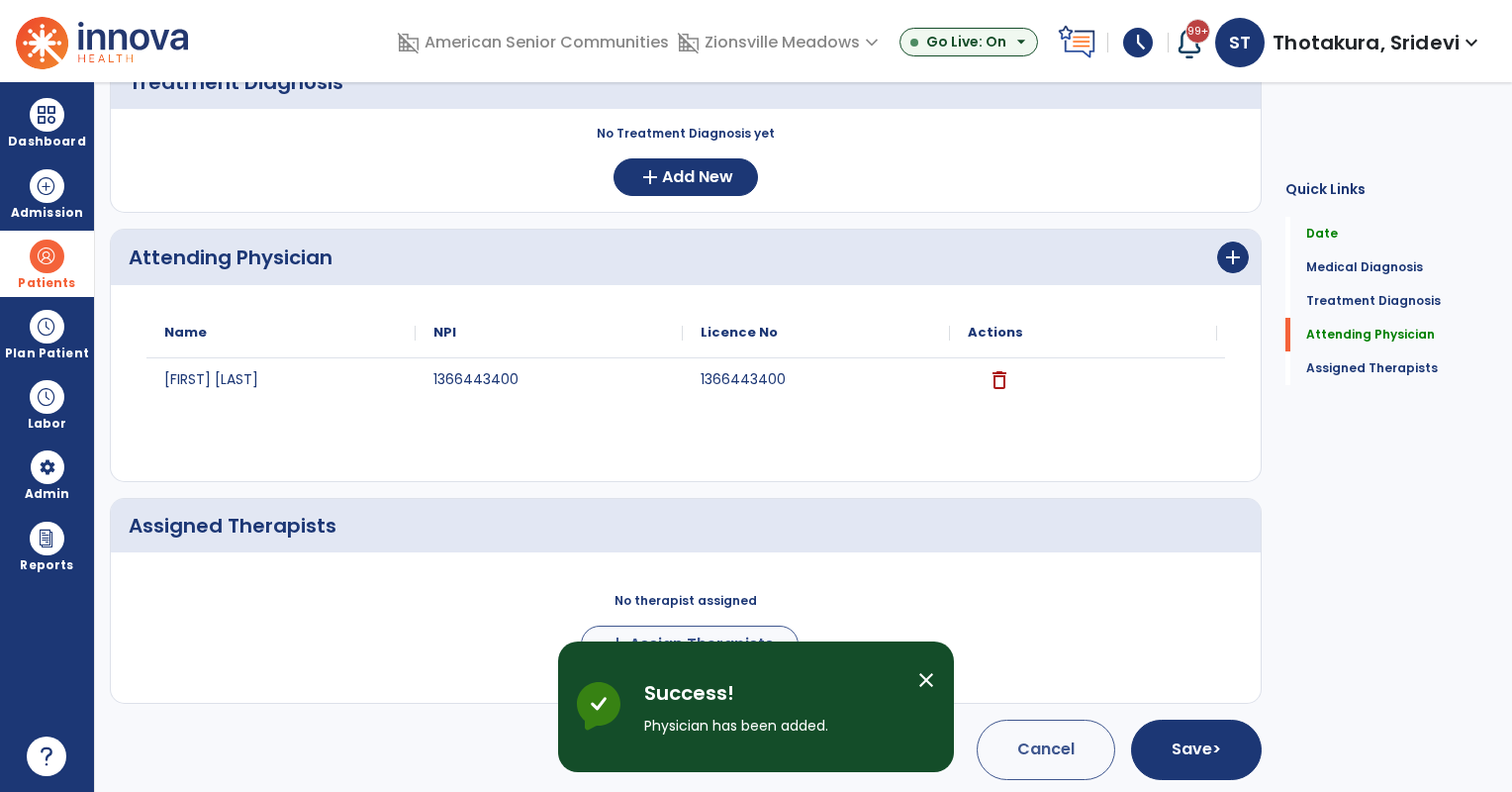 scroll, scrollTop: 388, scrollLeft: 0, axis: vertical 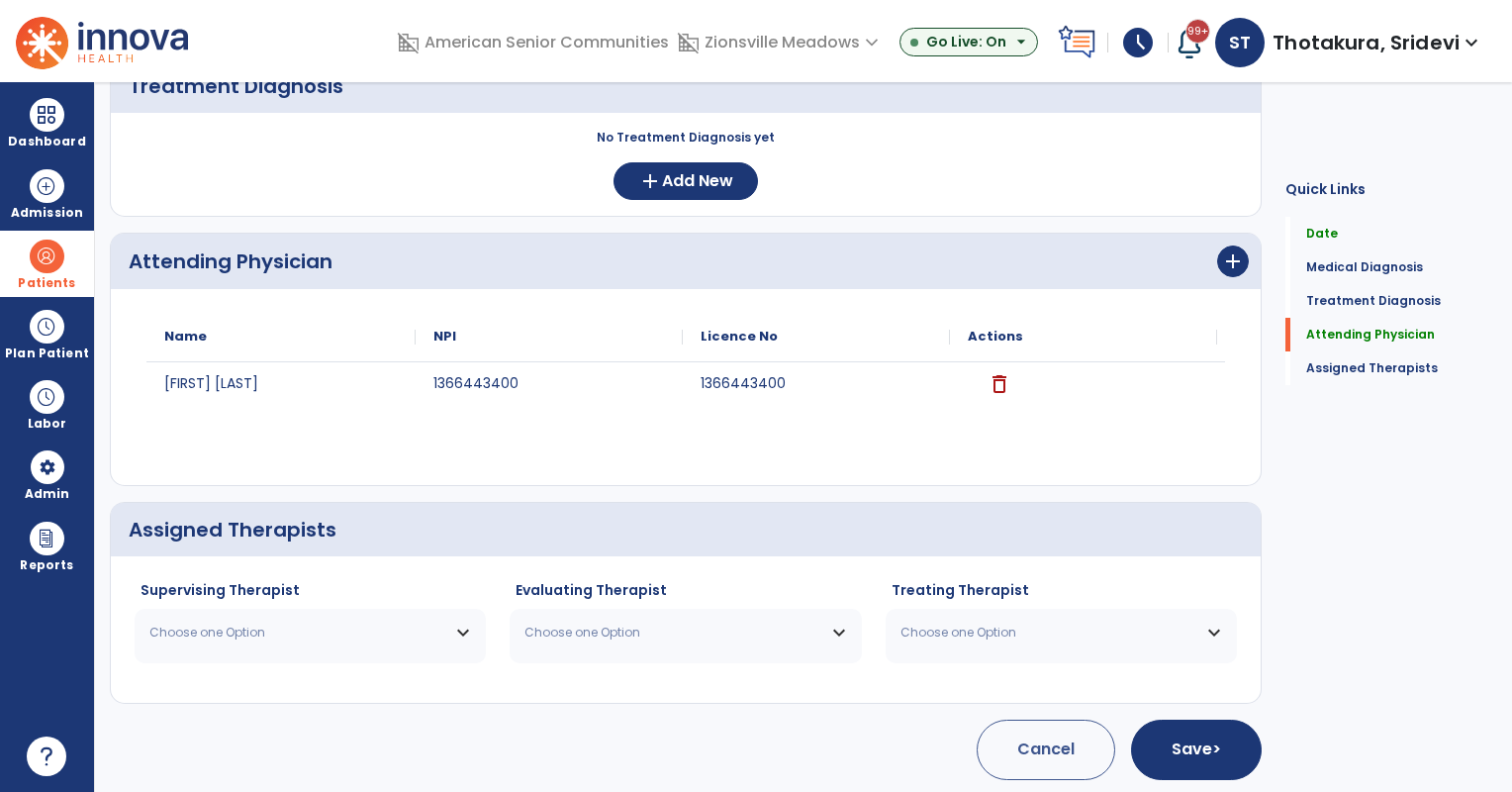 click on "Choose one Option" at bounding box center [298, 633] 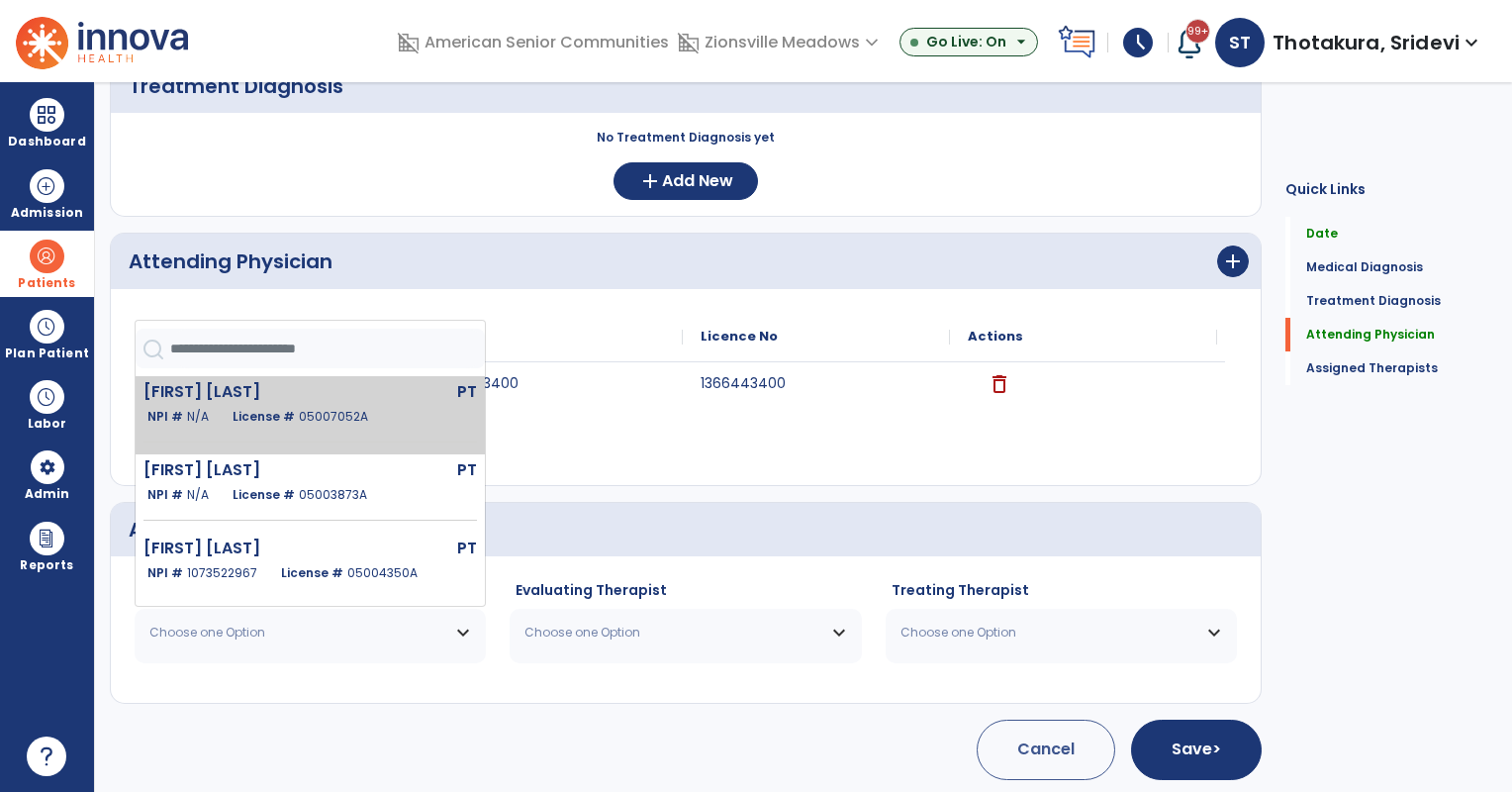 click on "05007052A" 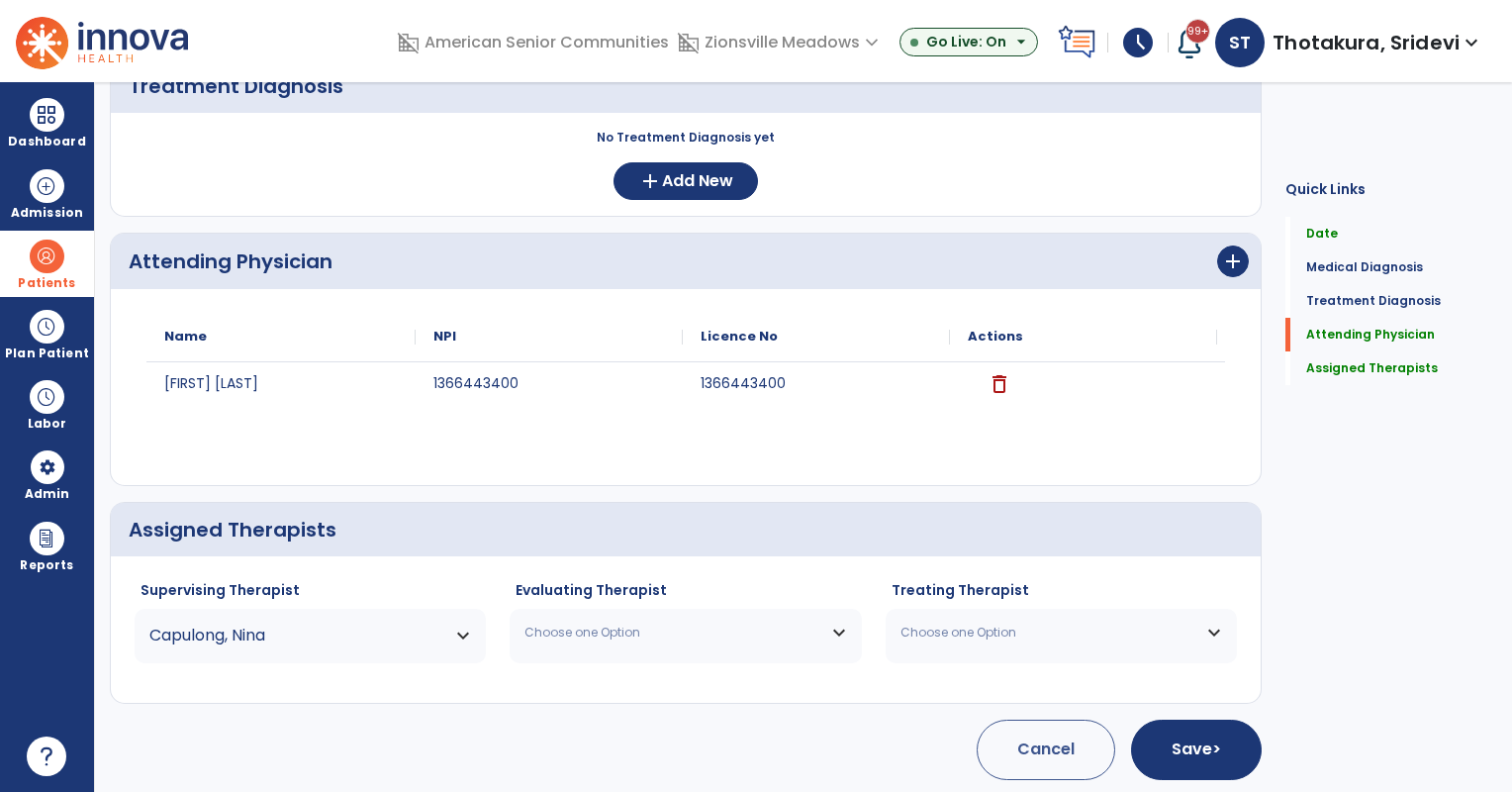click on "Choose one Option" at bounding box center [685, 633] 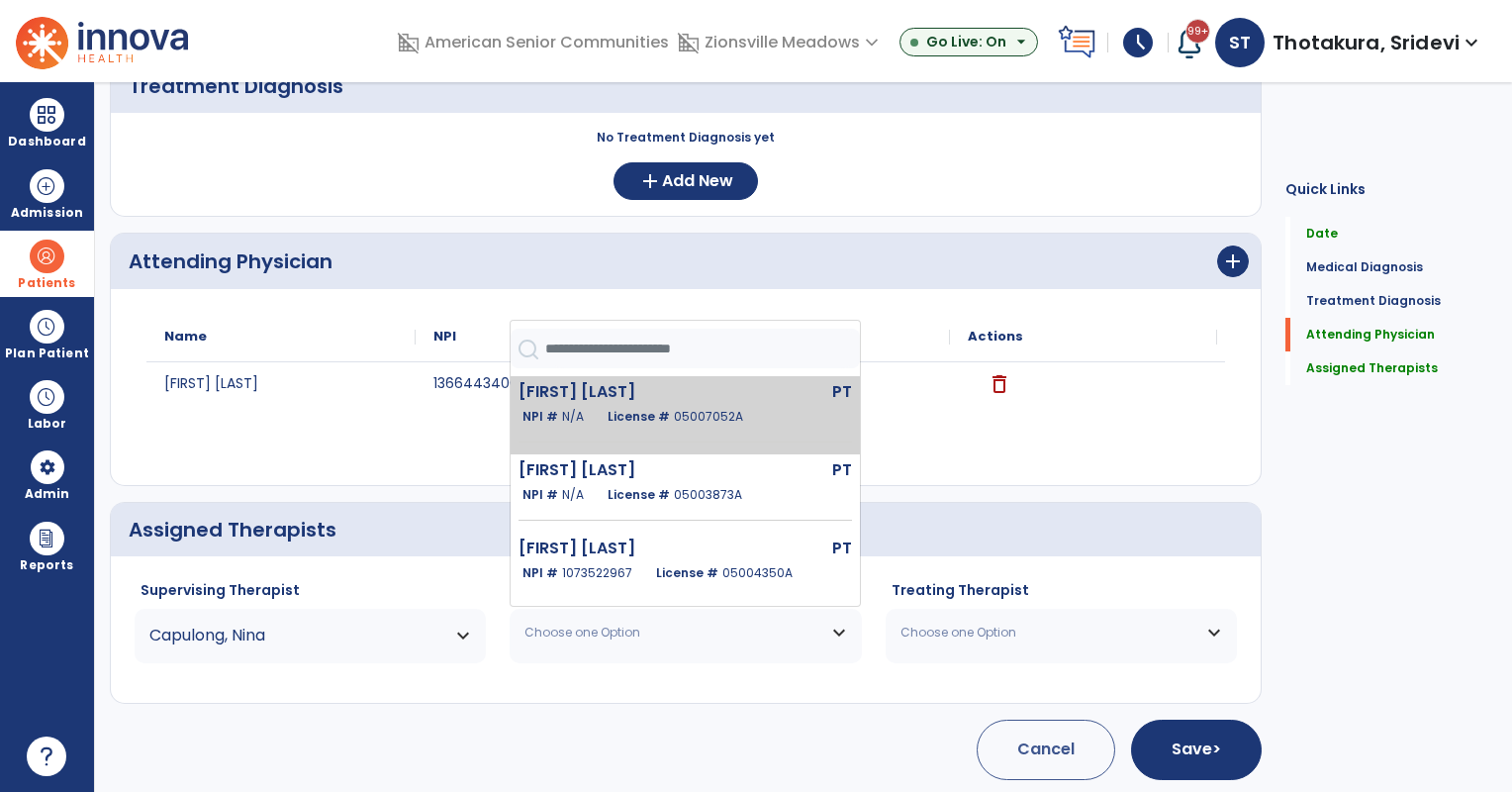 click on "NPI #  N/A   License #  05007052A" 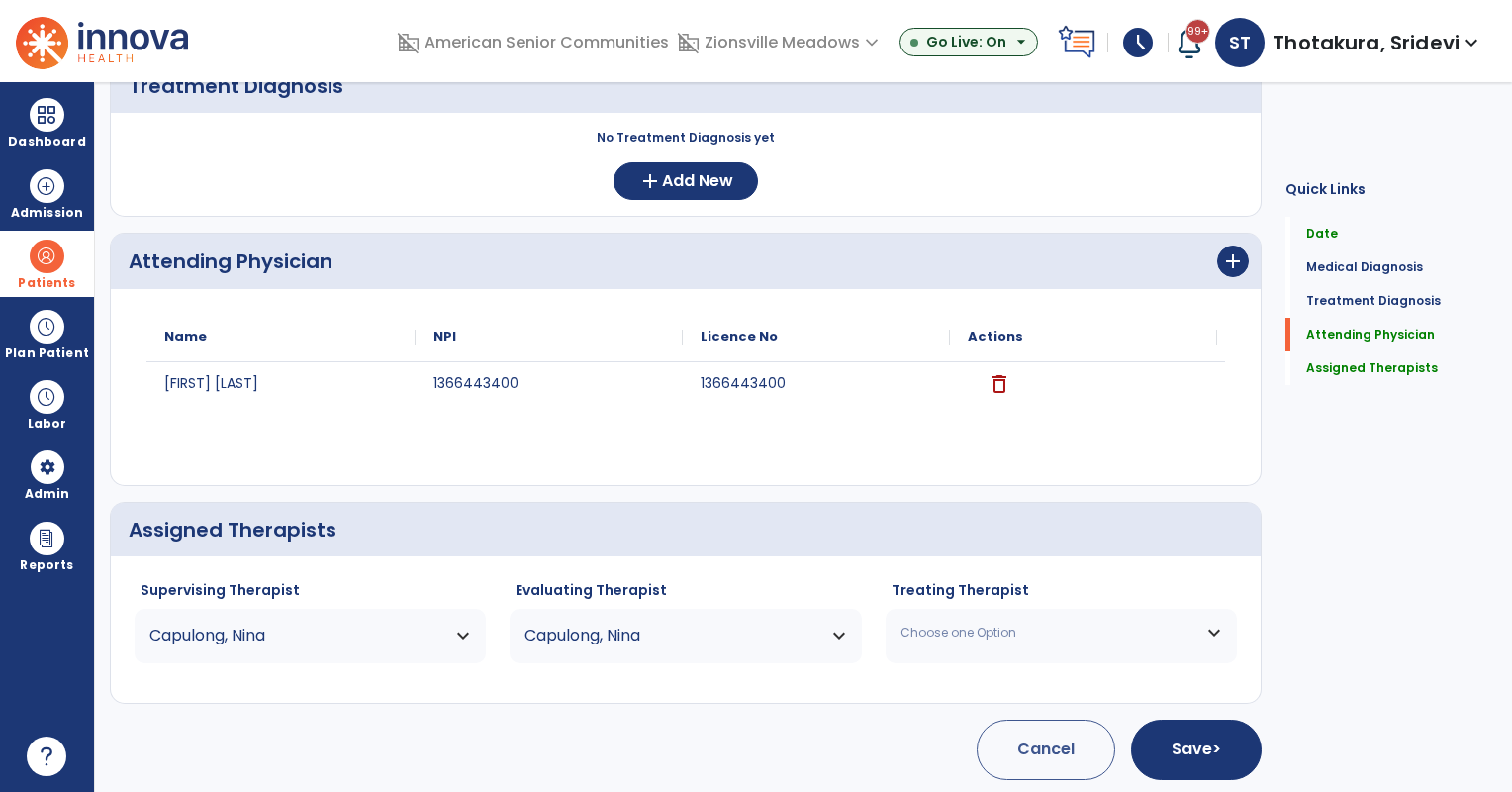 click on "Choose one Option" at bounding box center (1049, 633) 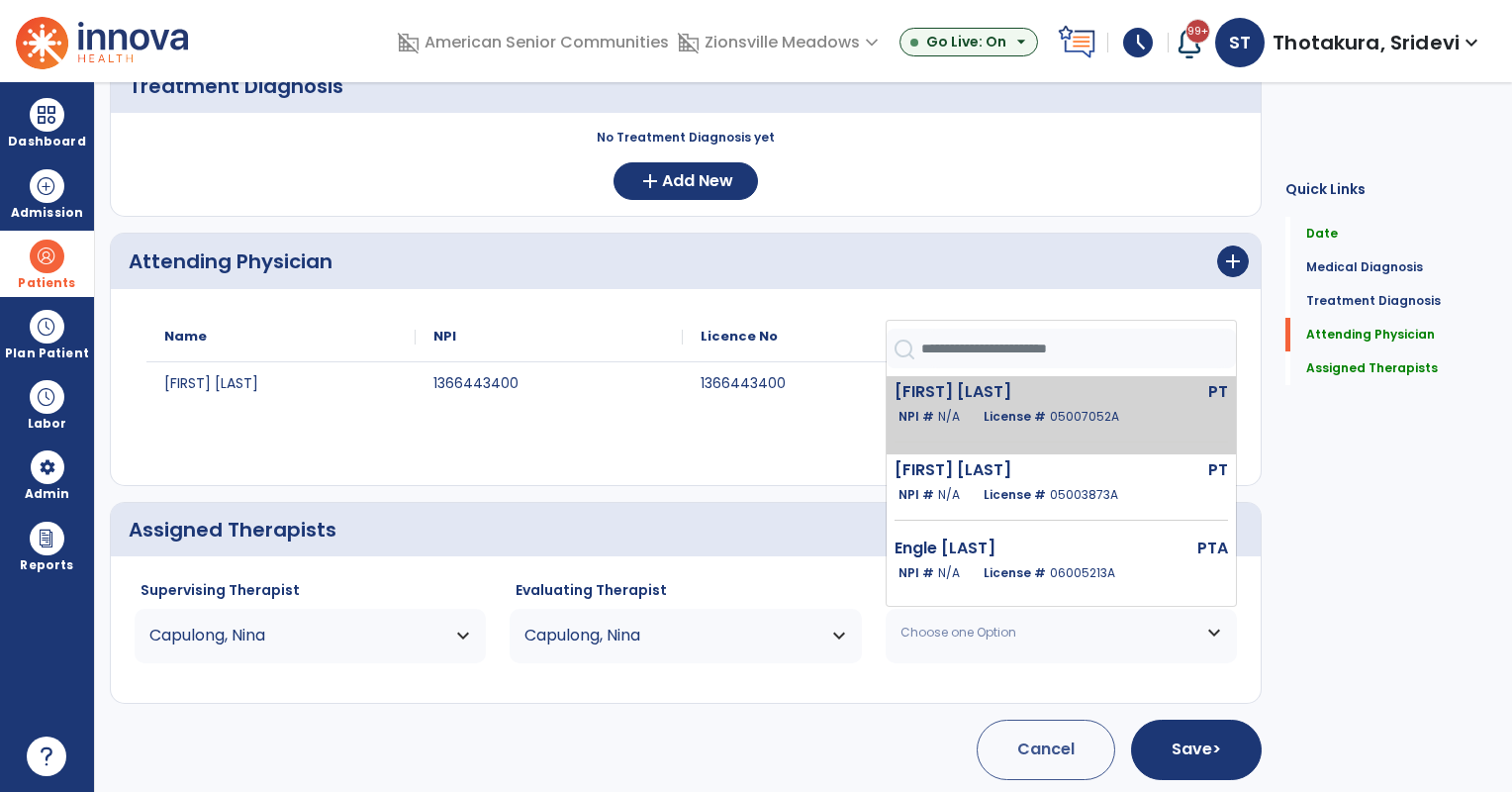 click on "NPI #  N/A   License #  05007052A" 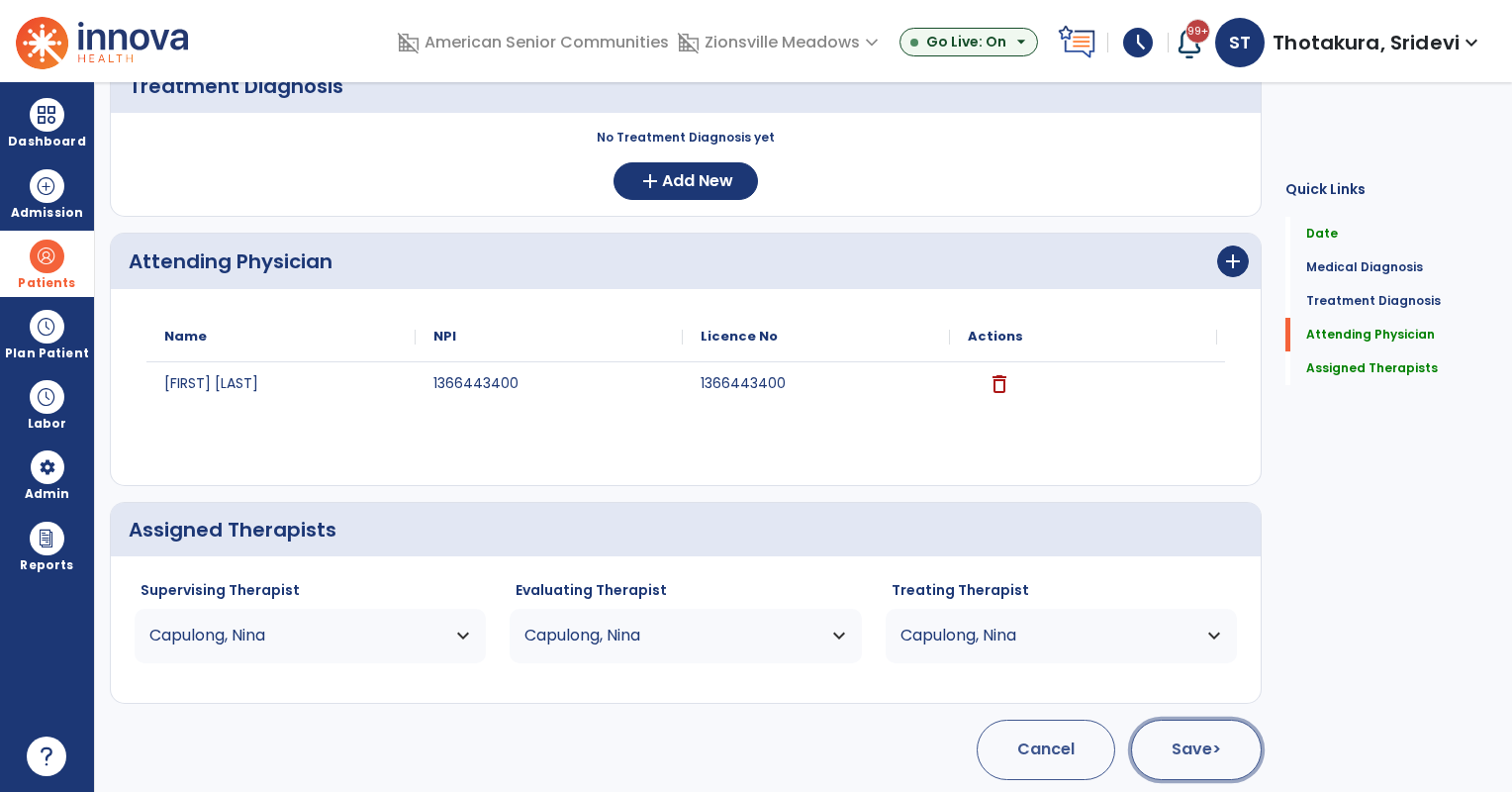 click on "Save  >" 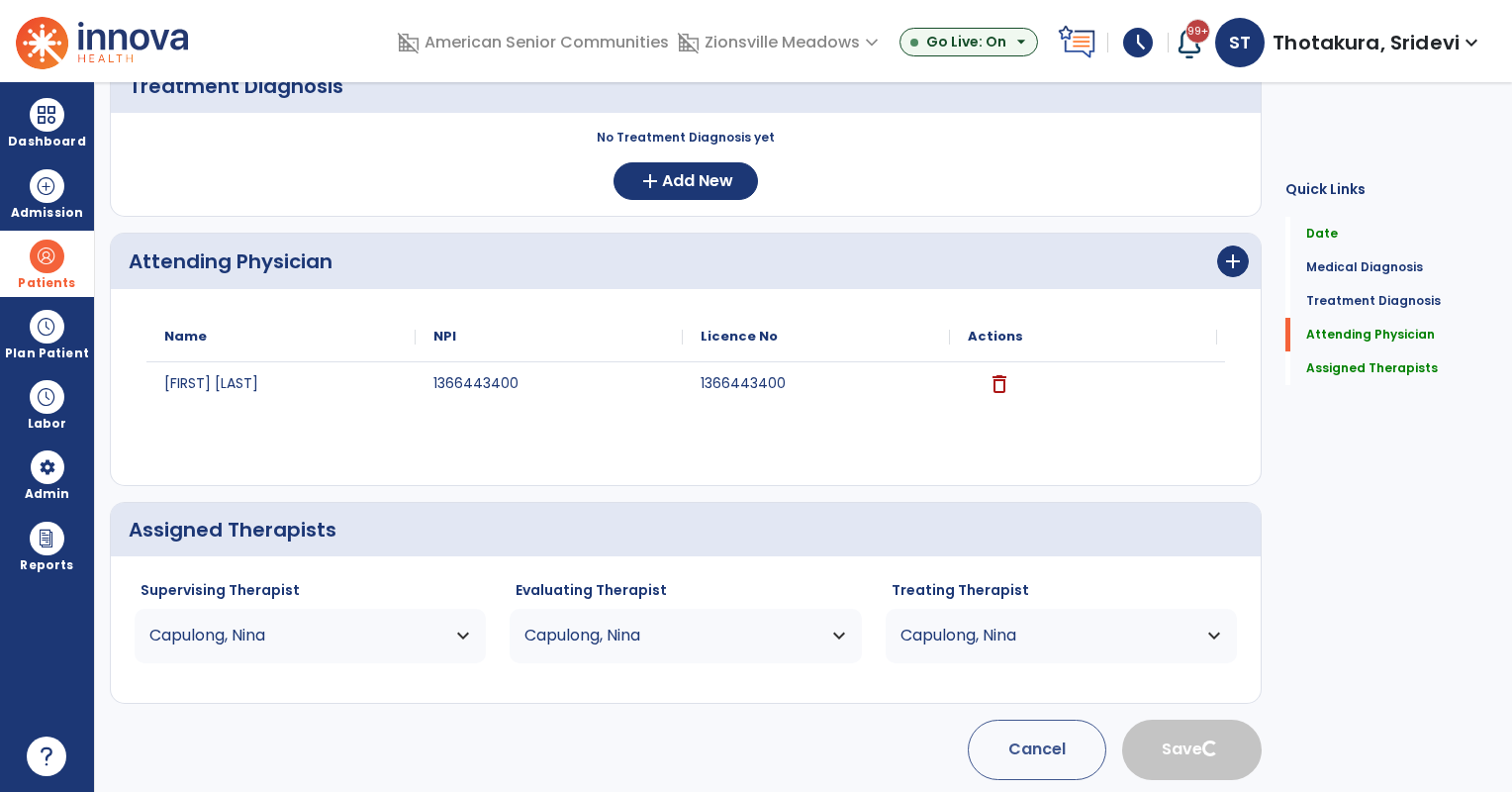 type 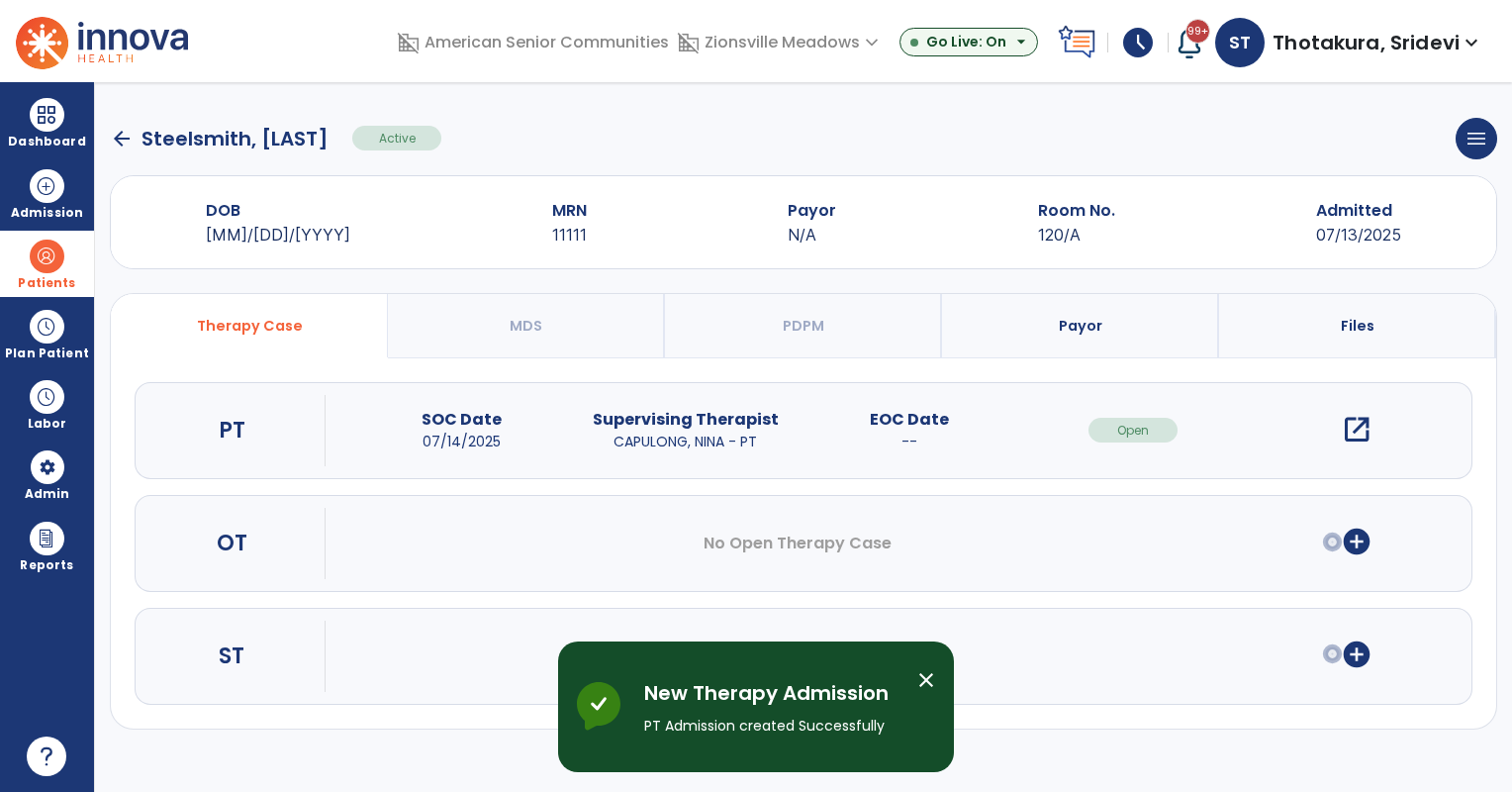 scroll, scrollTop: 0, scrollLeft: 0, axis: both 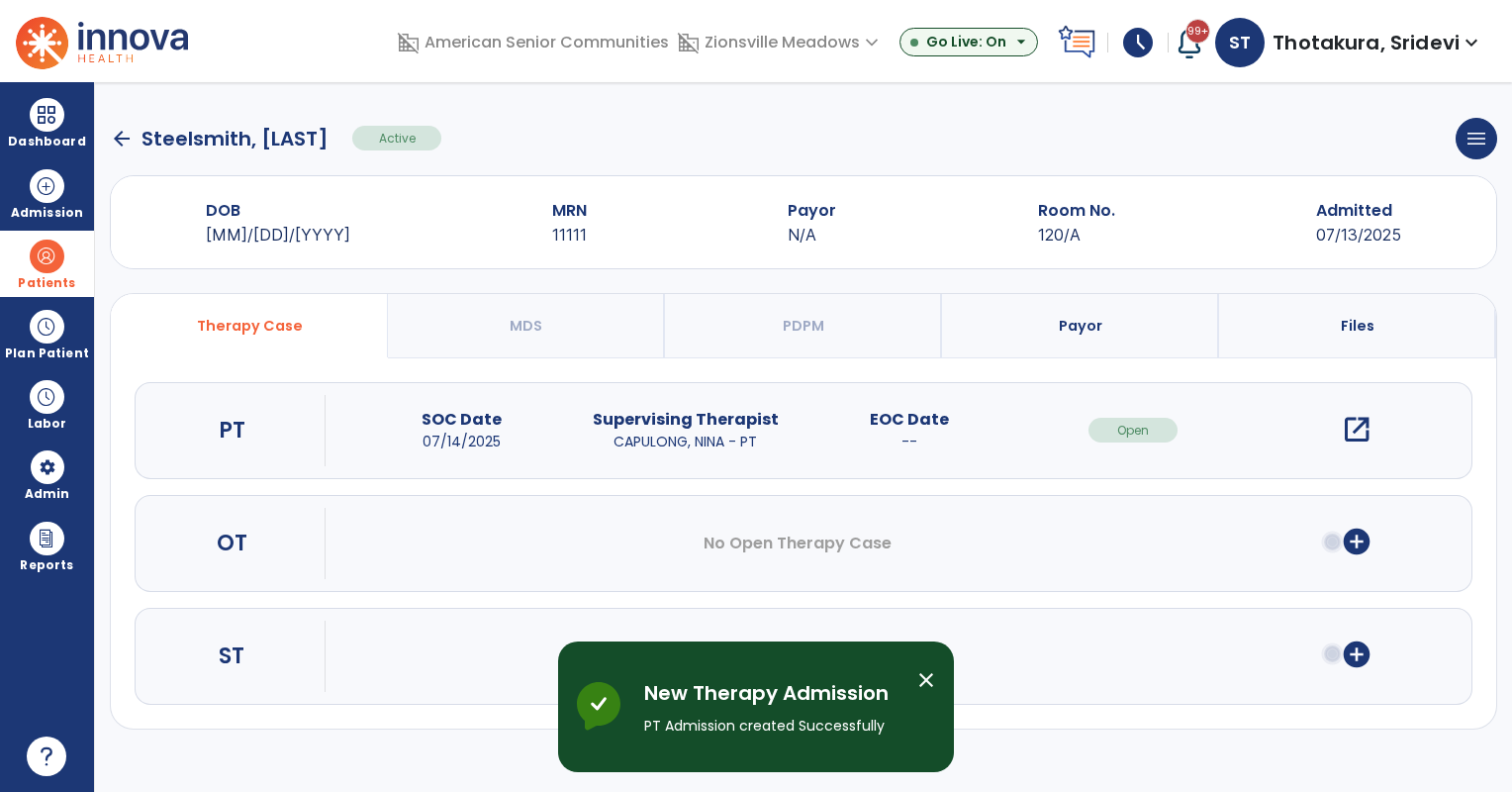 click on "add_circle" at bounding box center [1357, 542] 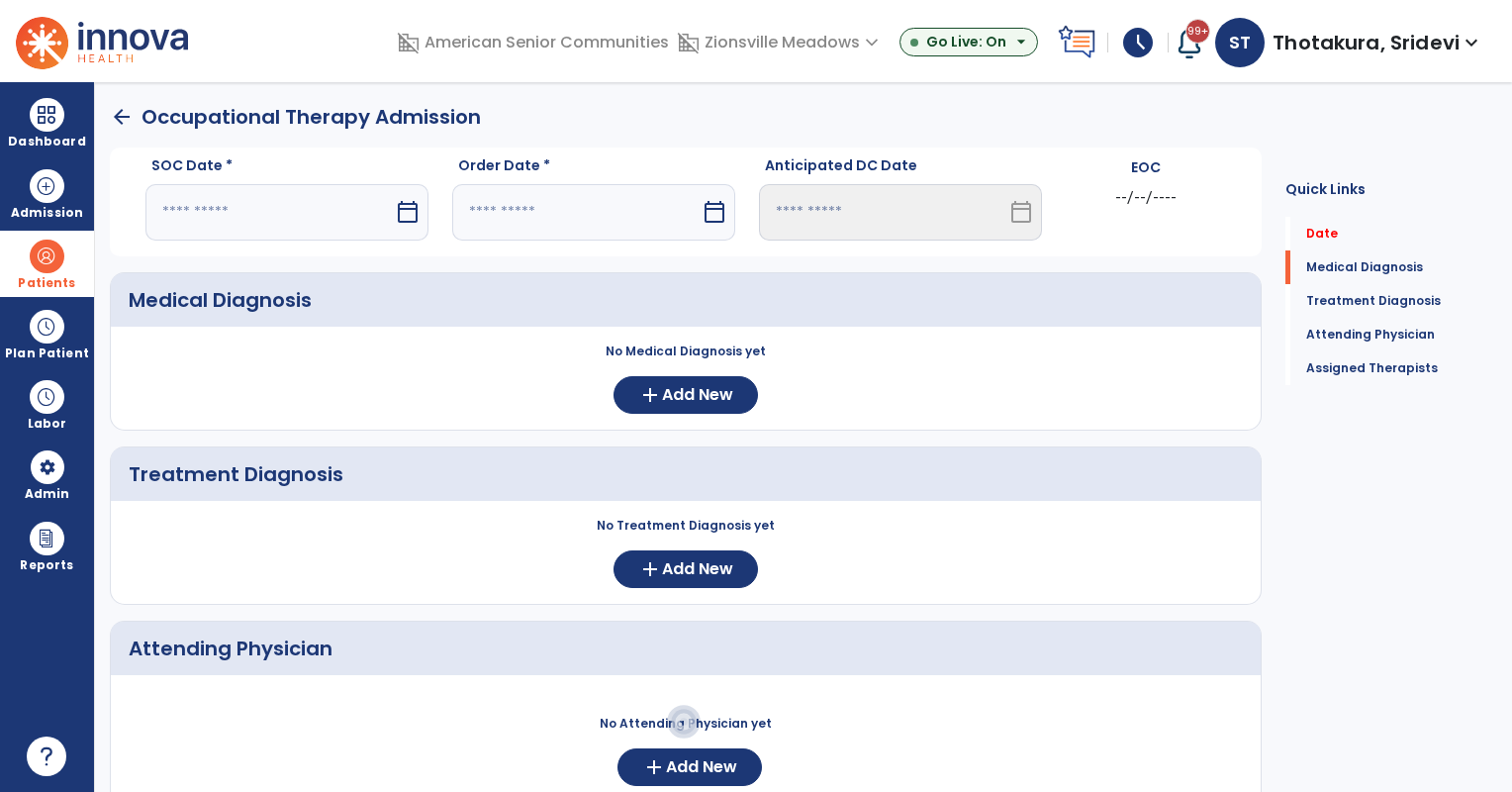 click at bounding box center [269, 212] 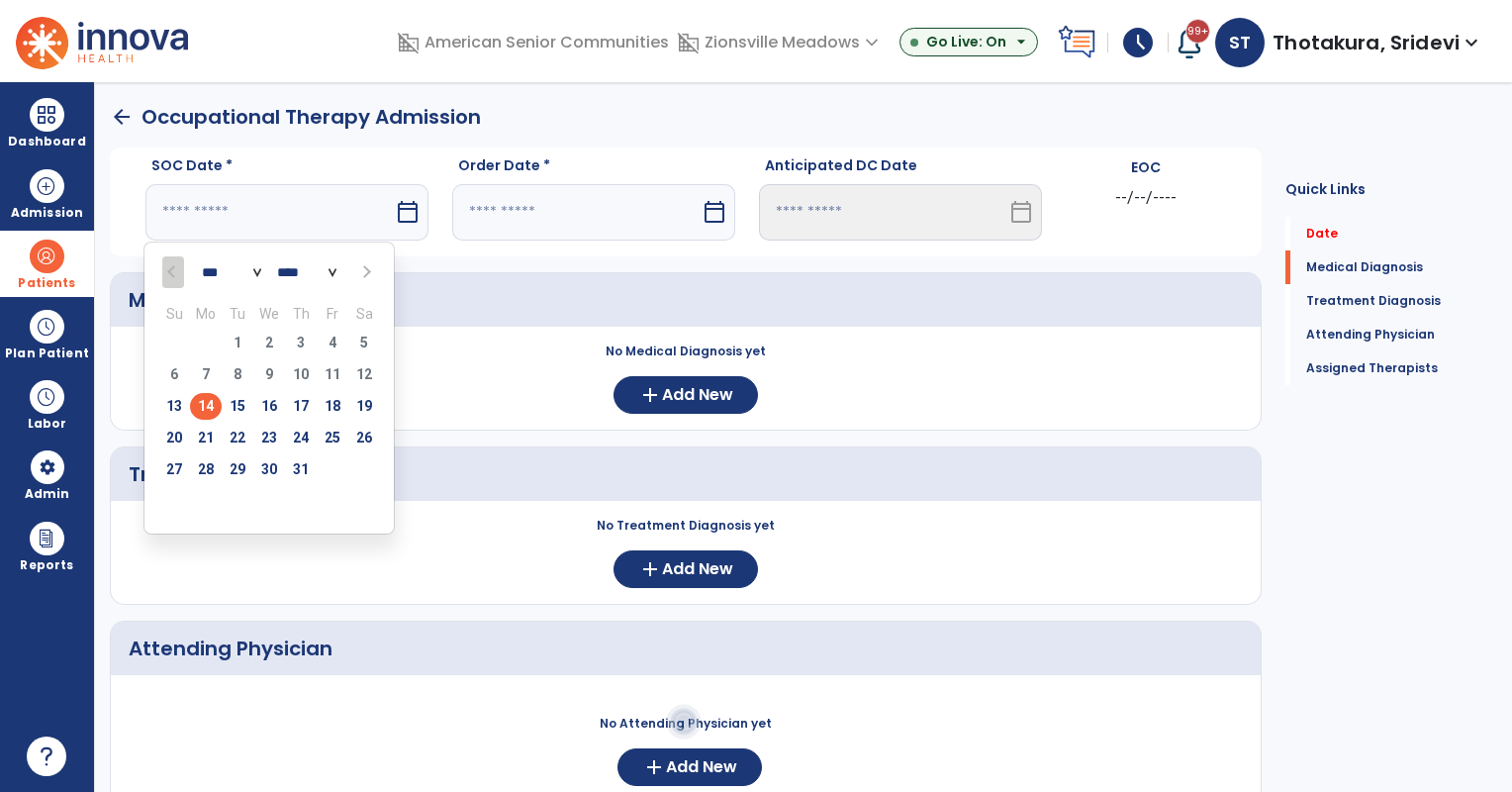 click on "14" at bounding box center [206, 406] 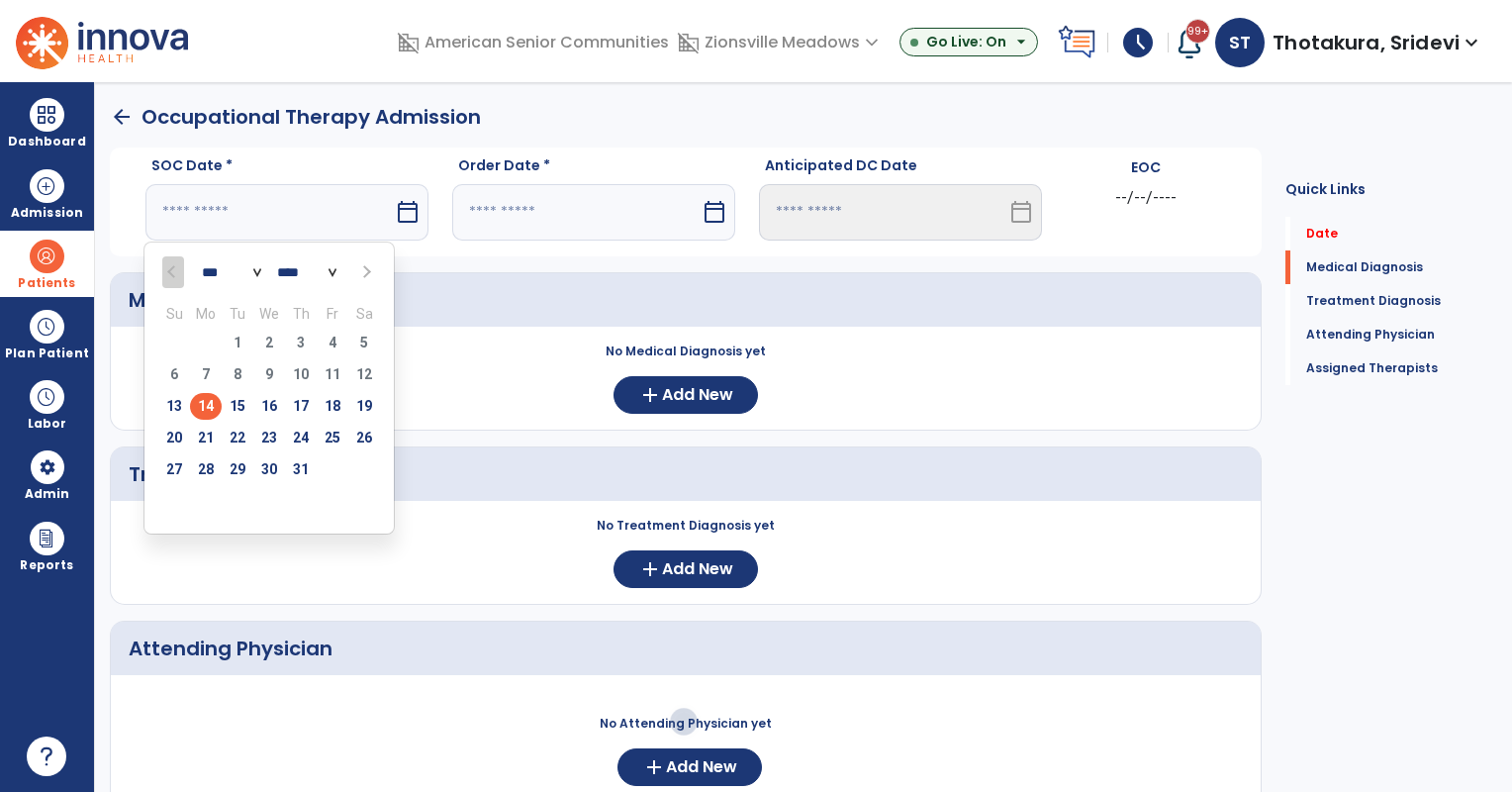 type on "*********" 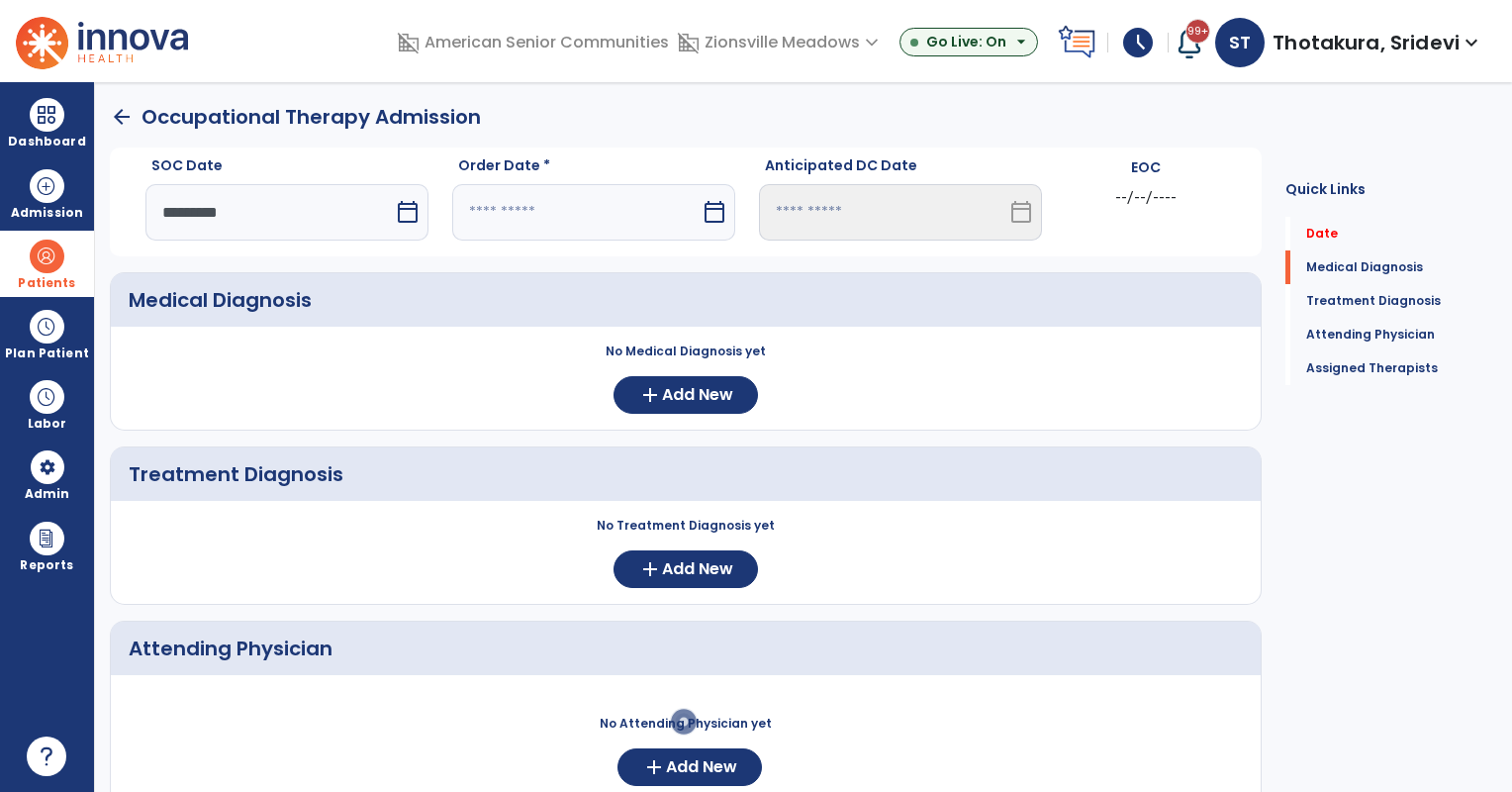 click at bounding box center (576, 212) 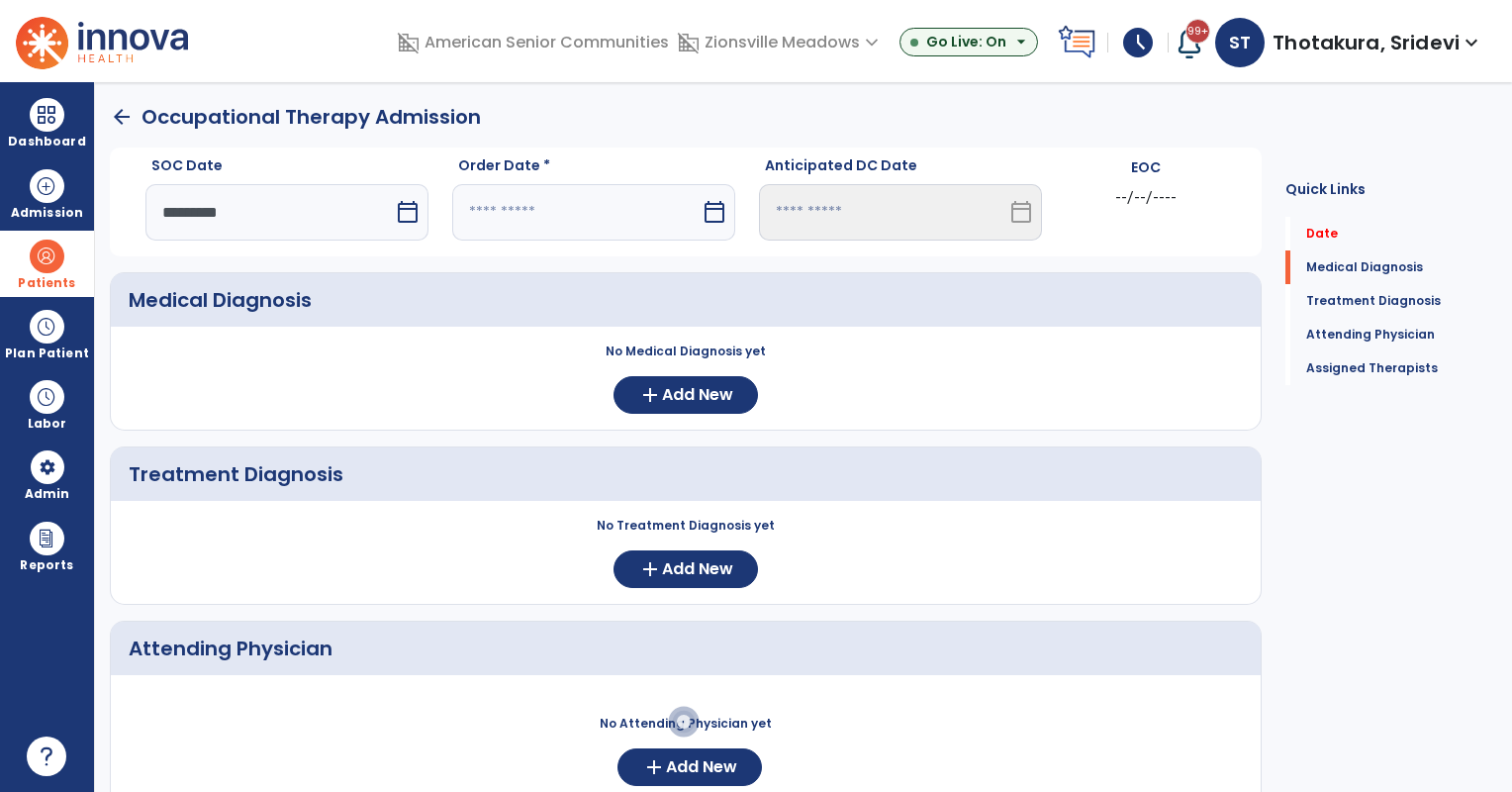select on "*" 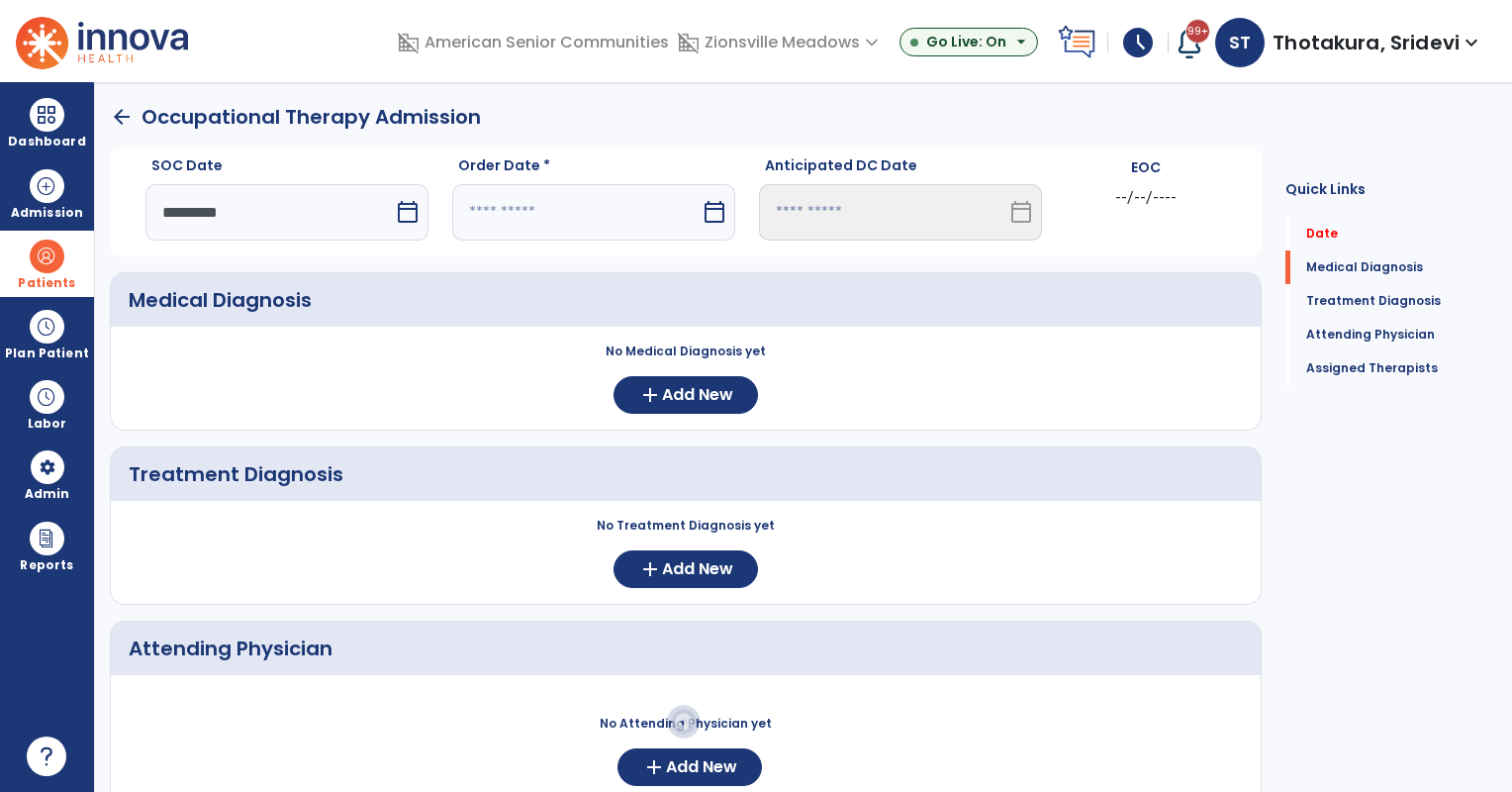 select on "****" 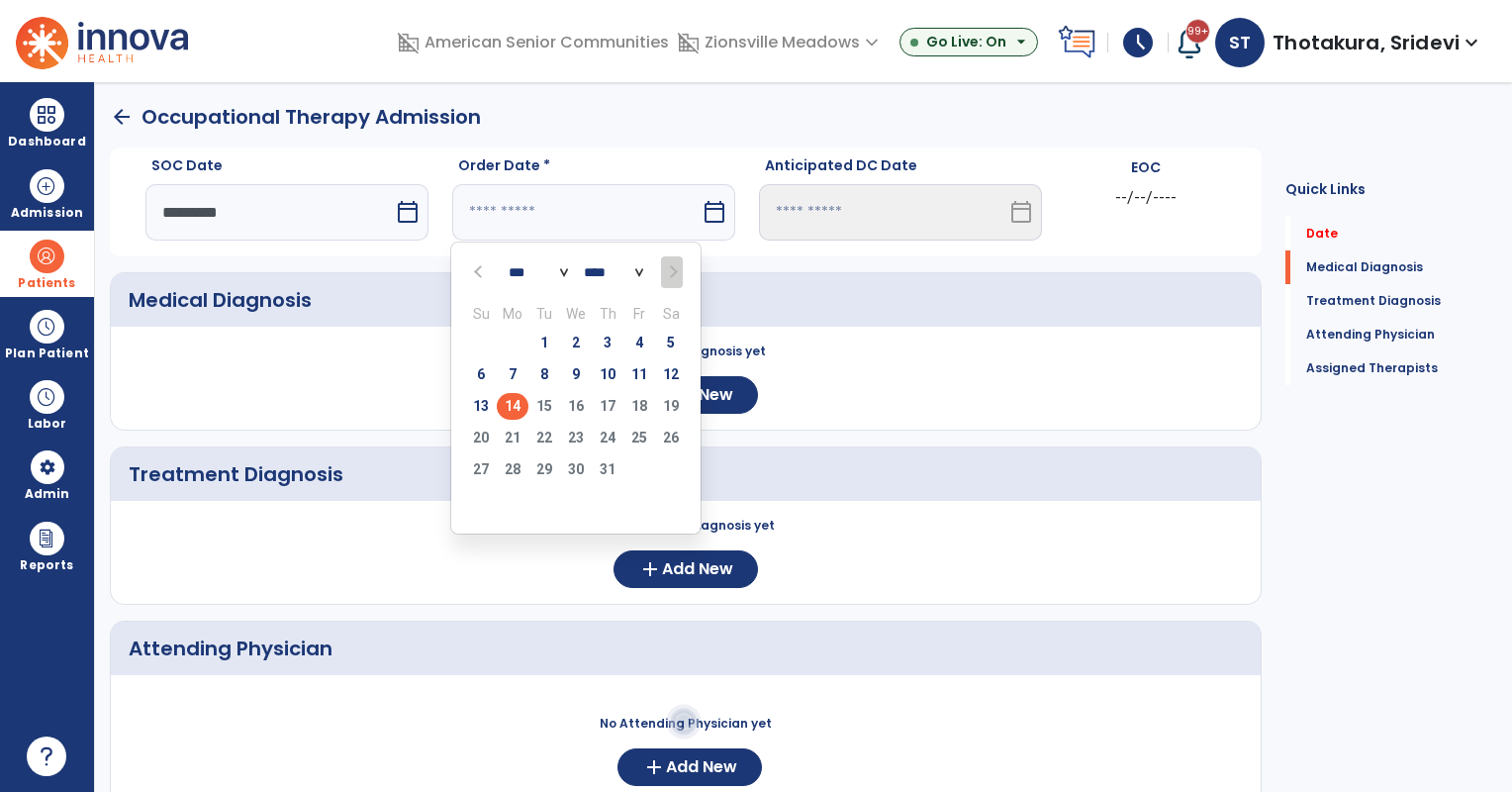 click on "14" at bounding box center [513, 406] 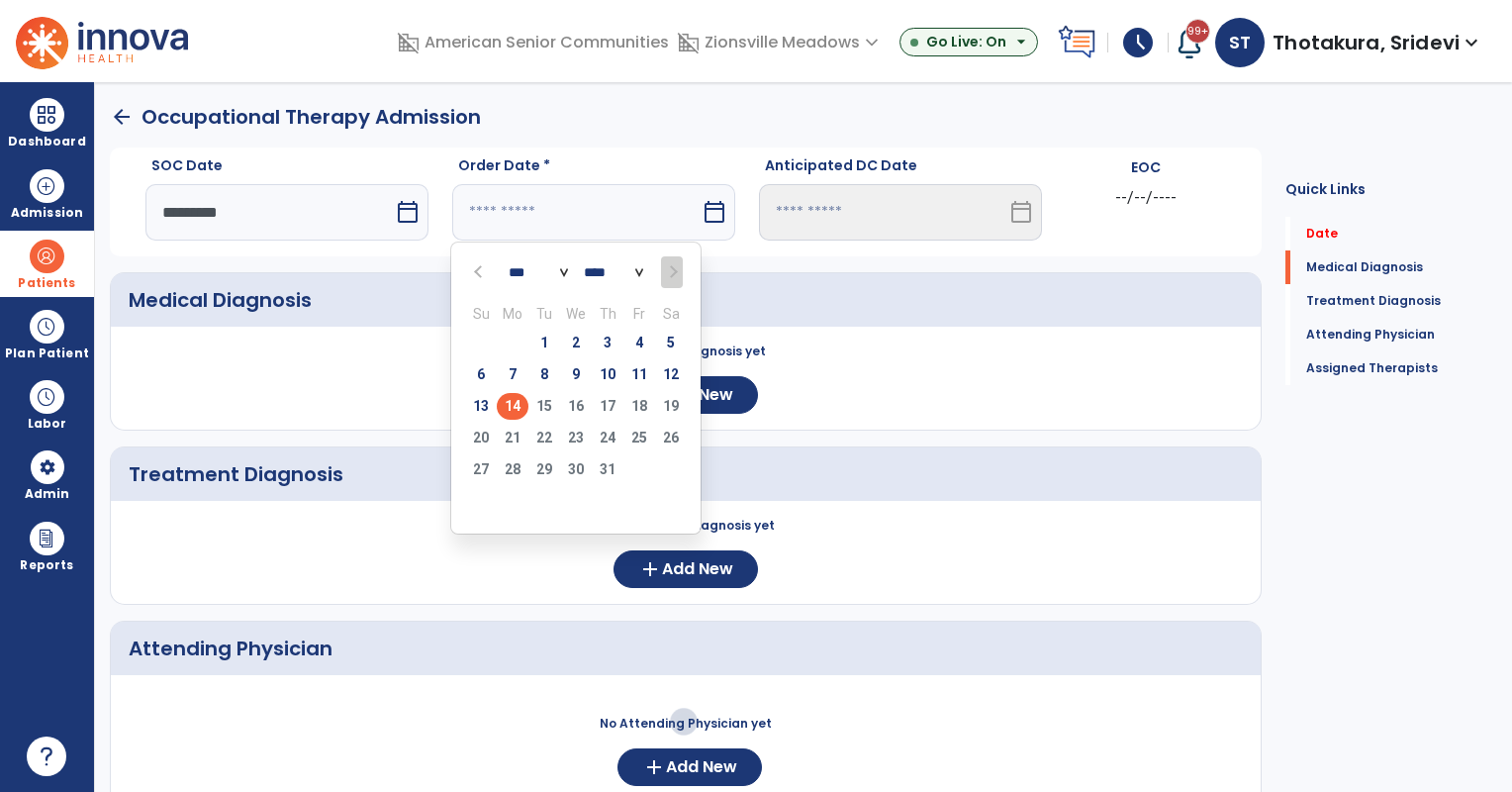 type on "*********" 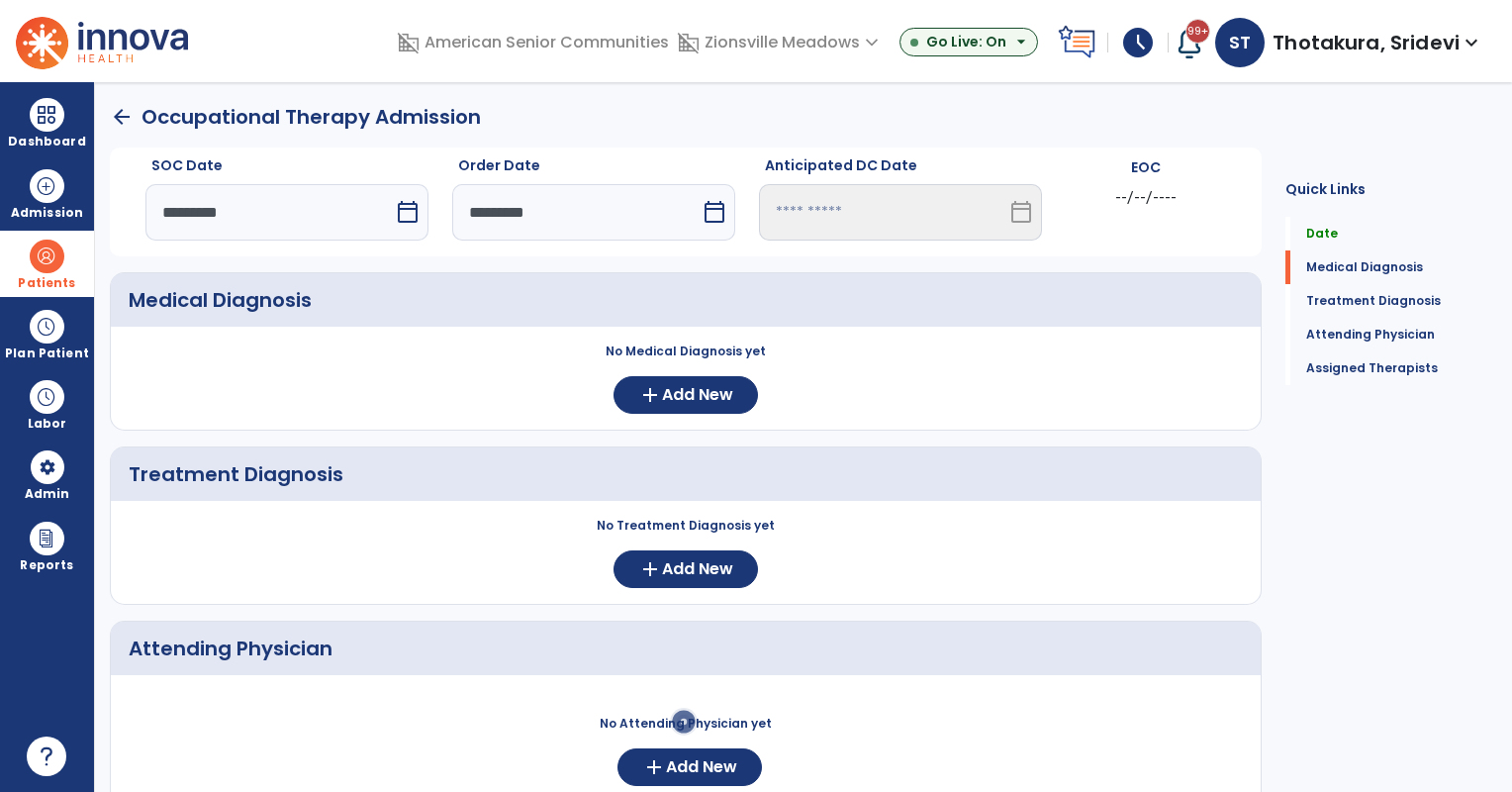scroll, scrollTop: 345, scrollLeft: 0, axis: vertical 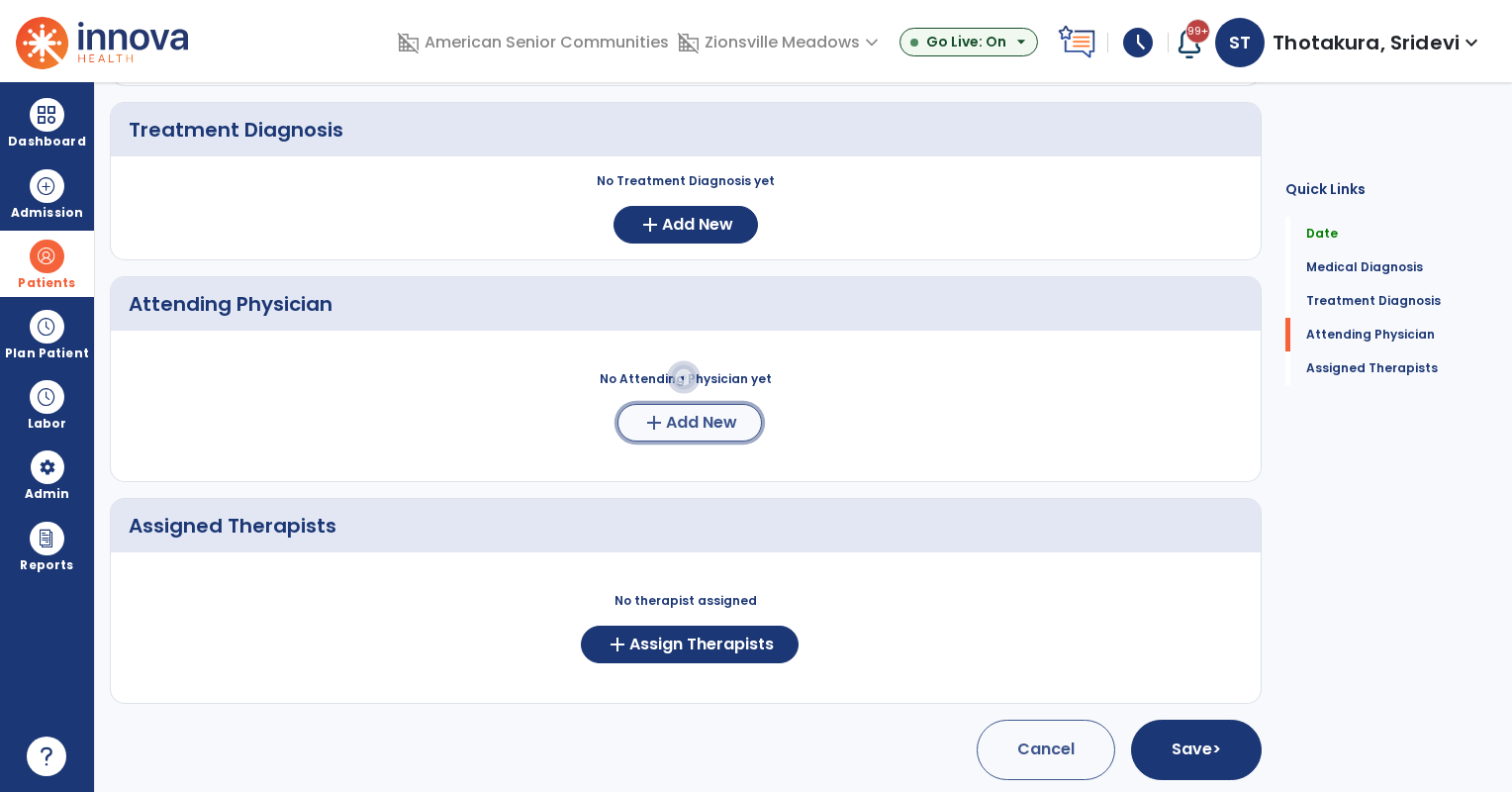 click on "add" 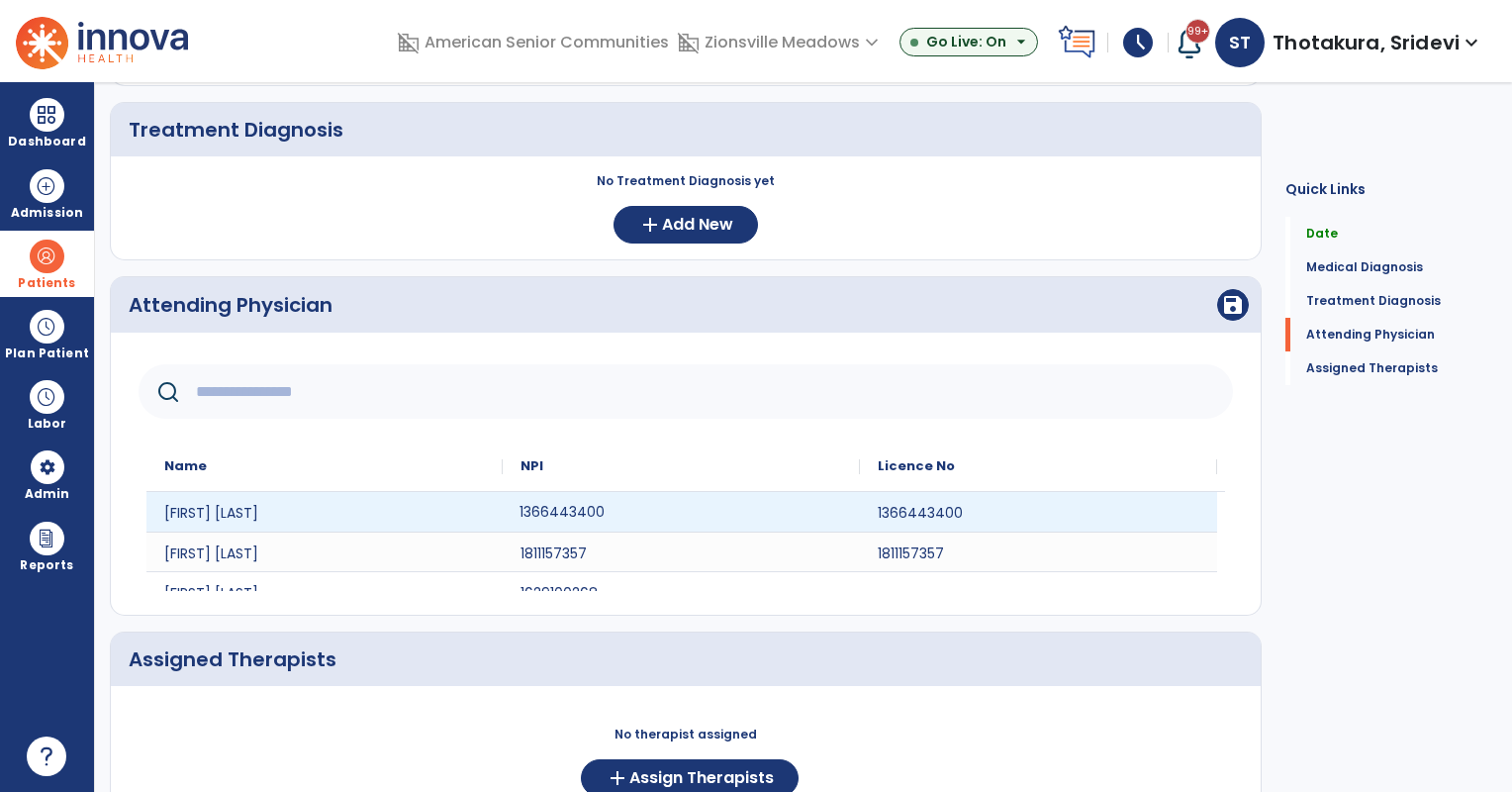 click on "1366443400" 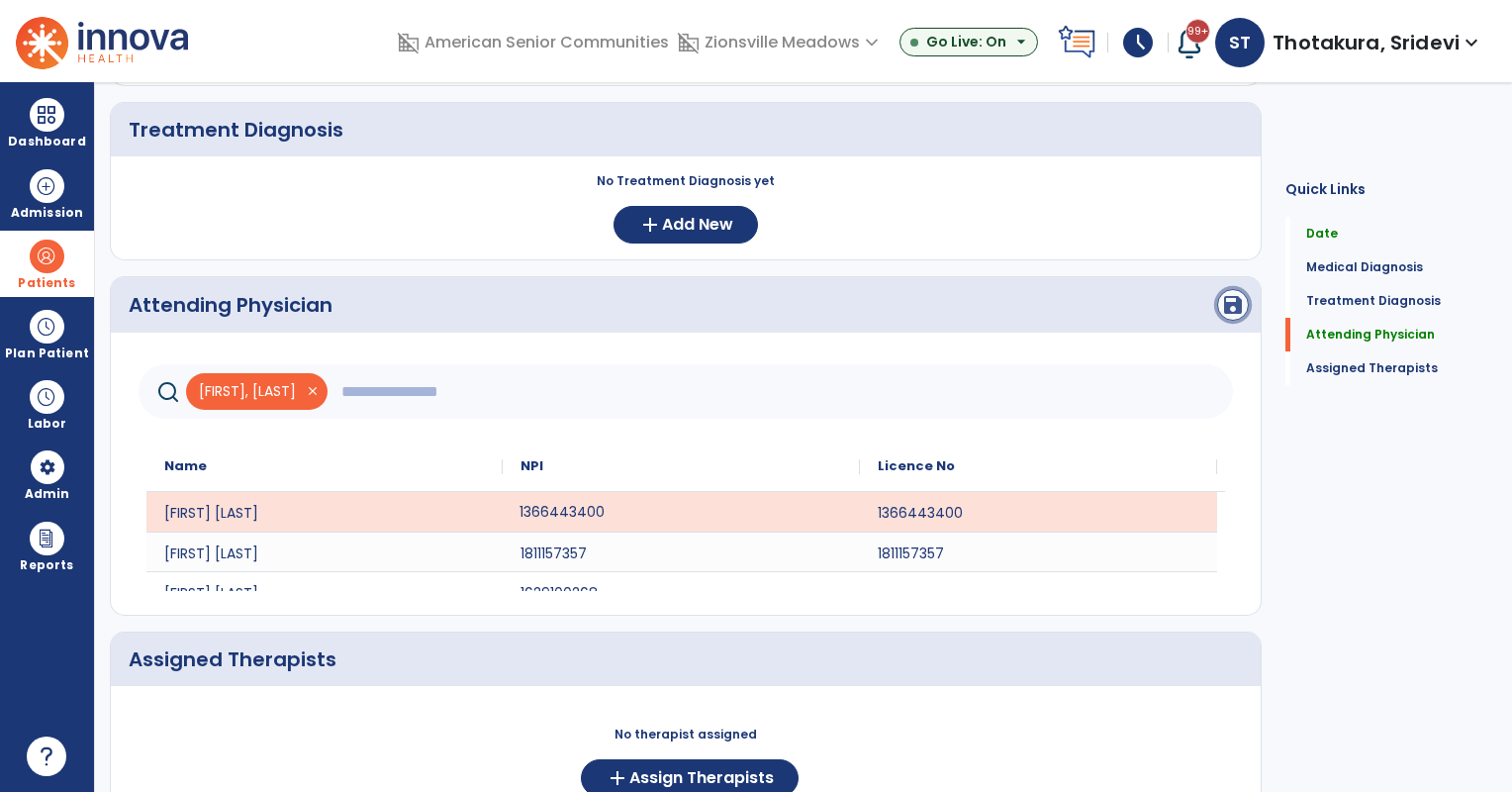 click on "save" 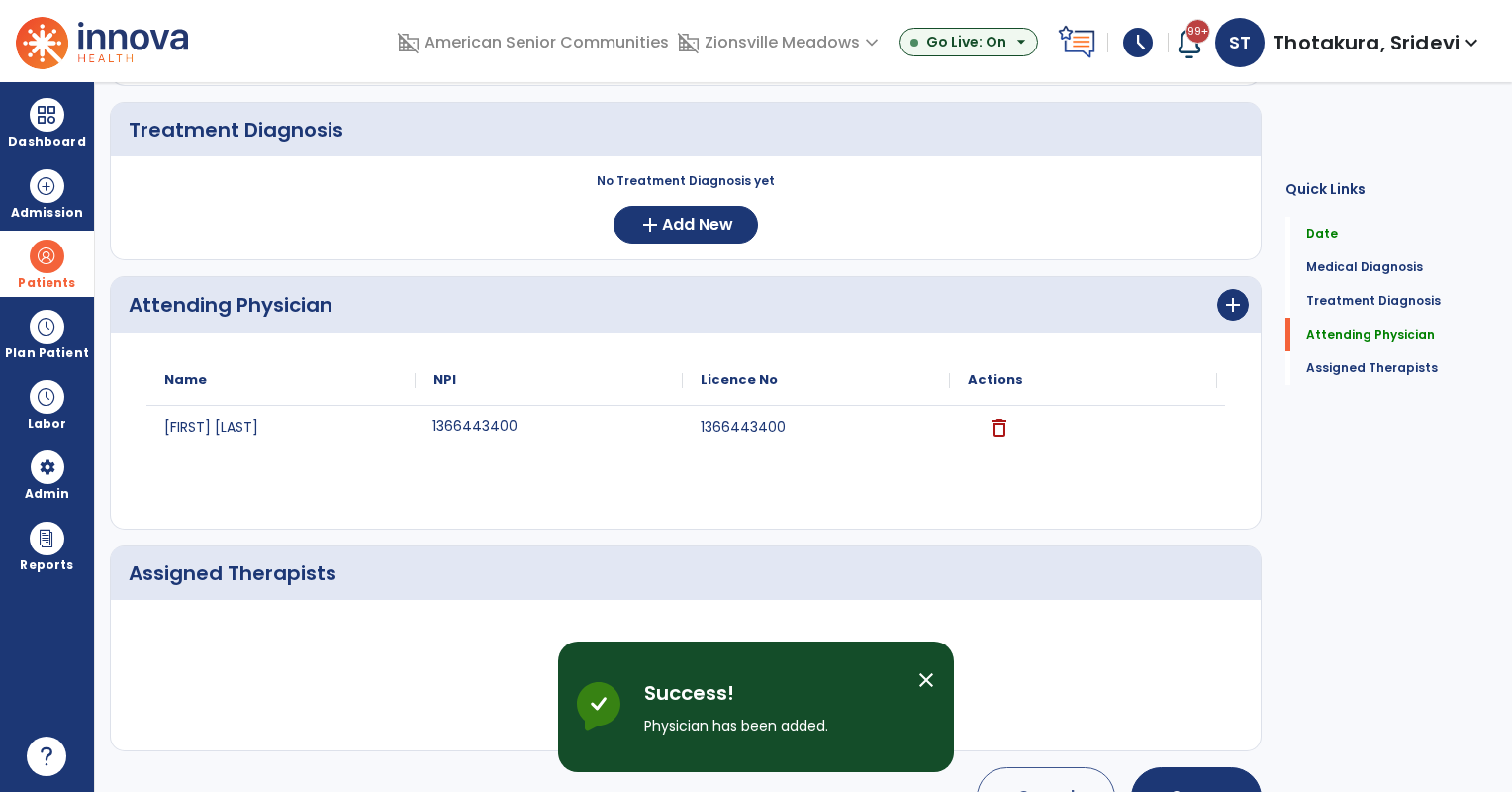 scroll, scrollTop: 392, scrollLeft: 0, axis: vertical 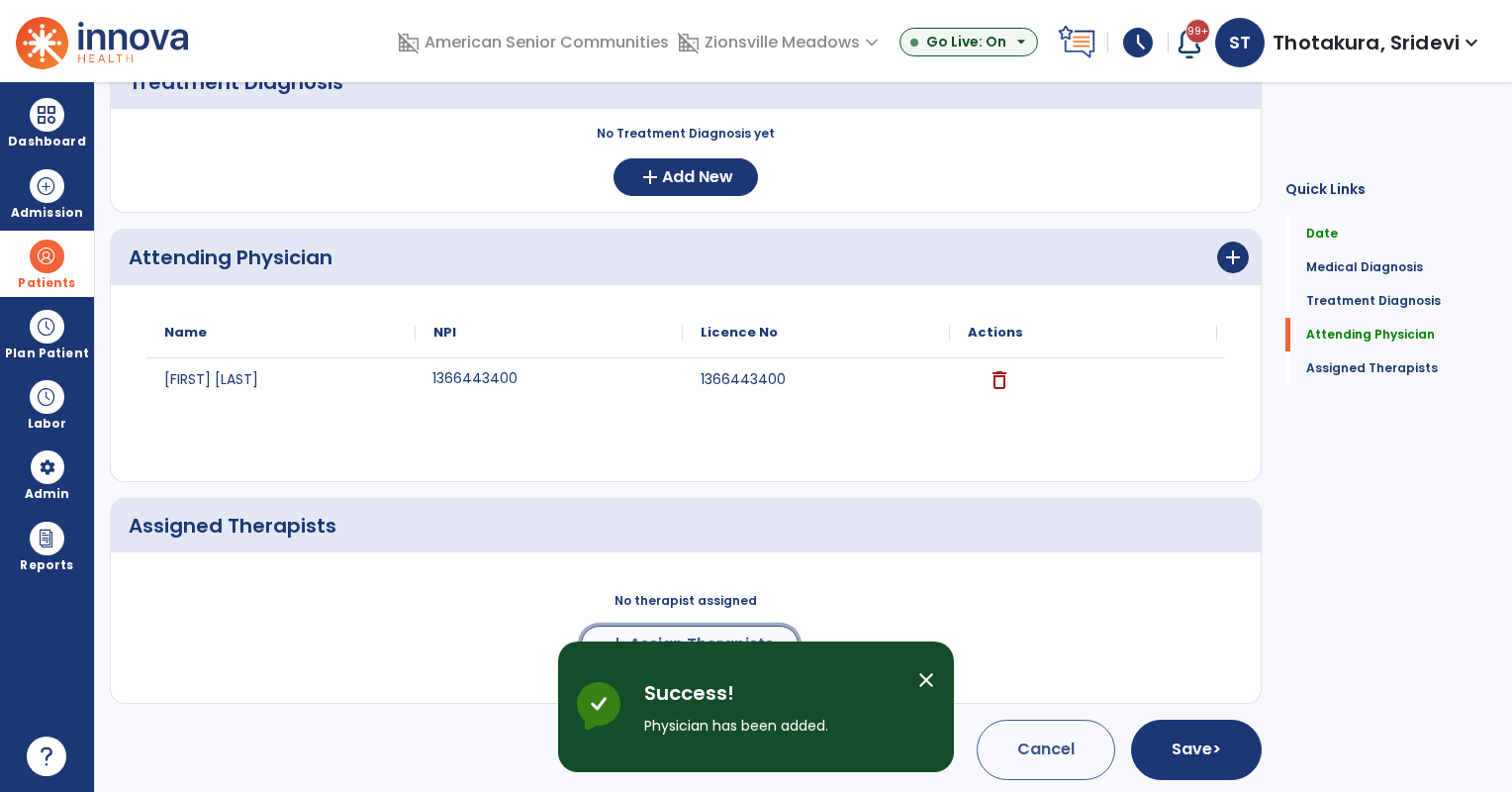 click on "Assign Therapists" 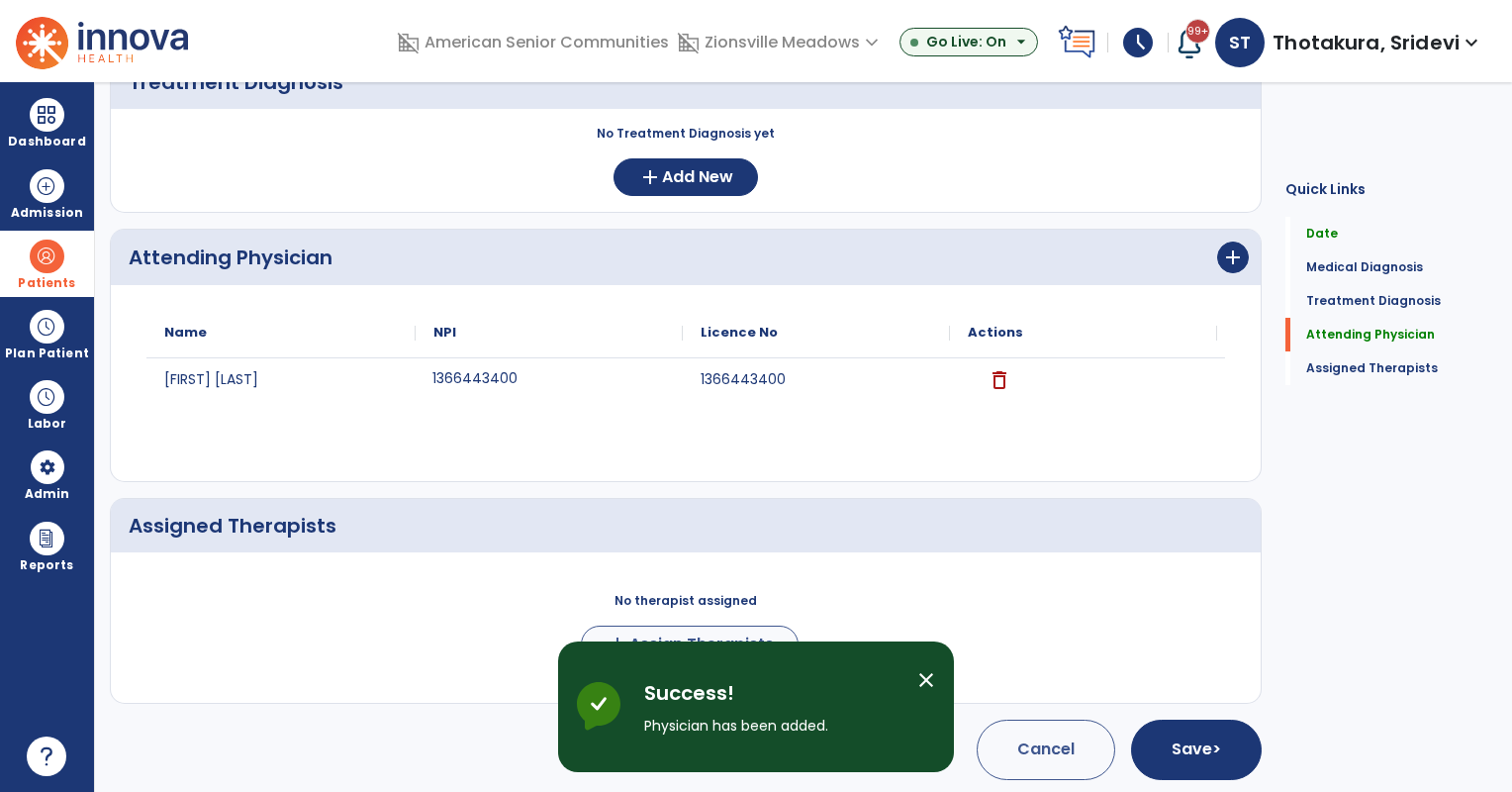 scroll, scrollTop: 388, scrollLeft: 0, axis: vertical 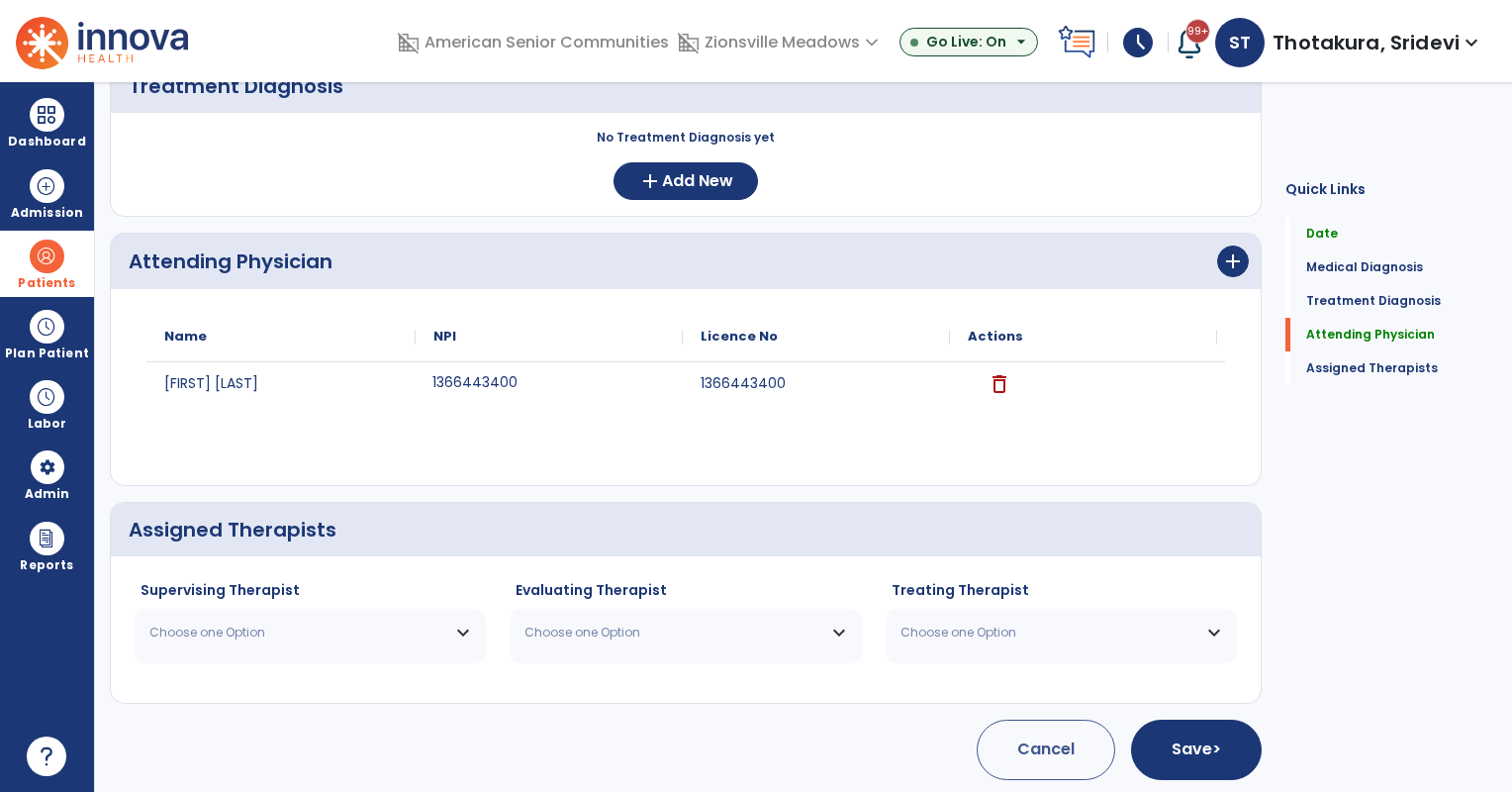 click on "Choose one Option" at bounding box center [310, 633] 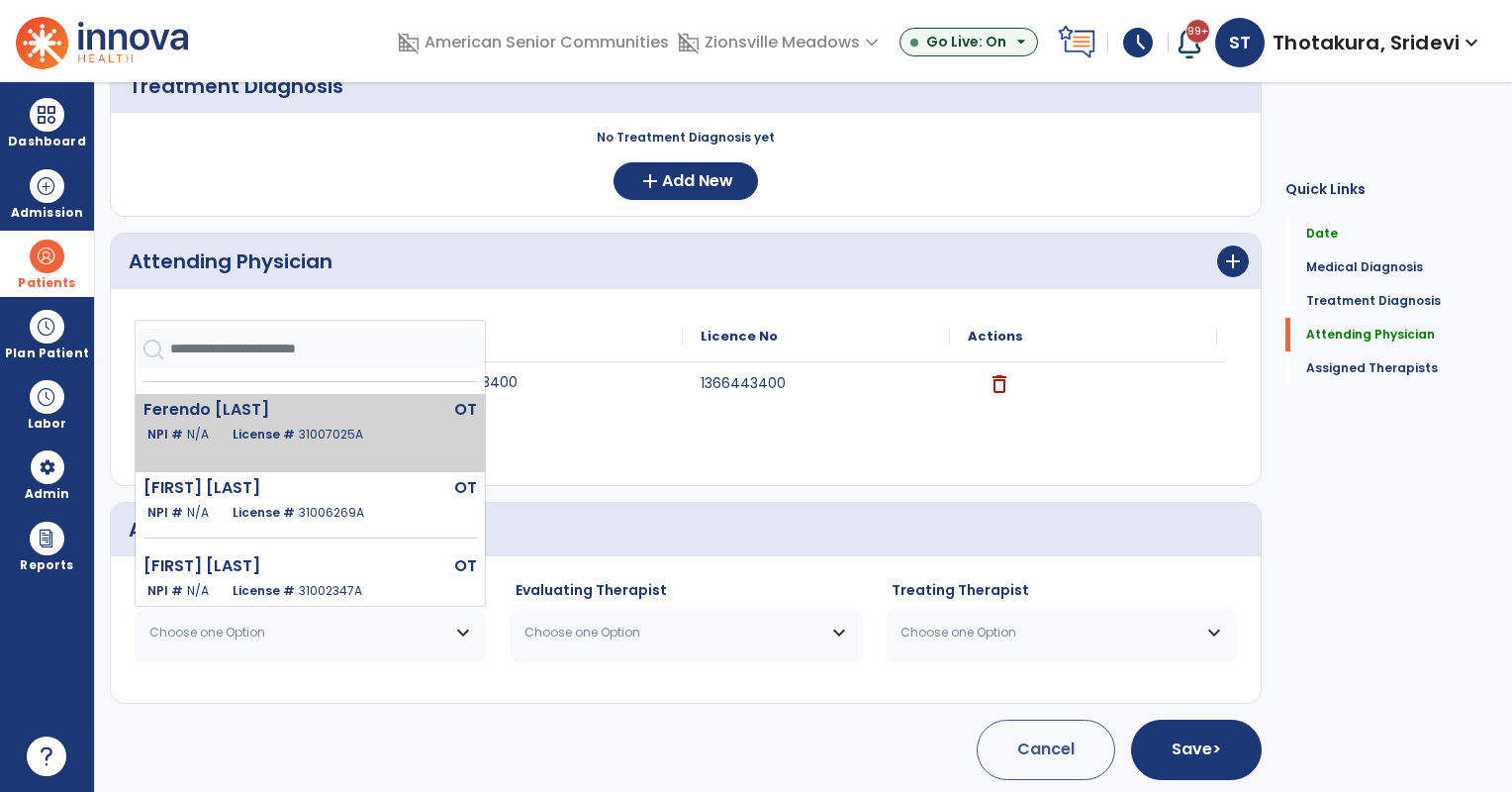scroll, scrollTop: 246, scrollLeft: 0, axis: vertical 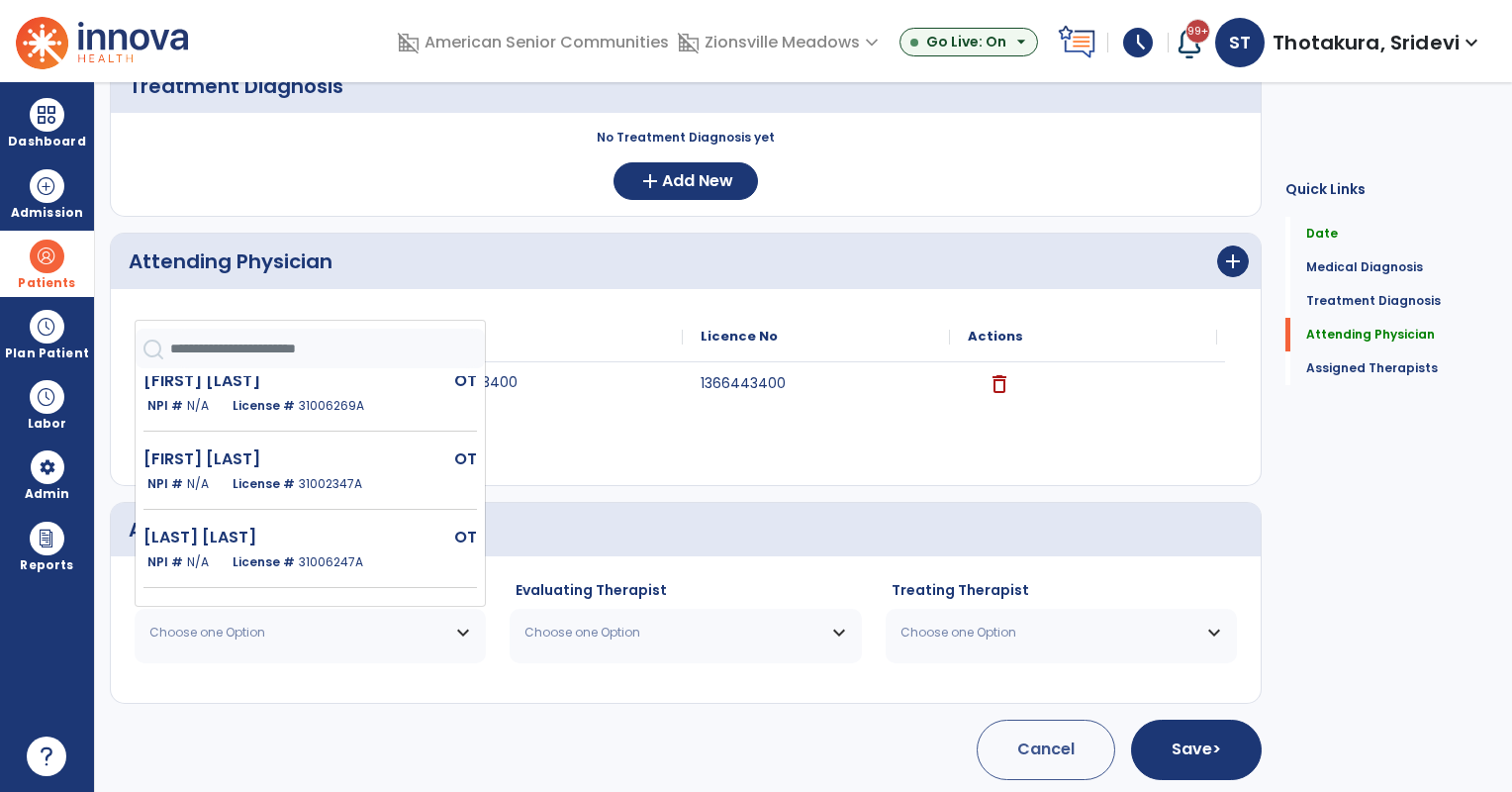 click on "OT" 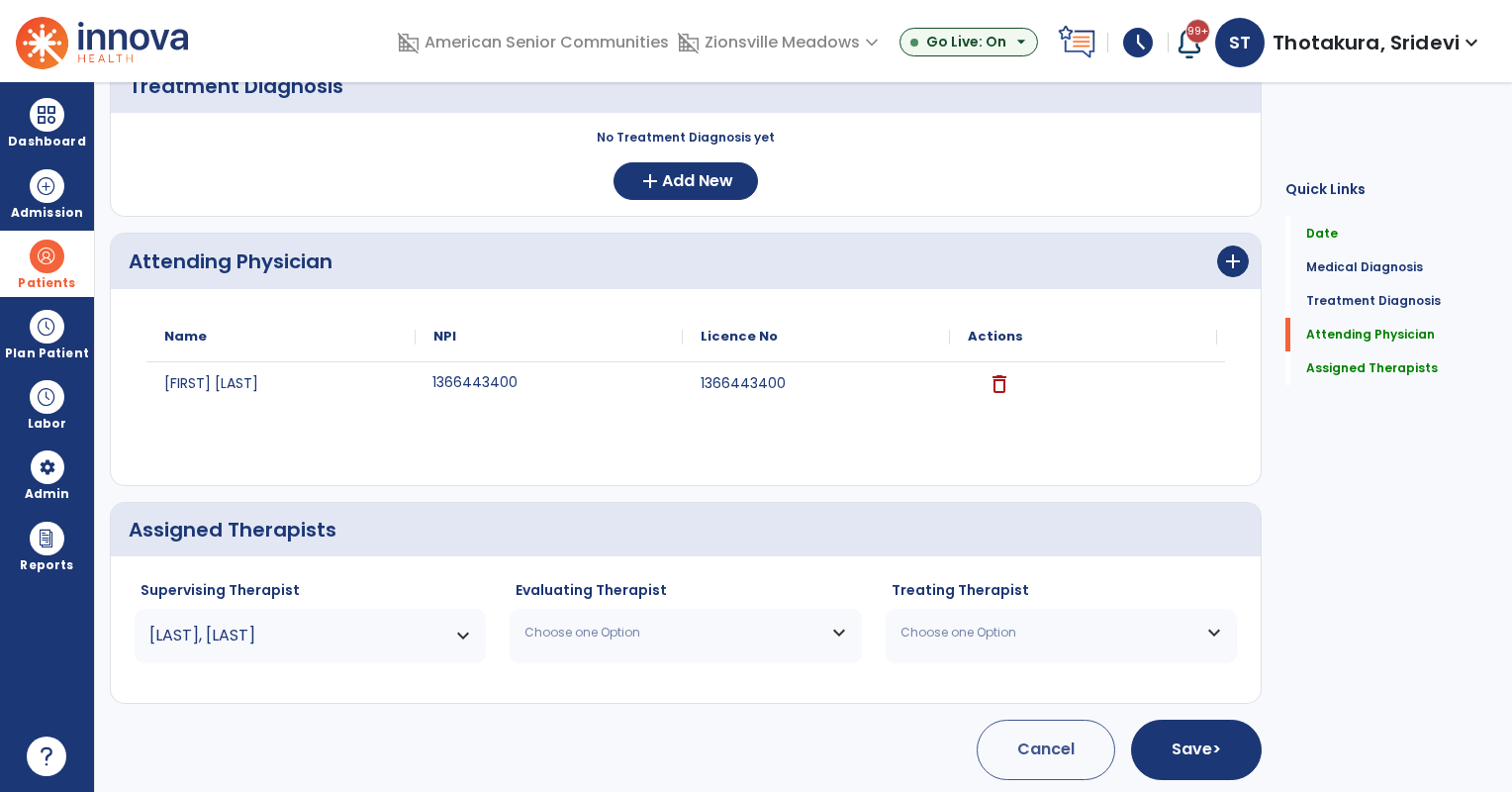 click on "Choose one Option" at bounding box center [673, 633] 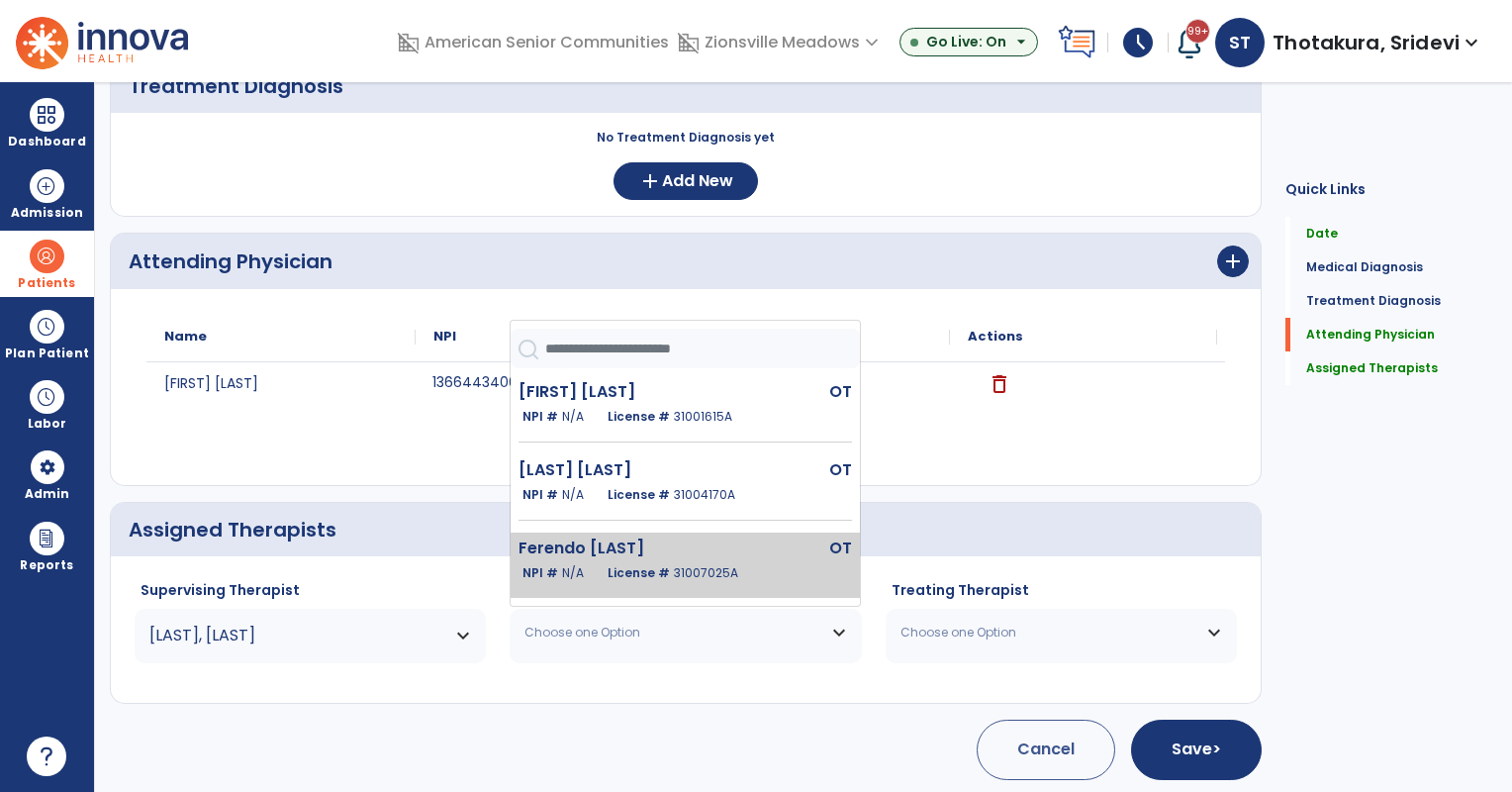scroll, scrollTop: 246, scrollLeft: 0, axis: vertical 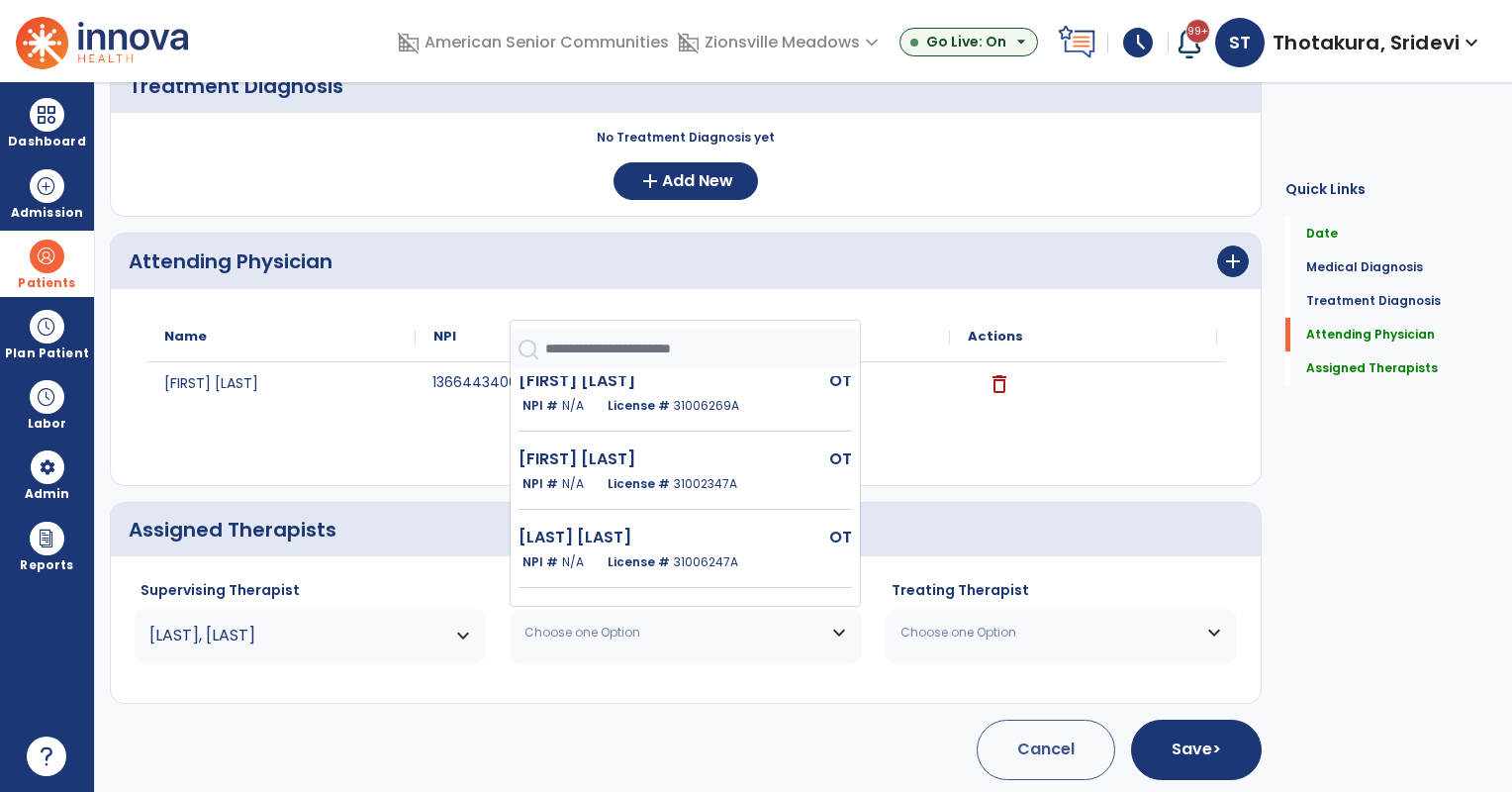 click on "Choose one Option" at bounding box center [673, 633] 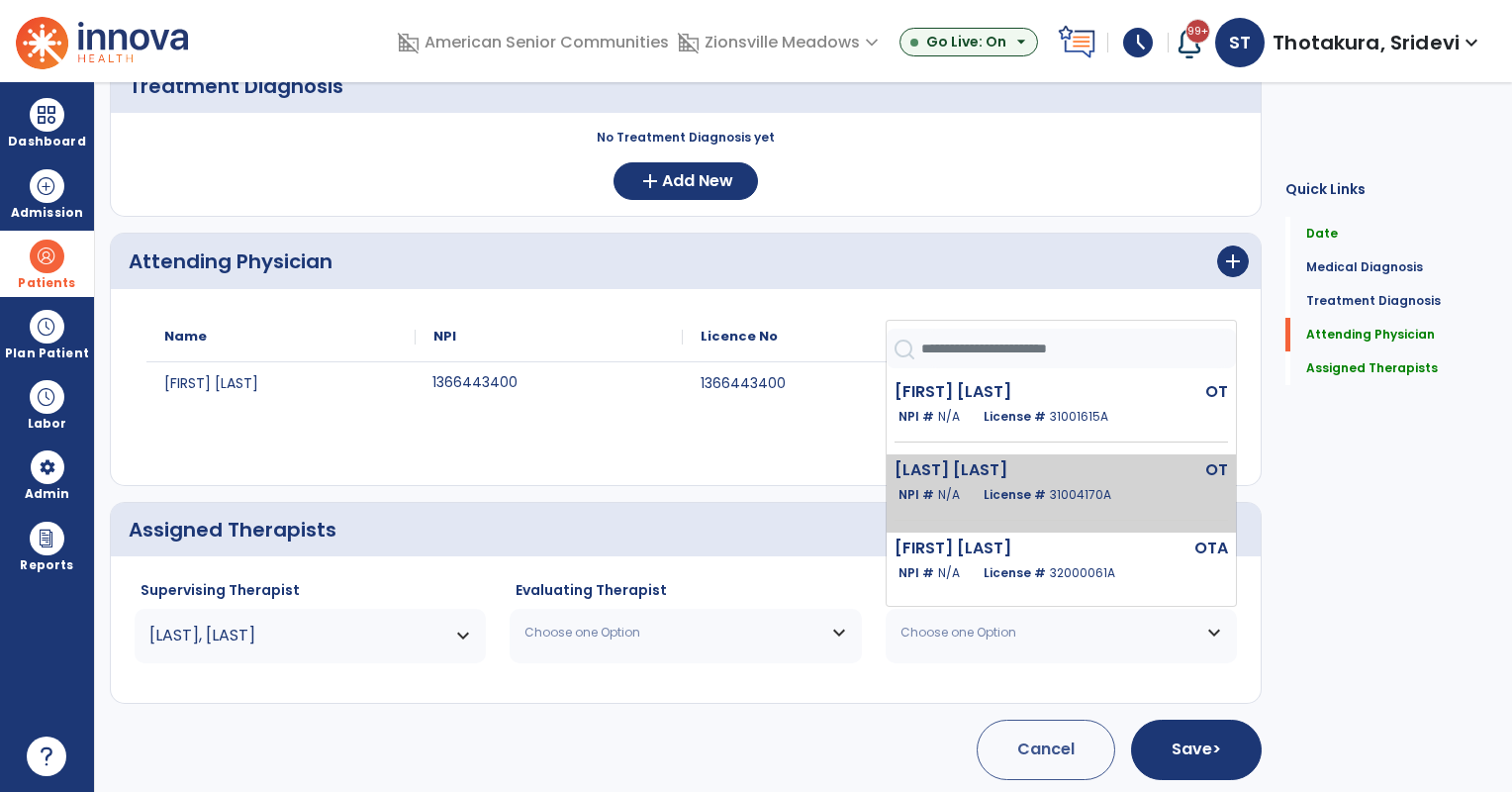 scroll, scrollTop: 558, scrollLeft: 0, axis: vertical 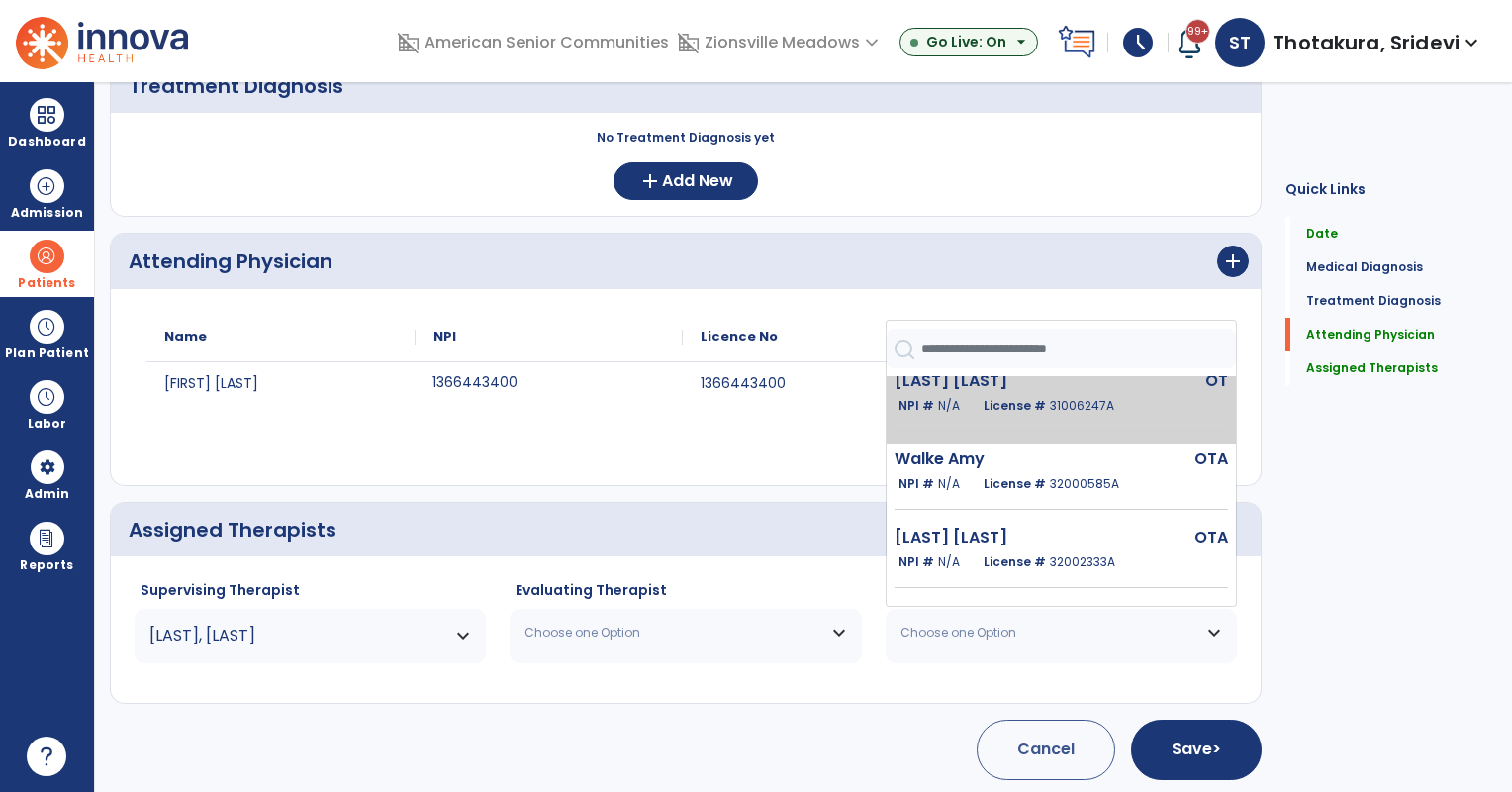 click on "NPI #  N/A   License #  31006247A" 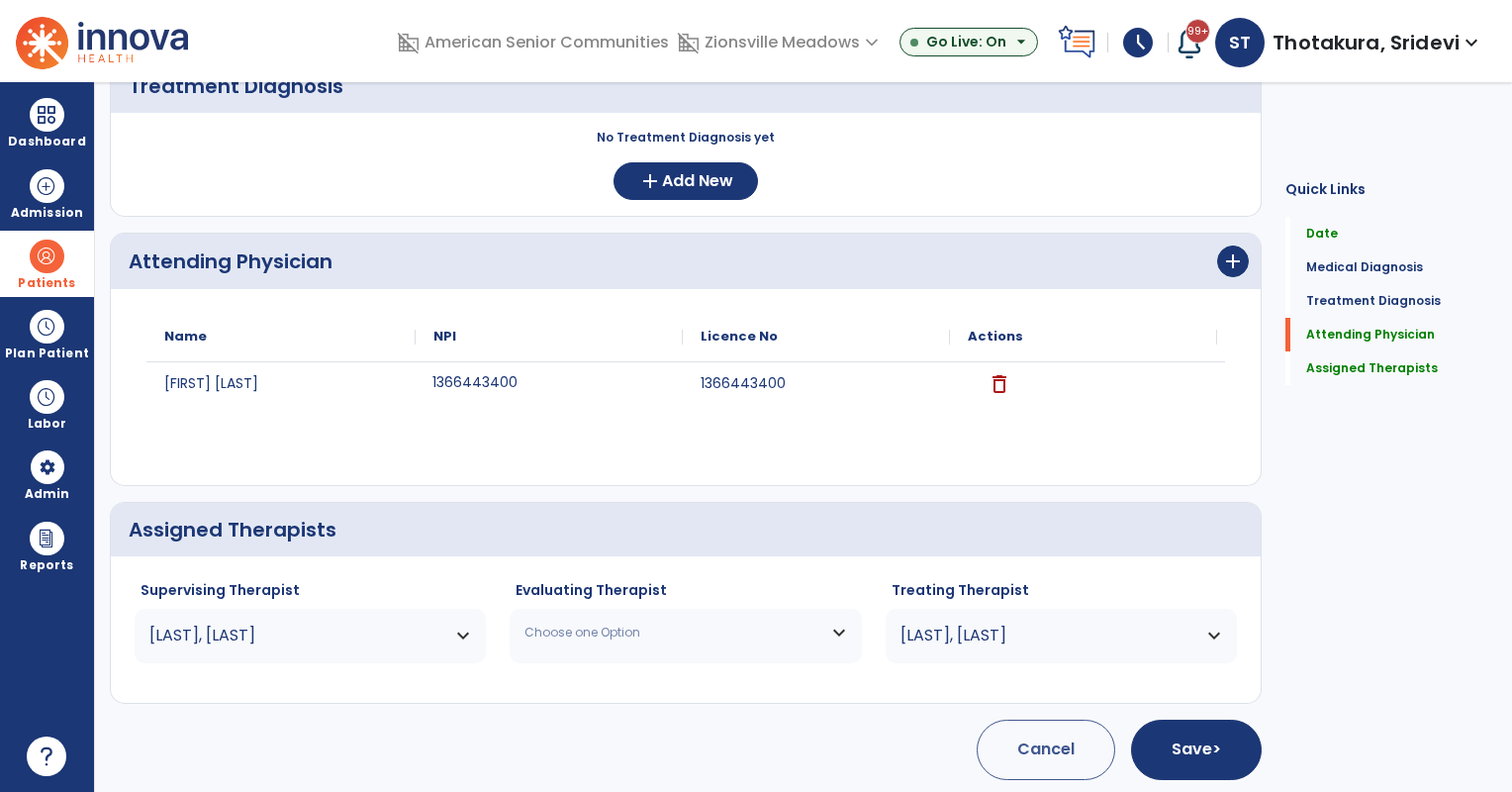 click on "Choose one Option" at bounding box center (673, 633) 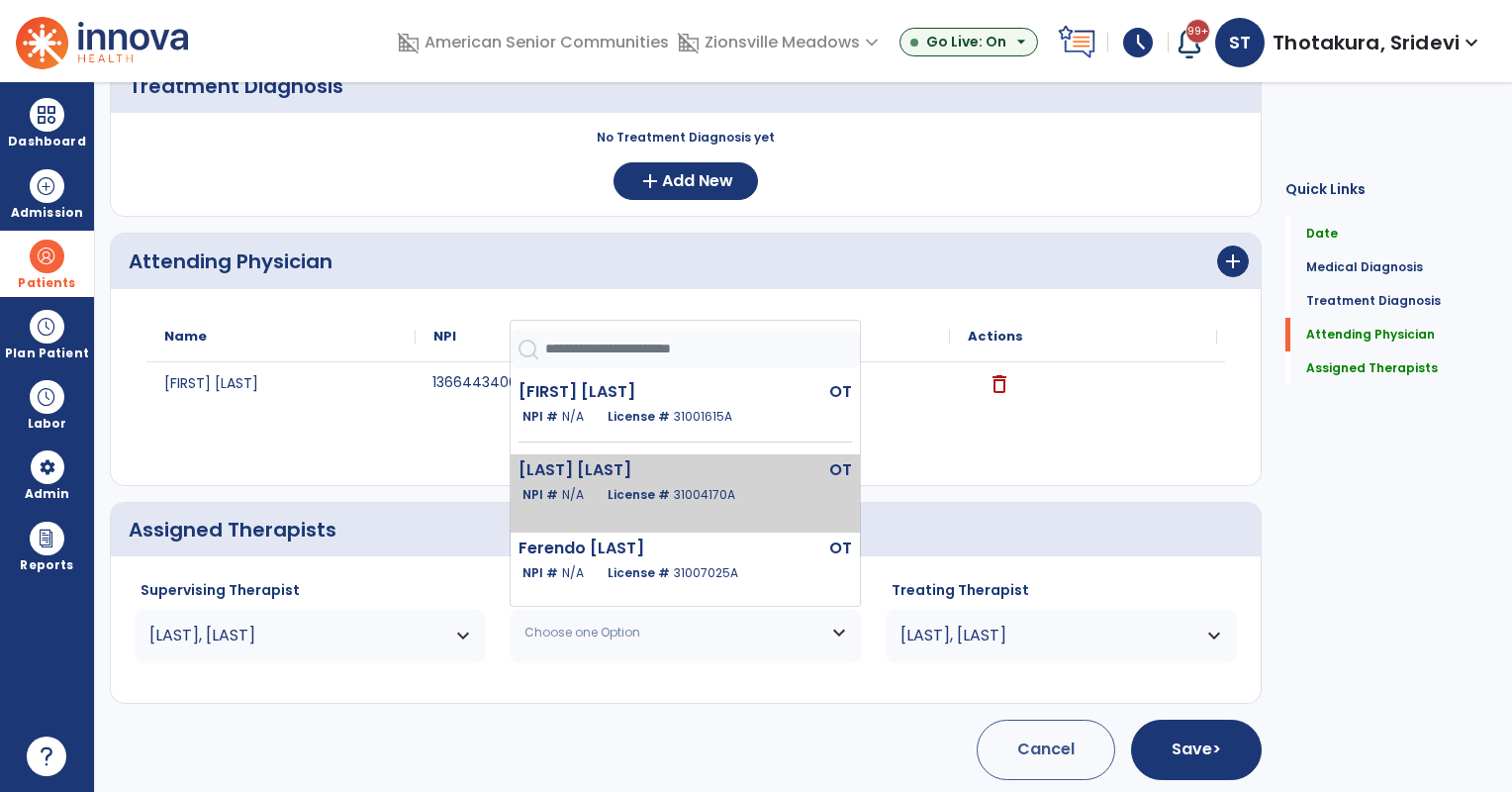 scroll, scrollTop: 246, scrollLeft: 0, axis: vertical 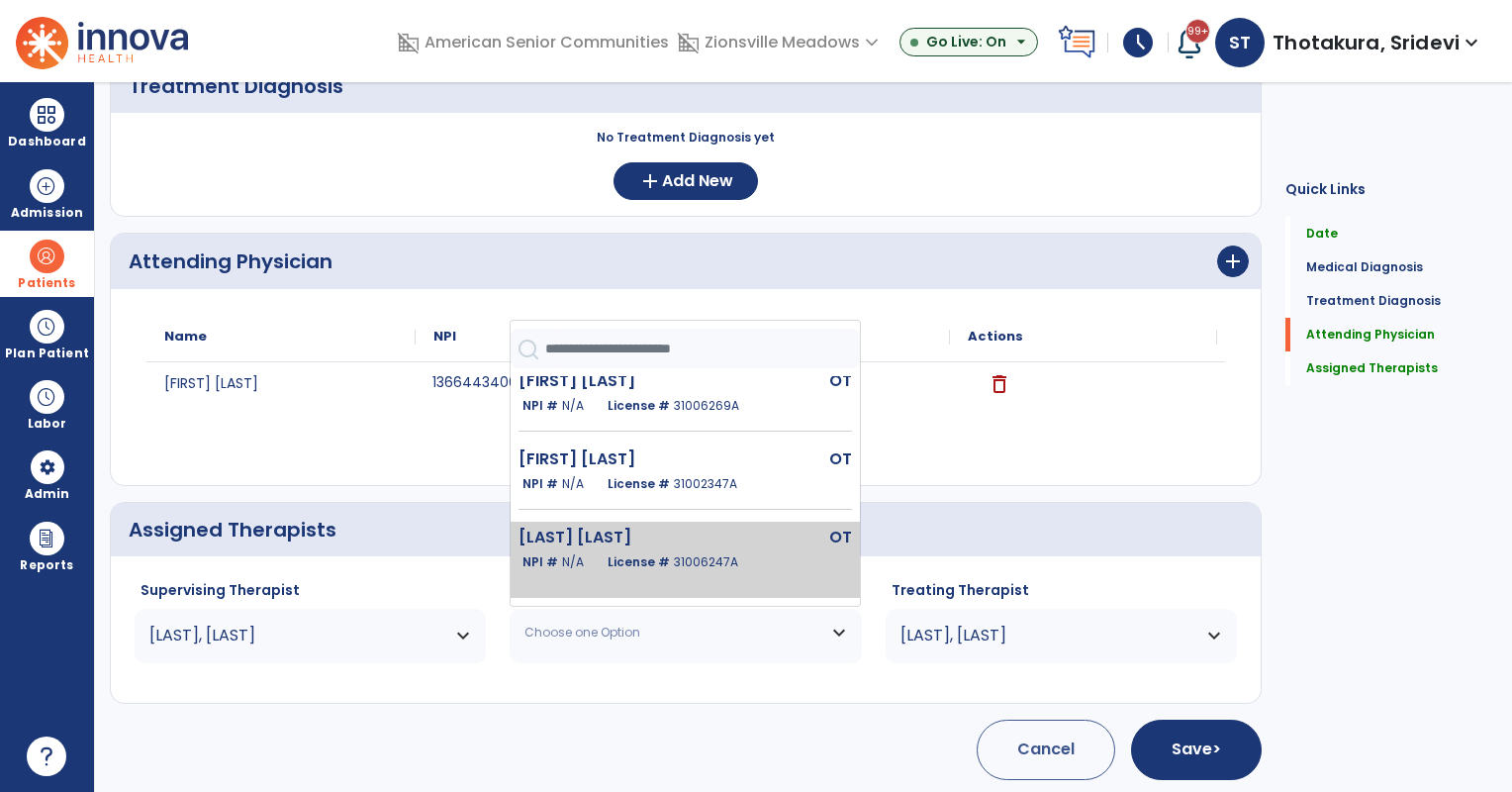 click on "License #  31006247A" 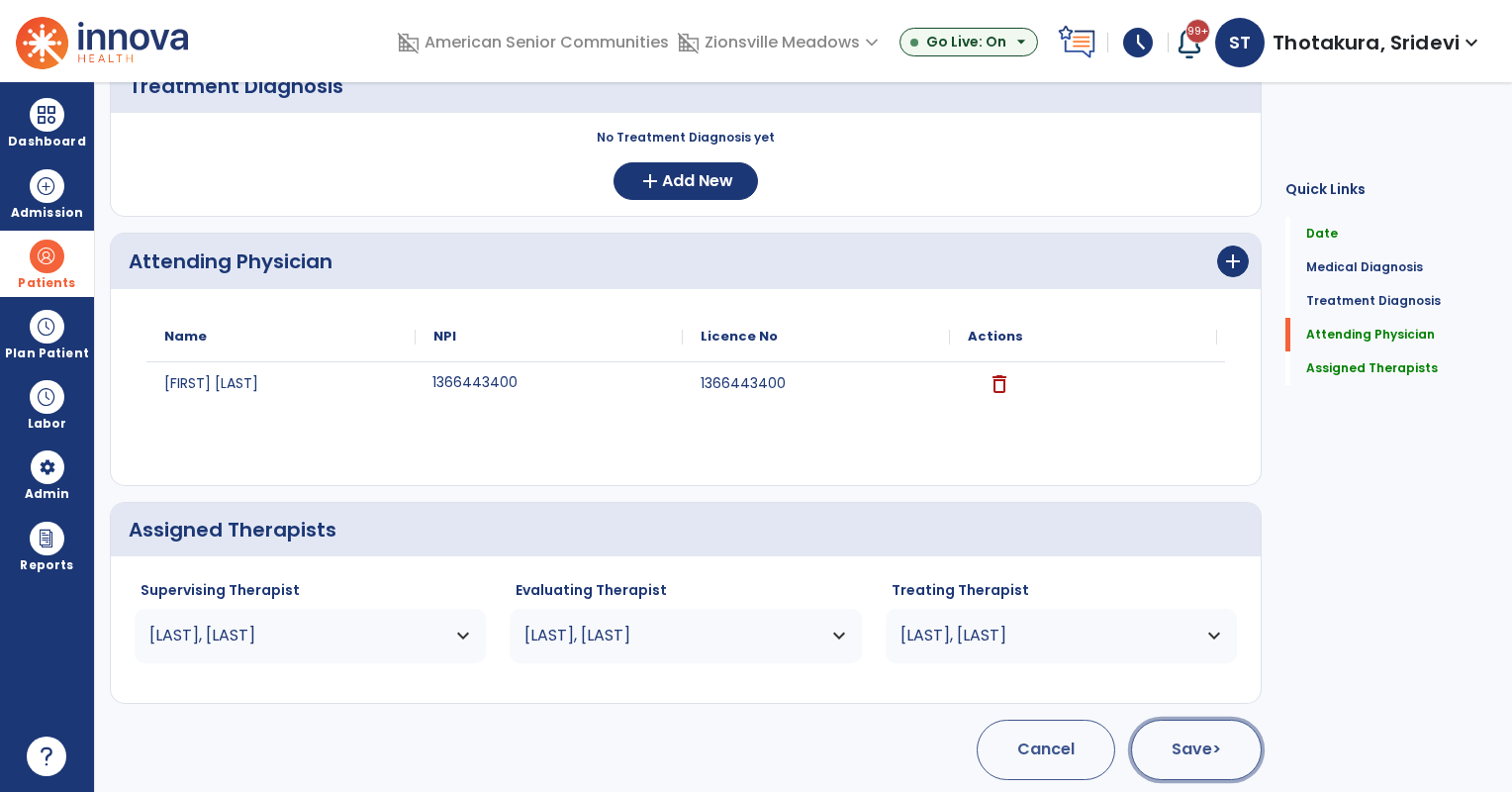 click on "Save  >" 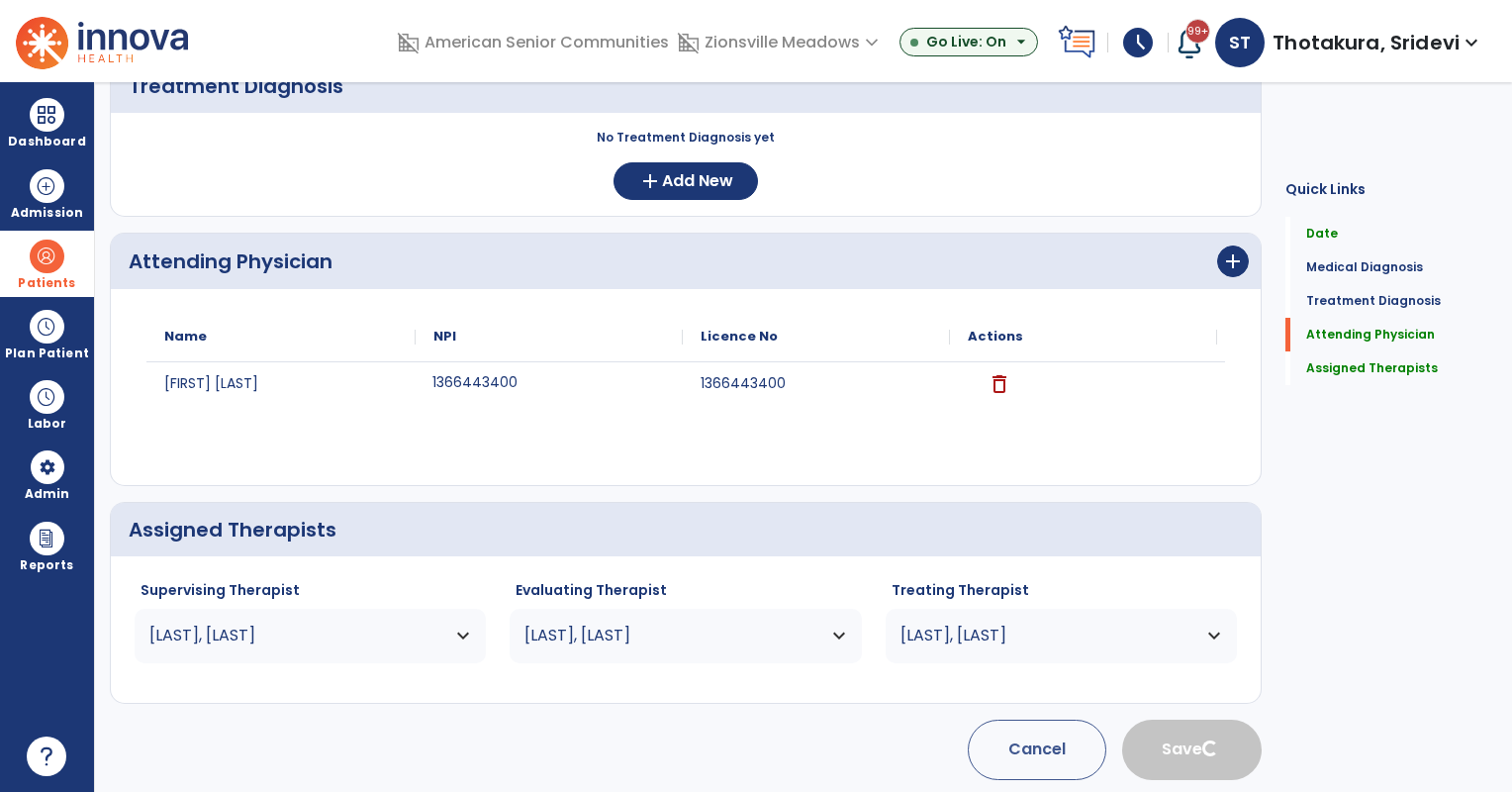type 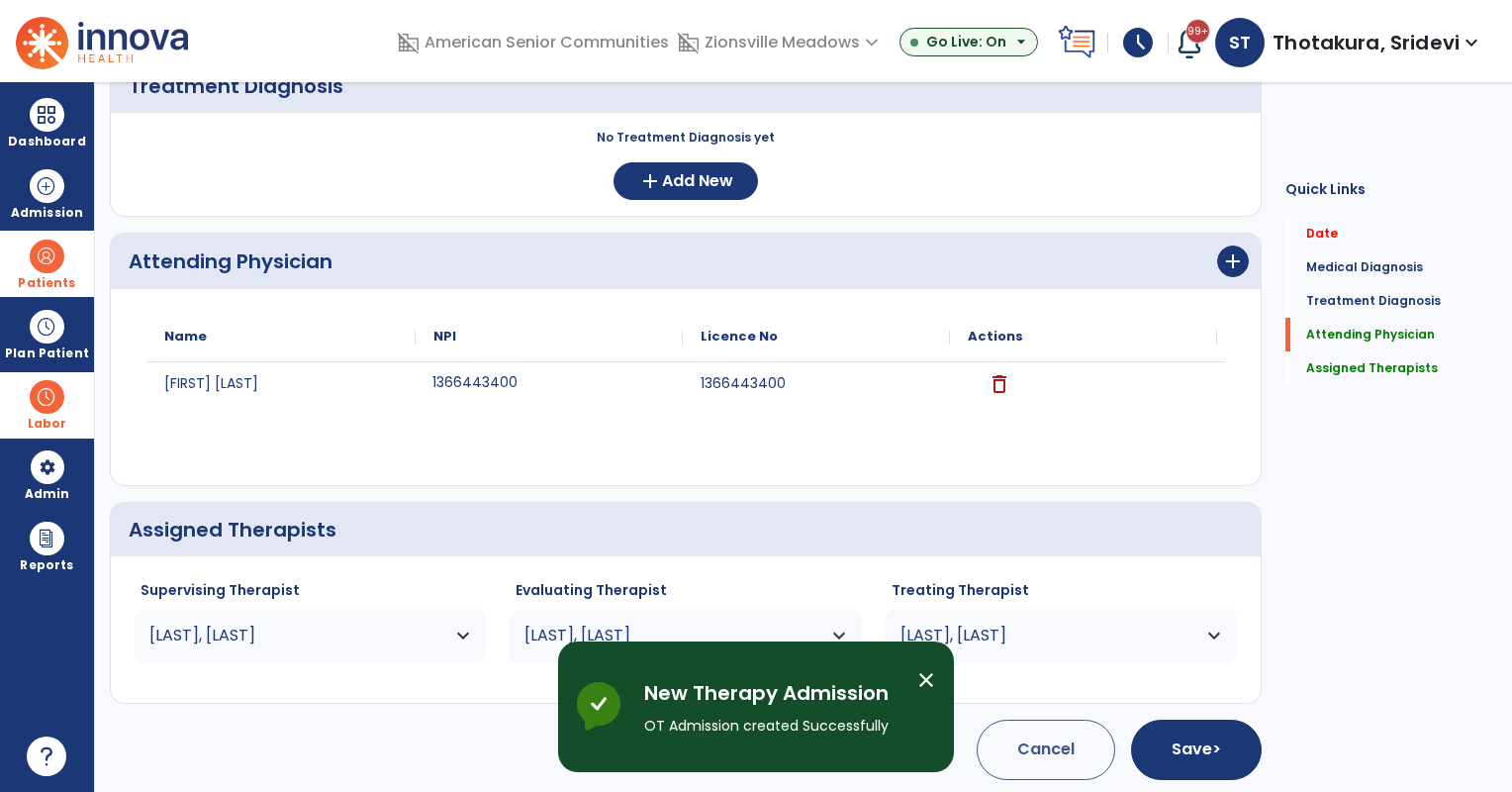 scroll, scrollTop: 0, scrollLeft: 0, axis: both 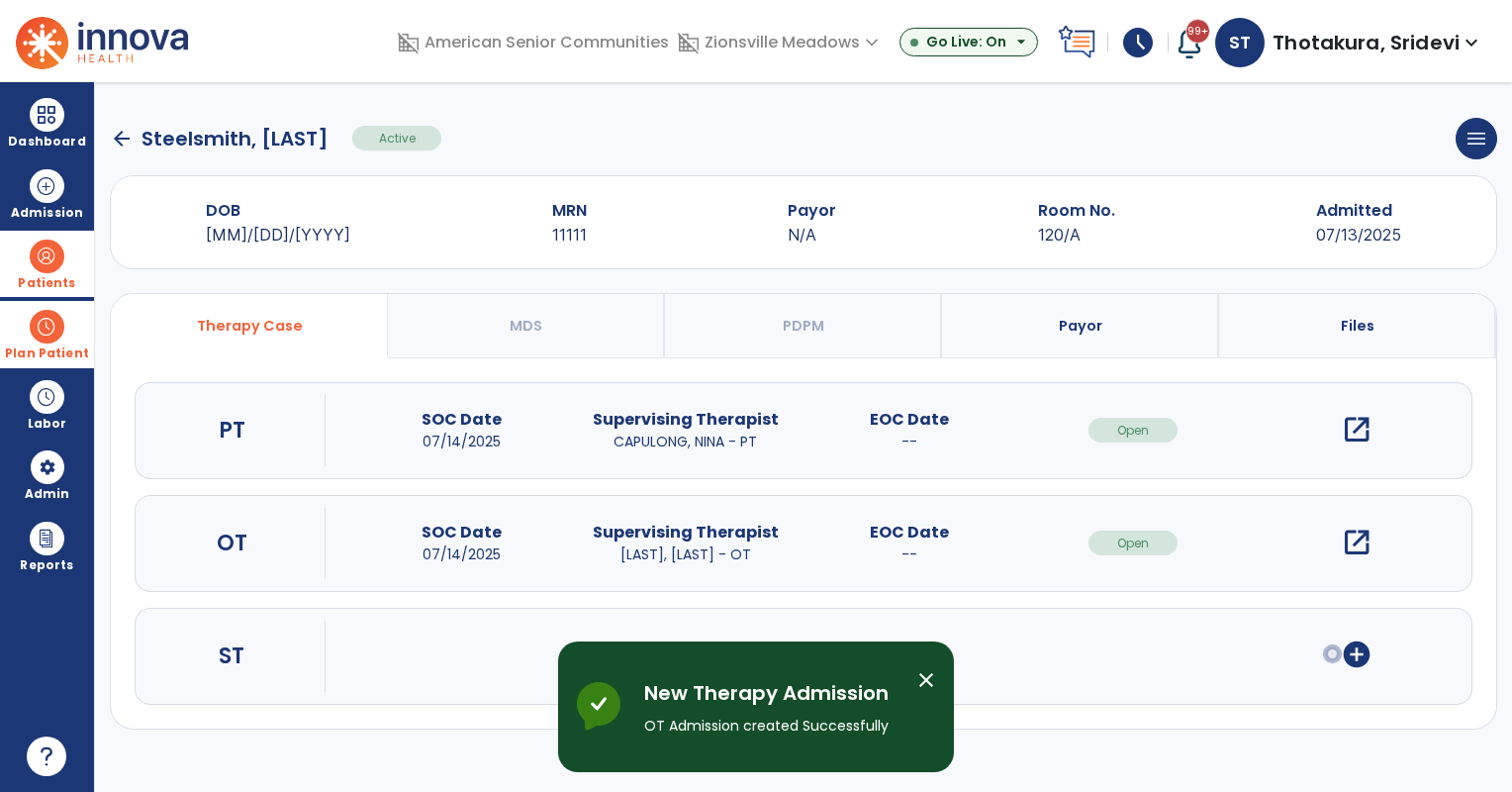 click at bounding box center (47, 327) 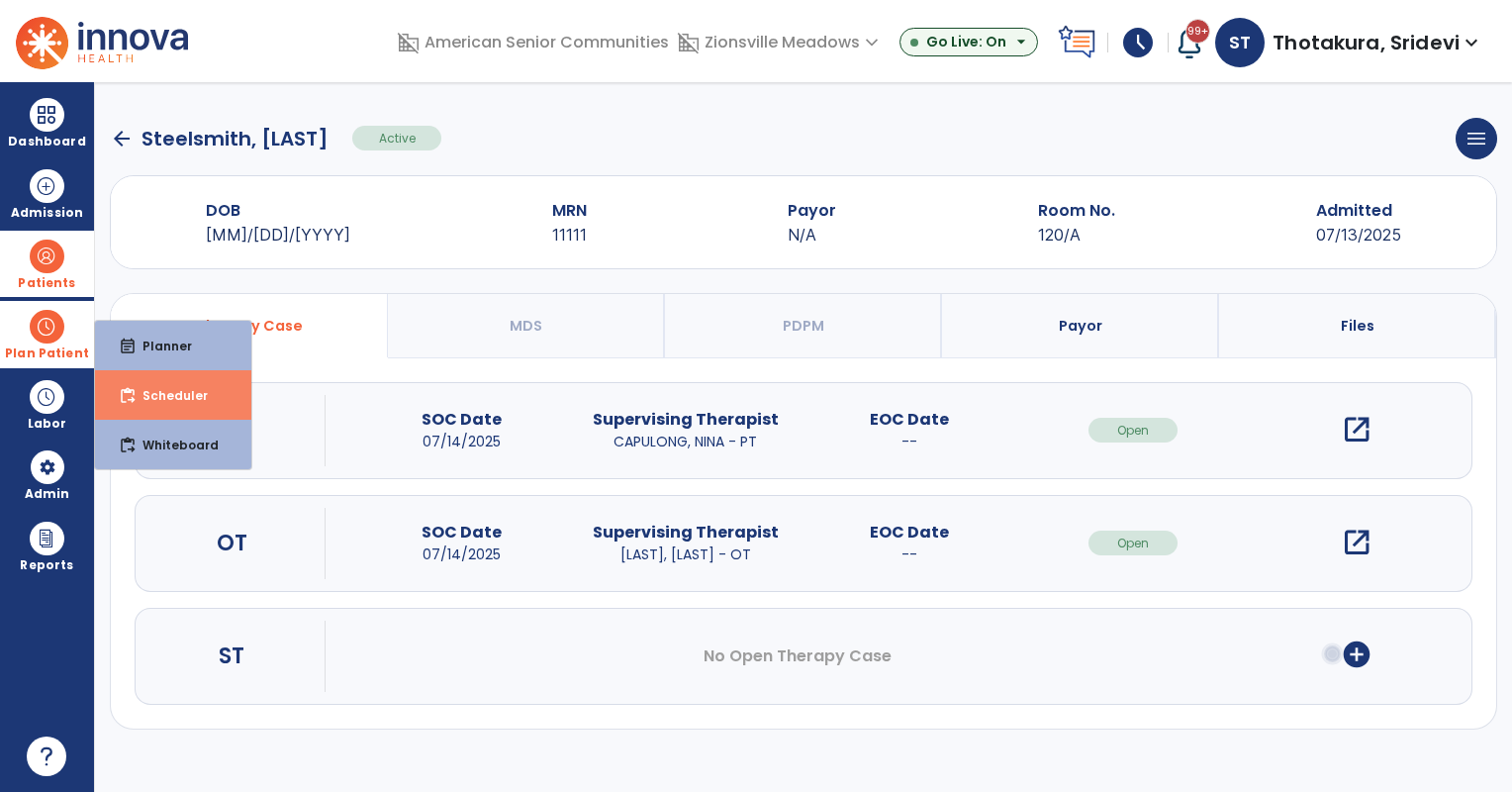 click on "content_paste_go  Scheduler" at bounding box center (173, 395) 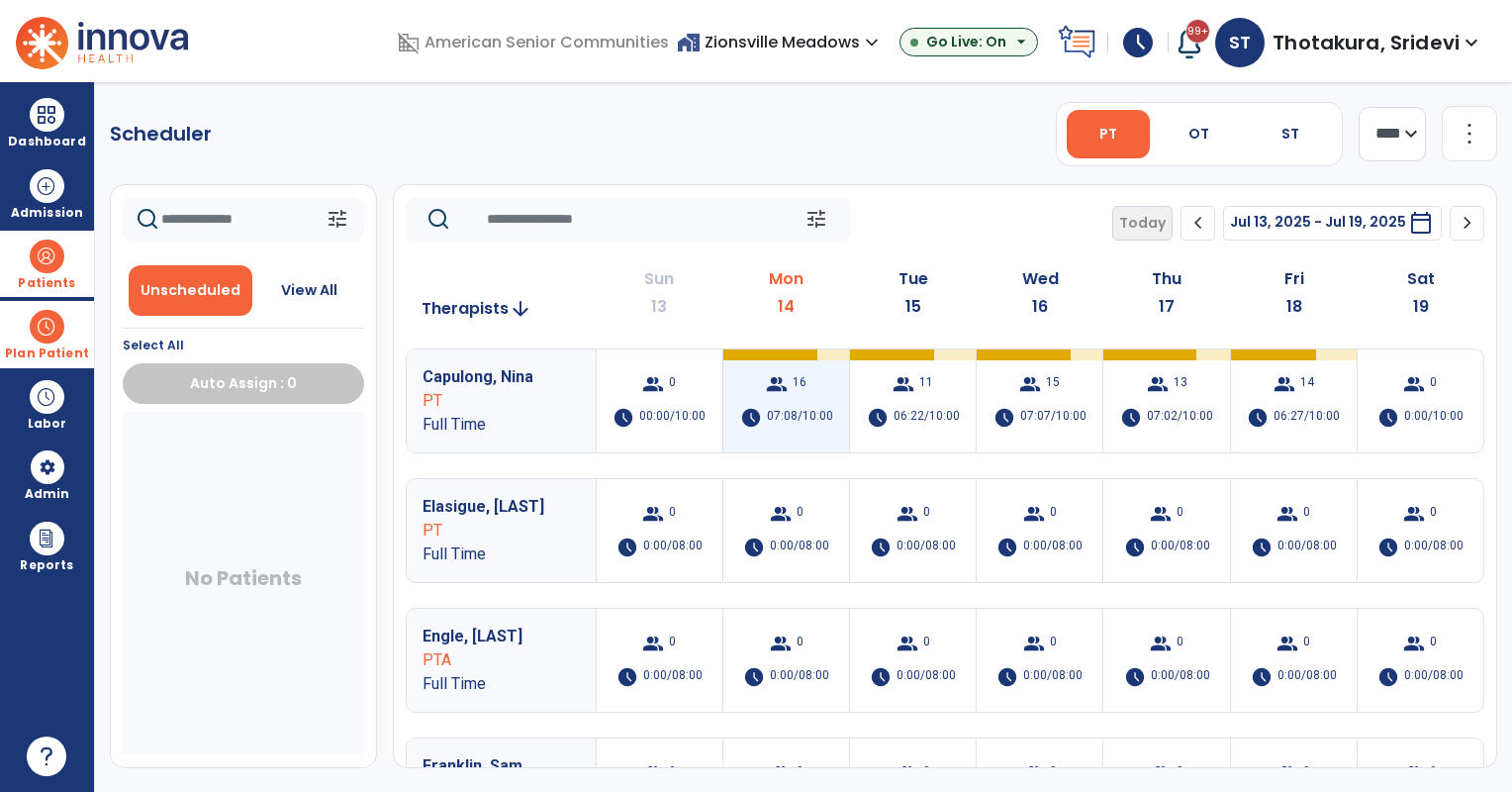 click on "group  16  schedule  07:08/10:00" at bounding box center [786, 401] 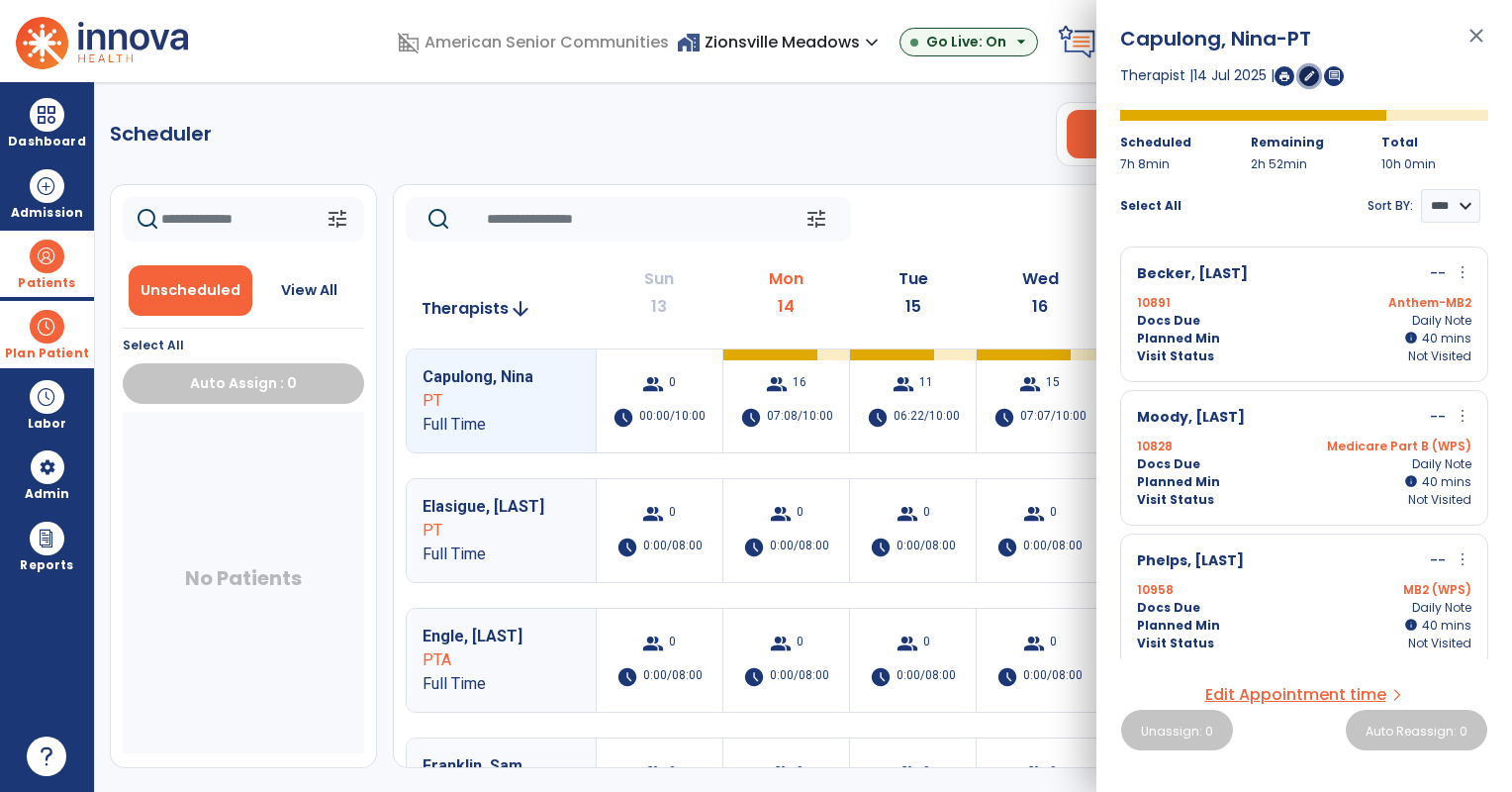 click on "edit" at bounding box center (1309, 75) 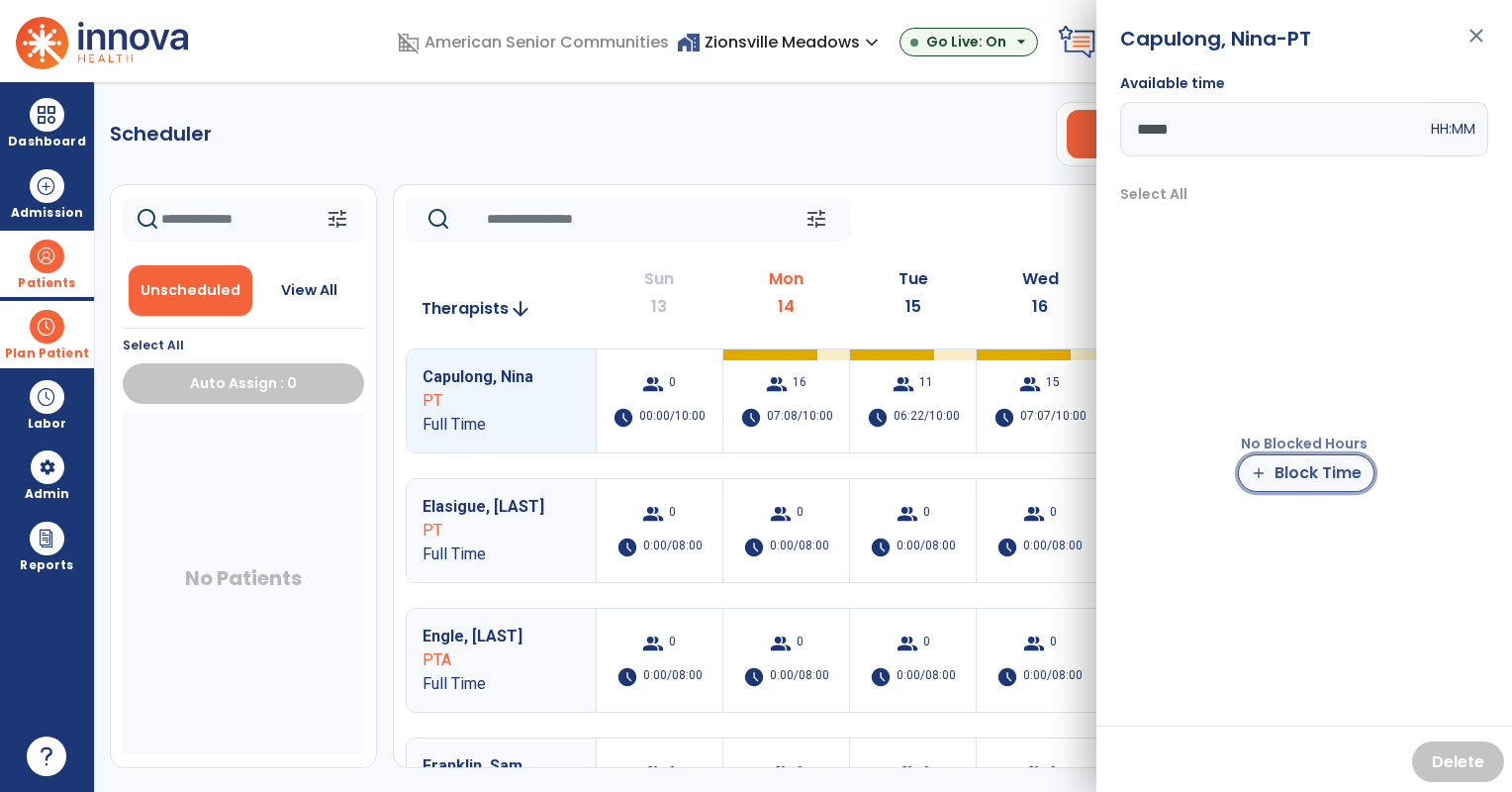 click on "add   Block Time" at bounding box center (1306, 473) 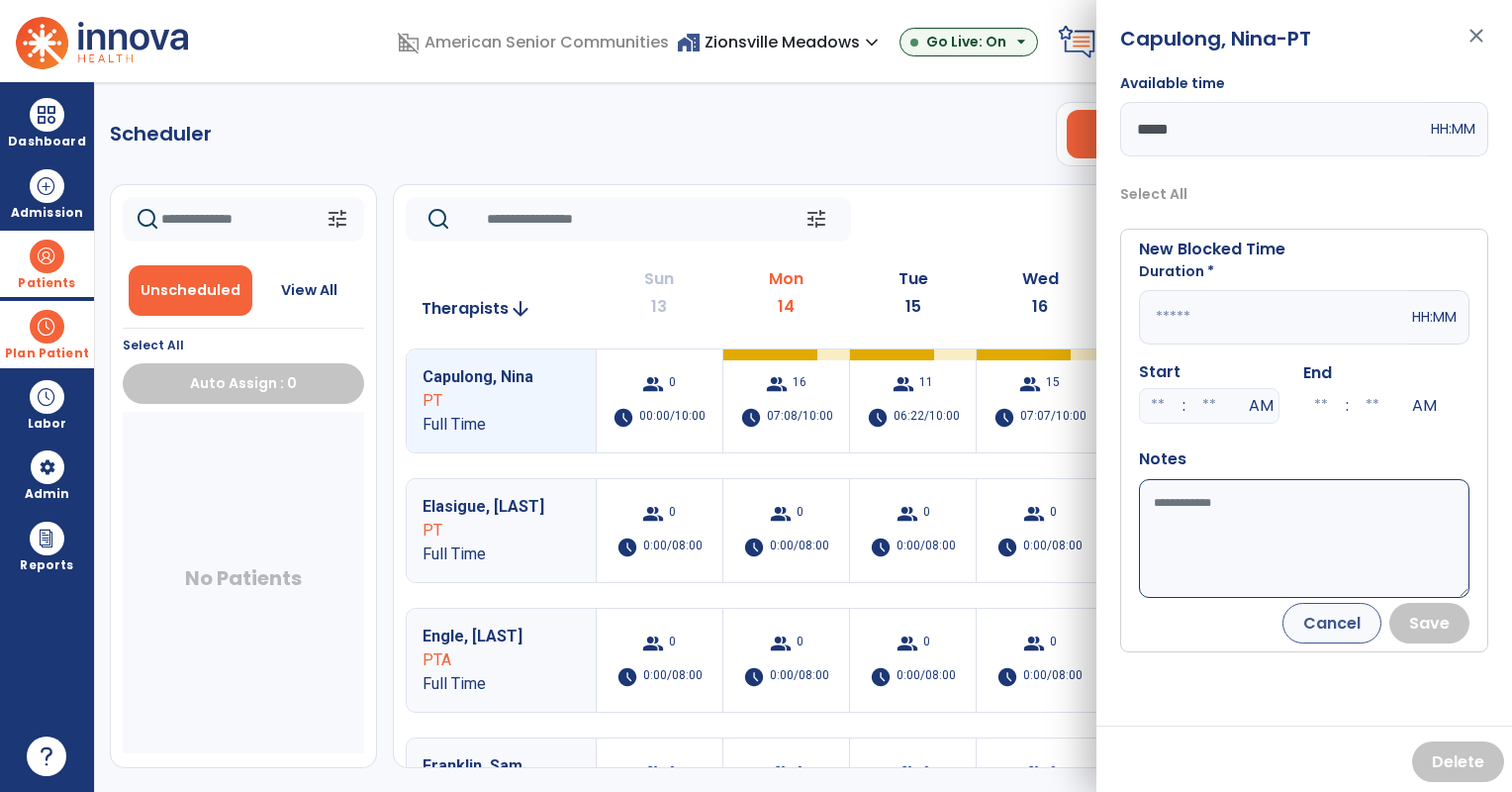 click at bounding box center [1274, 317] 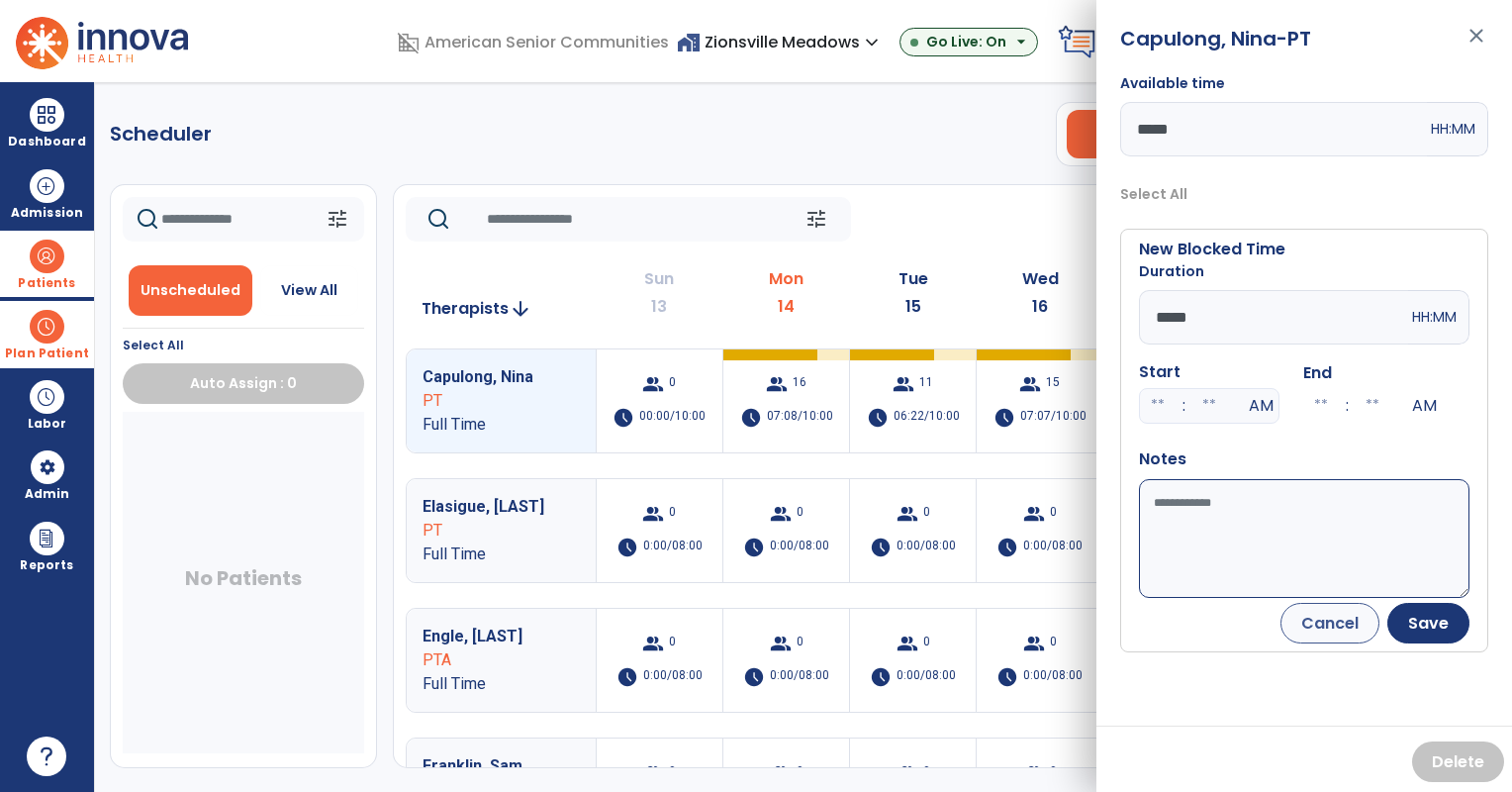 type on "*****" 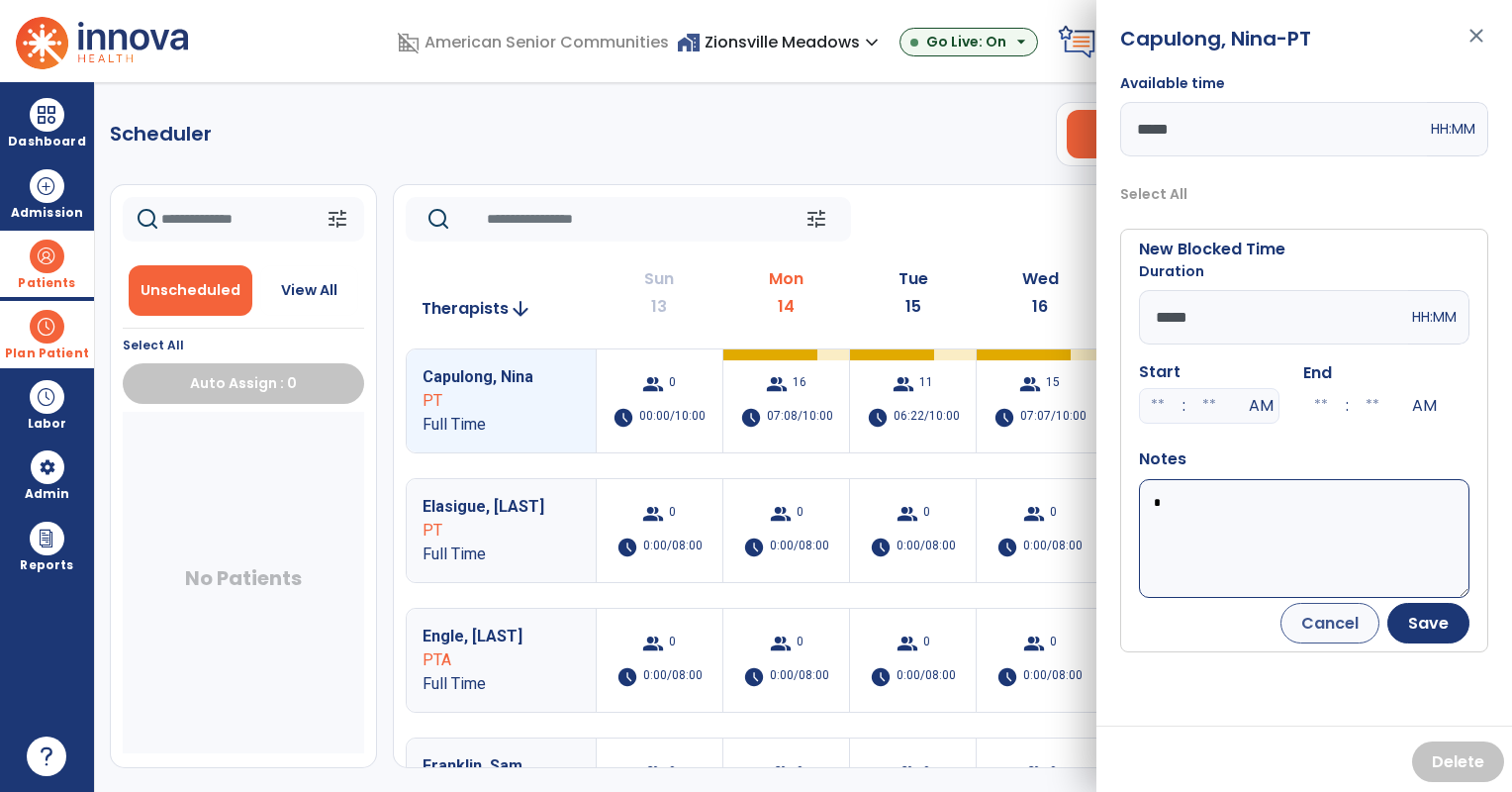 click on "*" at bounding box center [1304, 539] 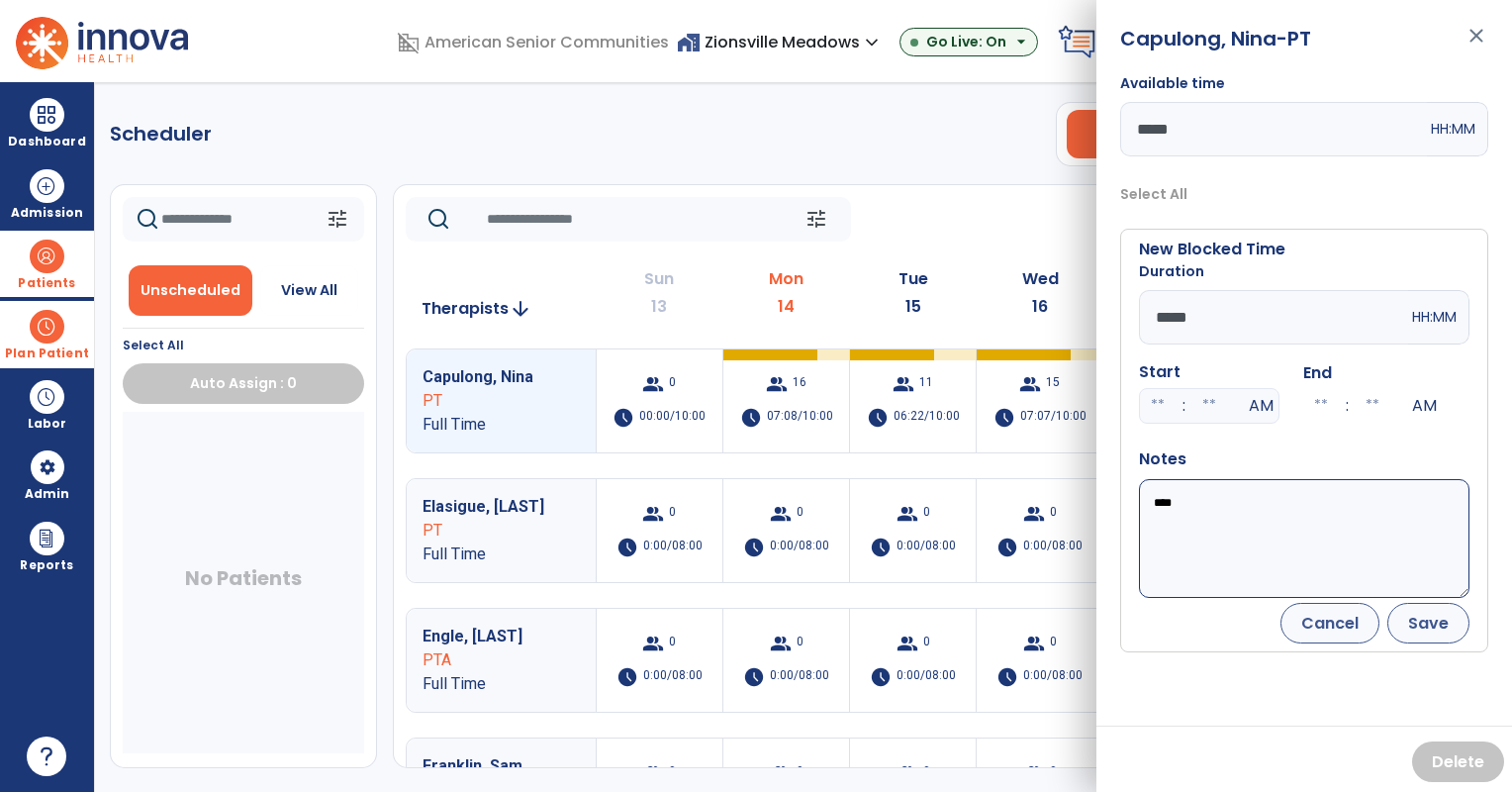 type on "****" 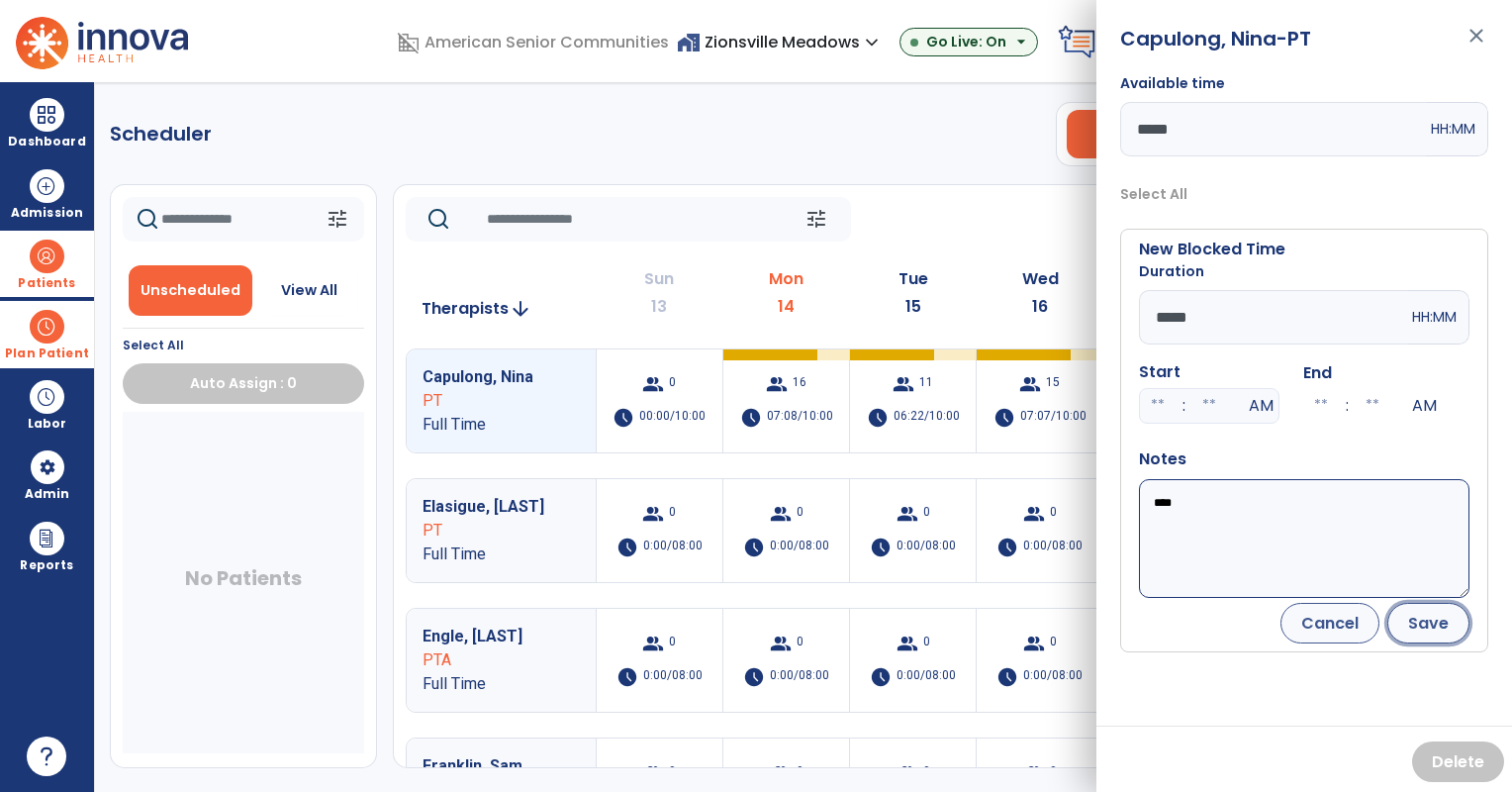 click on "Save" at bounding box center [1428, 623] 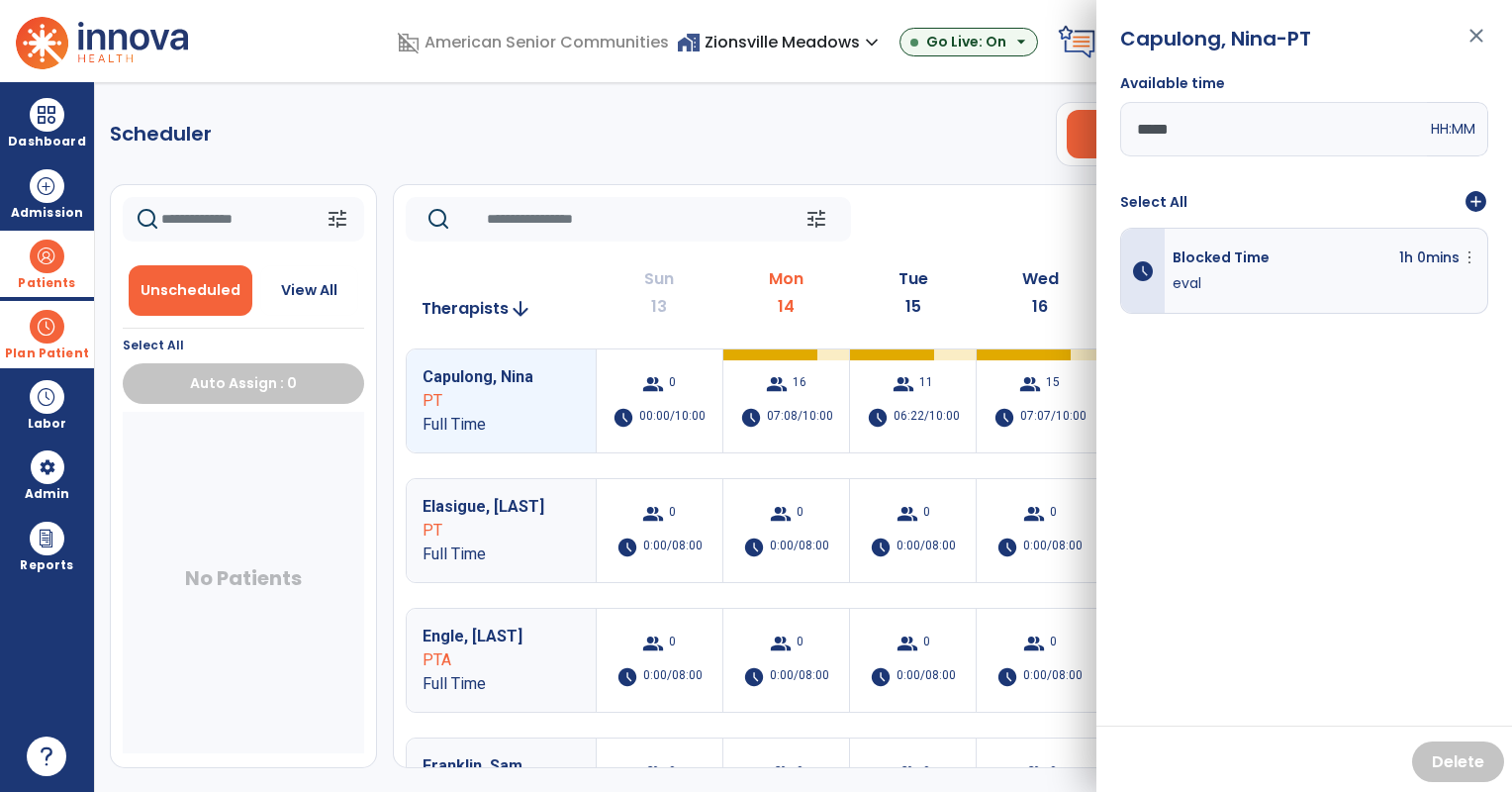 click on "Scheduler   PT   OT   ST  **** *** more_vert  Manage Labor   View All Therapists   Print   tune   Unscheduled   View All  Select All  Auto Assign : 0  No Patients  tune   Today  chevron_left Jul 13, 2025 - Jul 19, 2025  *********  calendar_today  chevron_right   Therapists  arrow_downward Sun  13  Mon  14  Tue  15  Wed  16  Thu  17  Fri  18  Sat  19  Capulong, Nina PT Full Time  group  0  schedule  00:00/10:00   group  16  schedule  07:08/10:00   group  11  schedule  06:22/10:00   group  15  schedule  07:07/10:00   group  13  schedule  07:02/10:00   group  14  schedule  06:27/10:00   group  0  schedule  0:00/10:00 Elasigue, Lorna PT Full Time  group  0  schedule  0:00/08:00  group  0  schedule  0:00/08:00  group  0  schedule  0:00/08:00  group  0  schedule  0:00/08:00  group  0  schedule  0:00/08:00  group  0  schedule  0:00/08:00  group  0  schedule  0:00/08:00 Engle, Emily PTA Full Time  group  0  schedule  0:00/08:00  group  0  schedule  0:00/08:00  group  0  schedule  0:00/08:00  group  0  schedule  0 0" at bounding box center (803, 437) 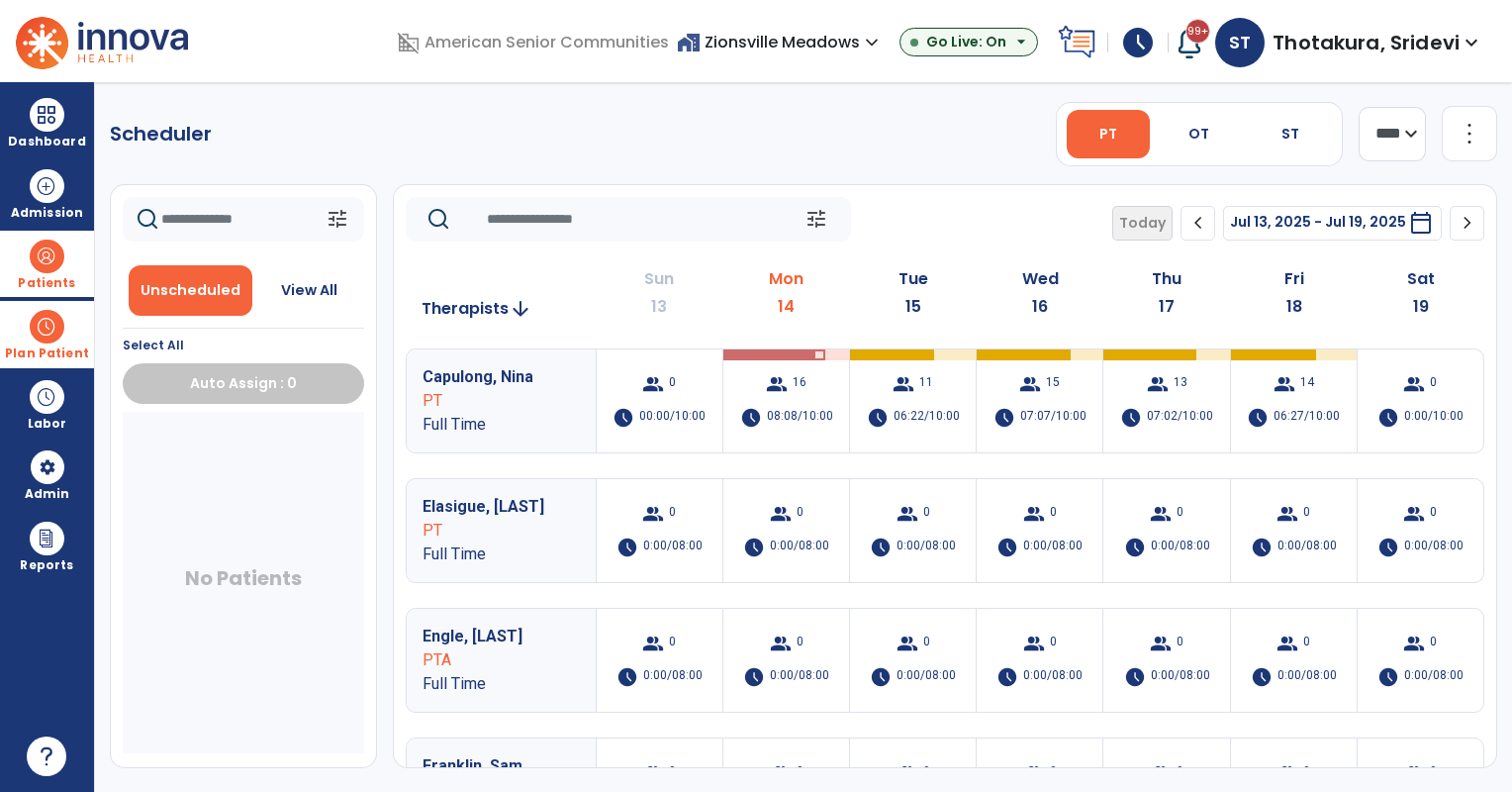 click on "home_work   Zionsville Meadows   expand_more" at bounding box center [780, 42] 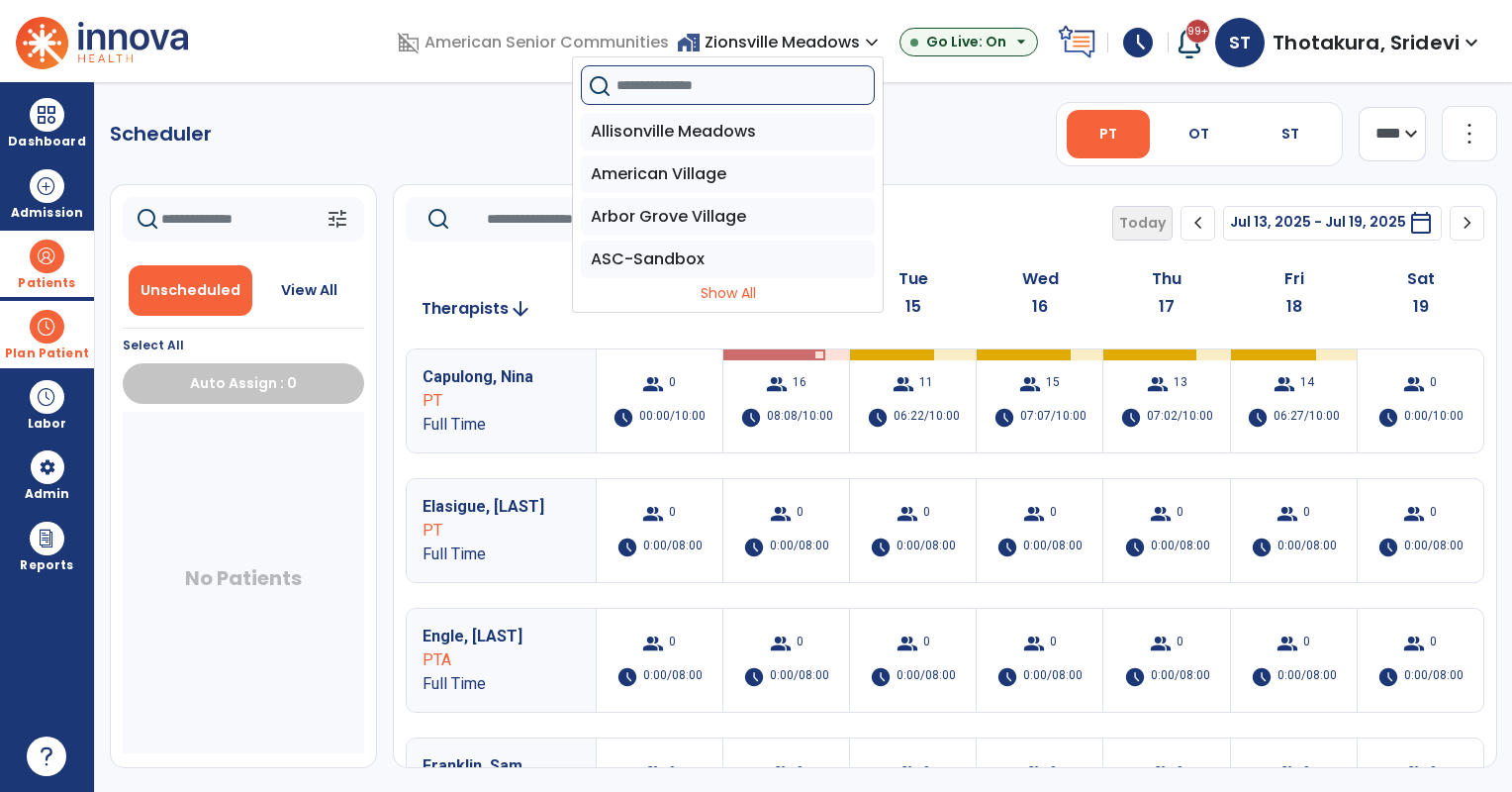 click at bounding box center [745, 85] 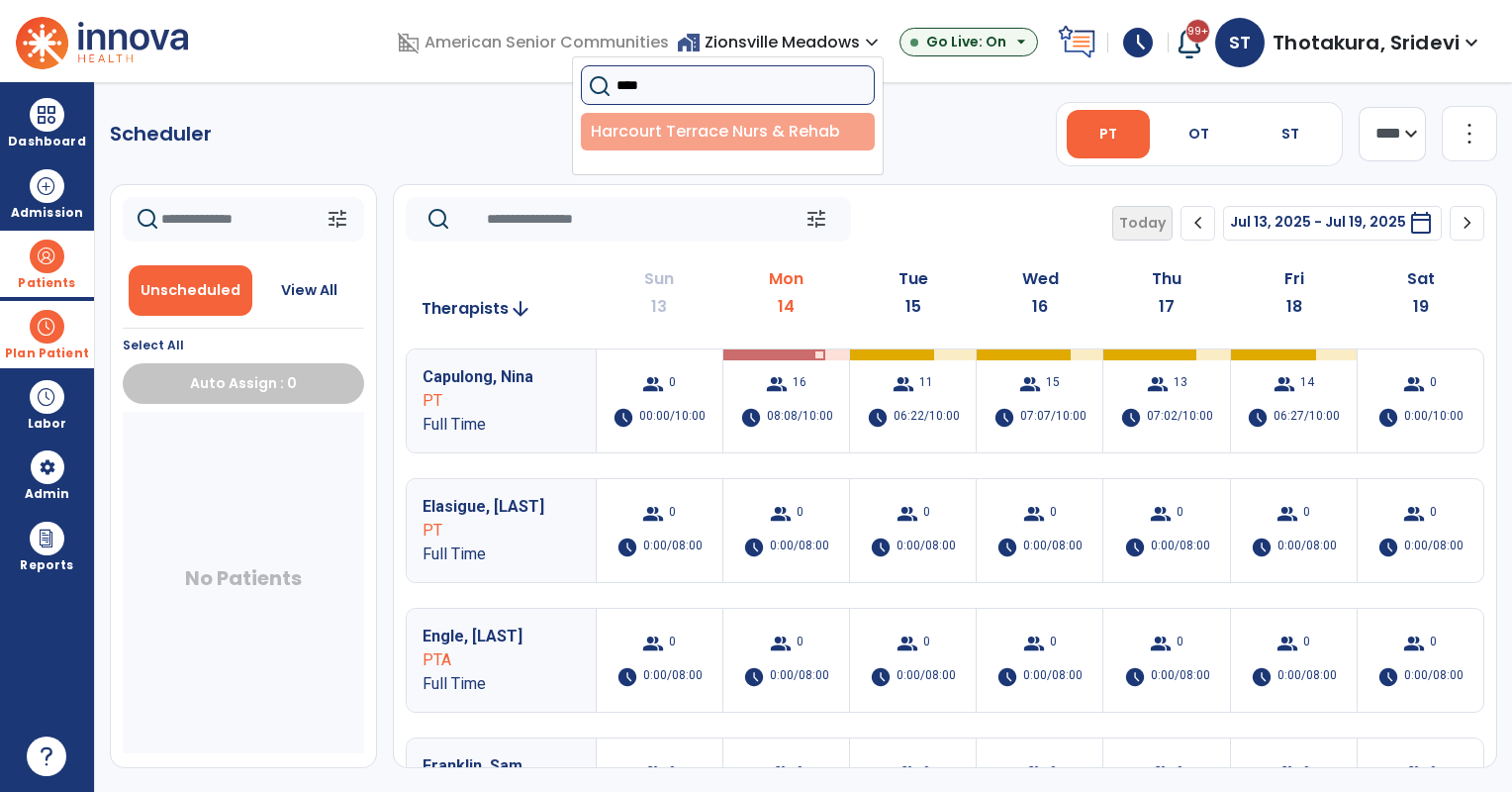 type on "****" 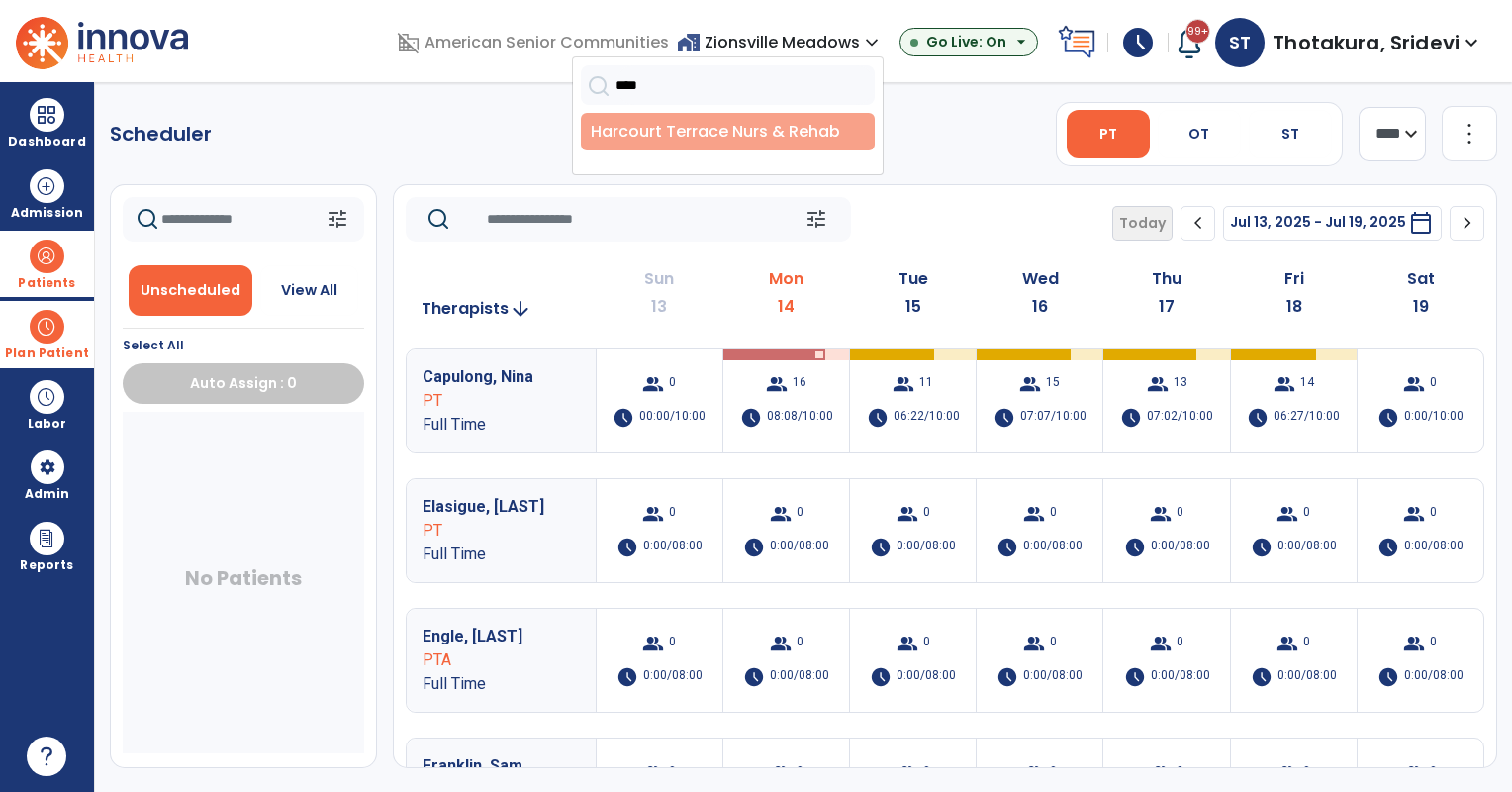 click on "Harcourt Terrace Nurs & Rehab" at bounding box center (727, 132) 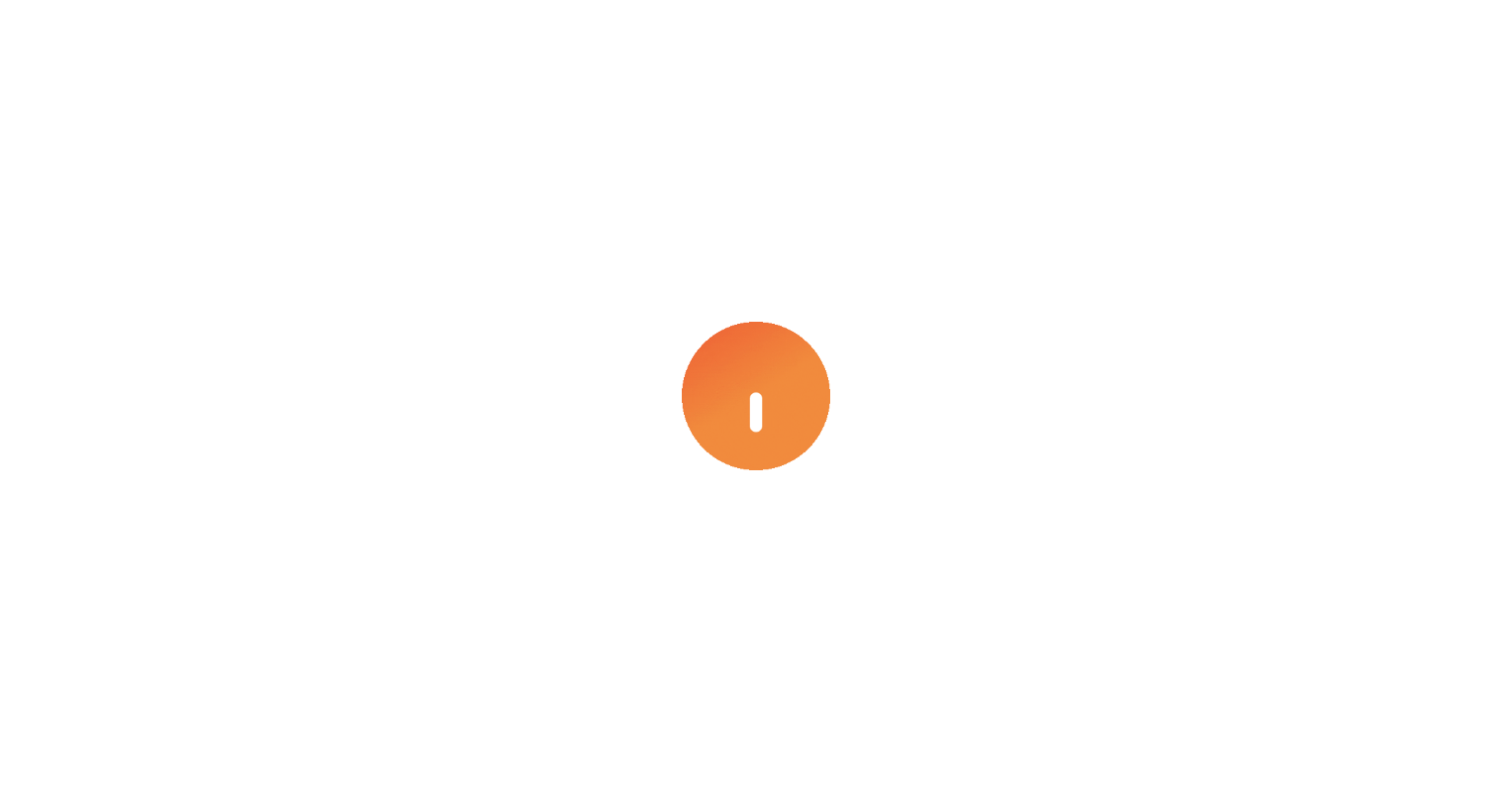 scroll, scrollTop: 0, scrollLeft: 0, axis: both 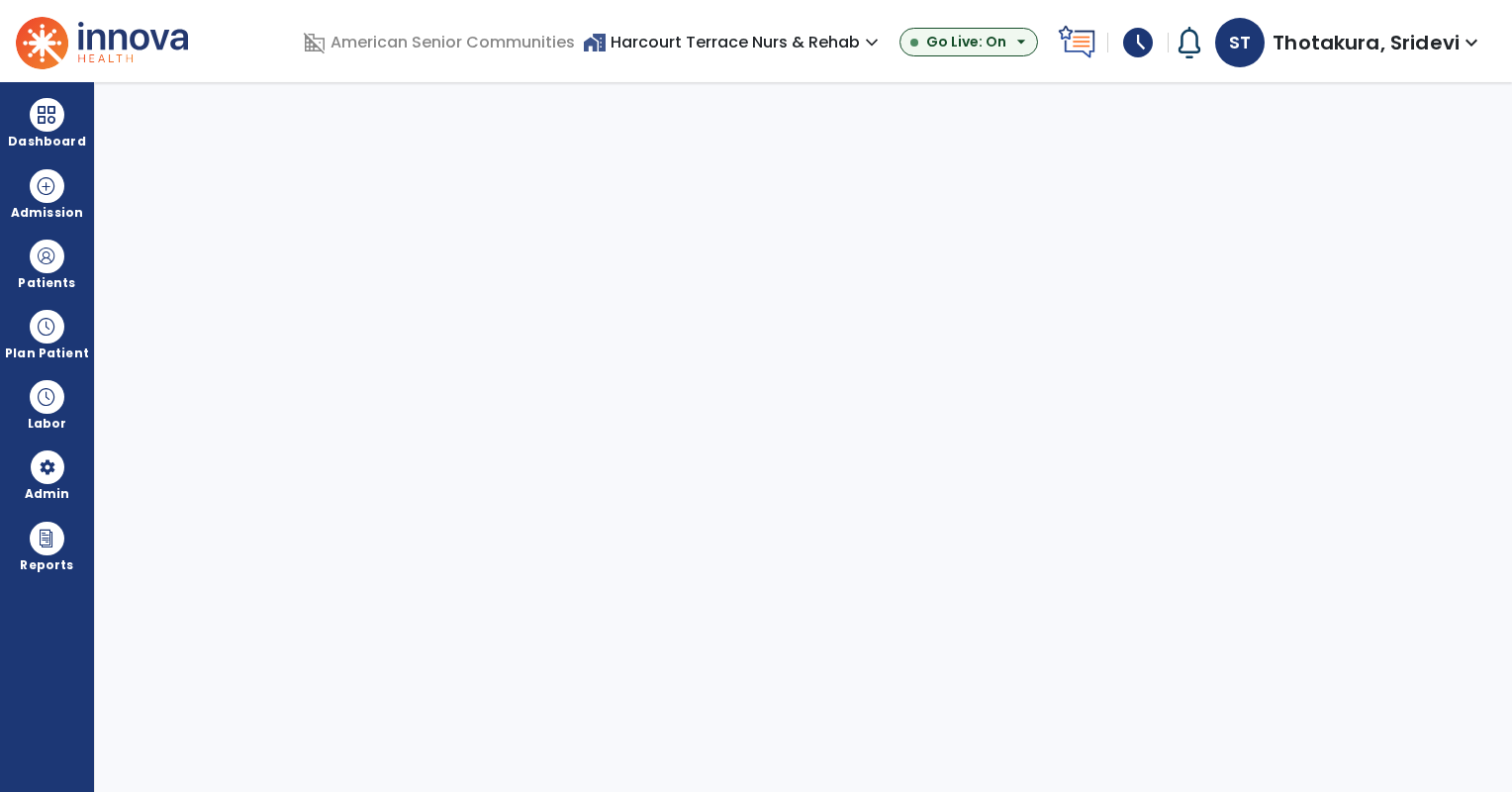 select on "***" 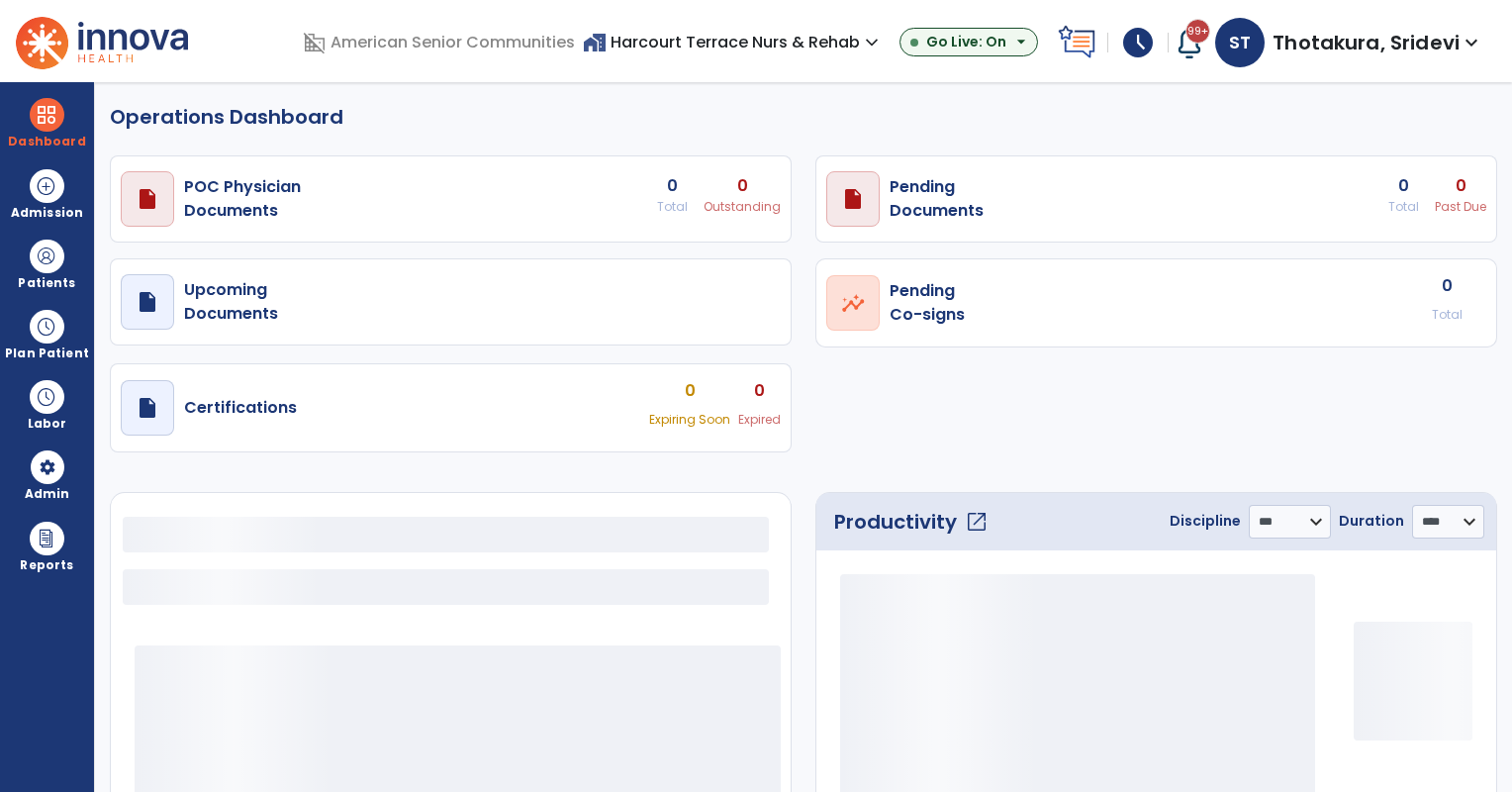 select on "***" 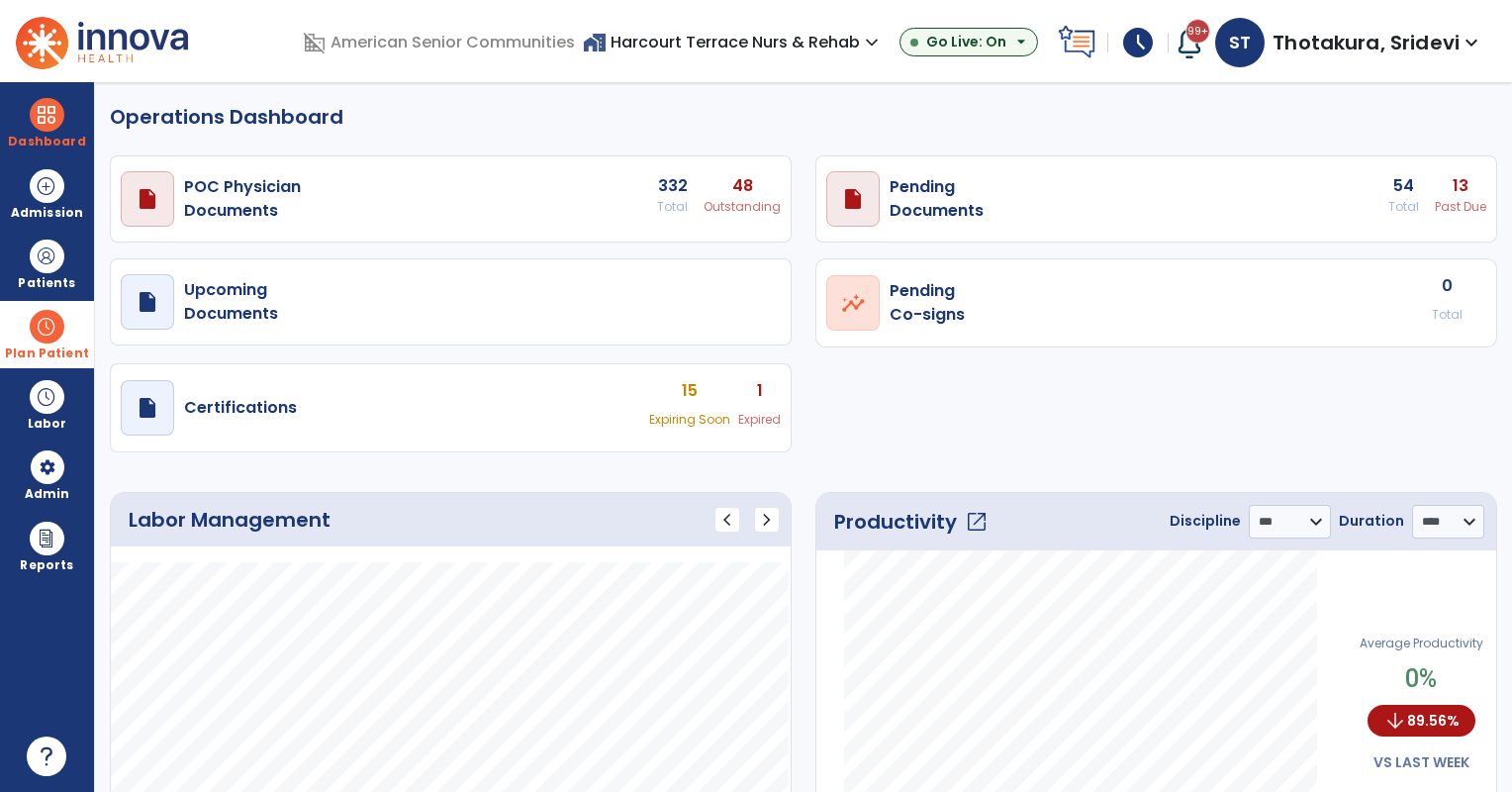 click at bounding box center [47, 327] 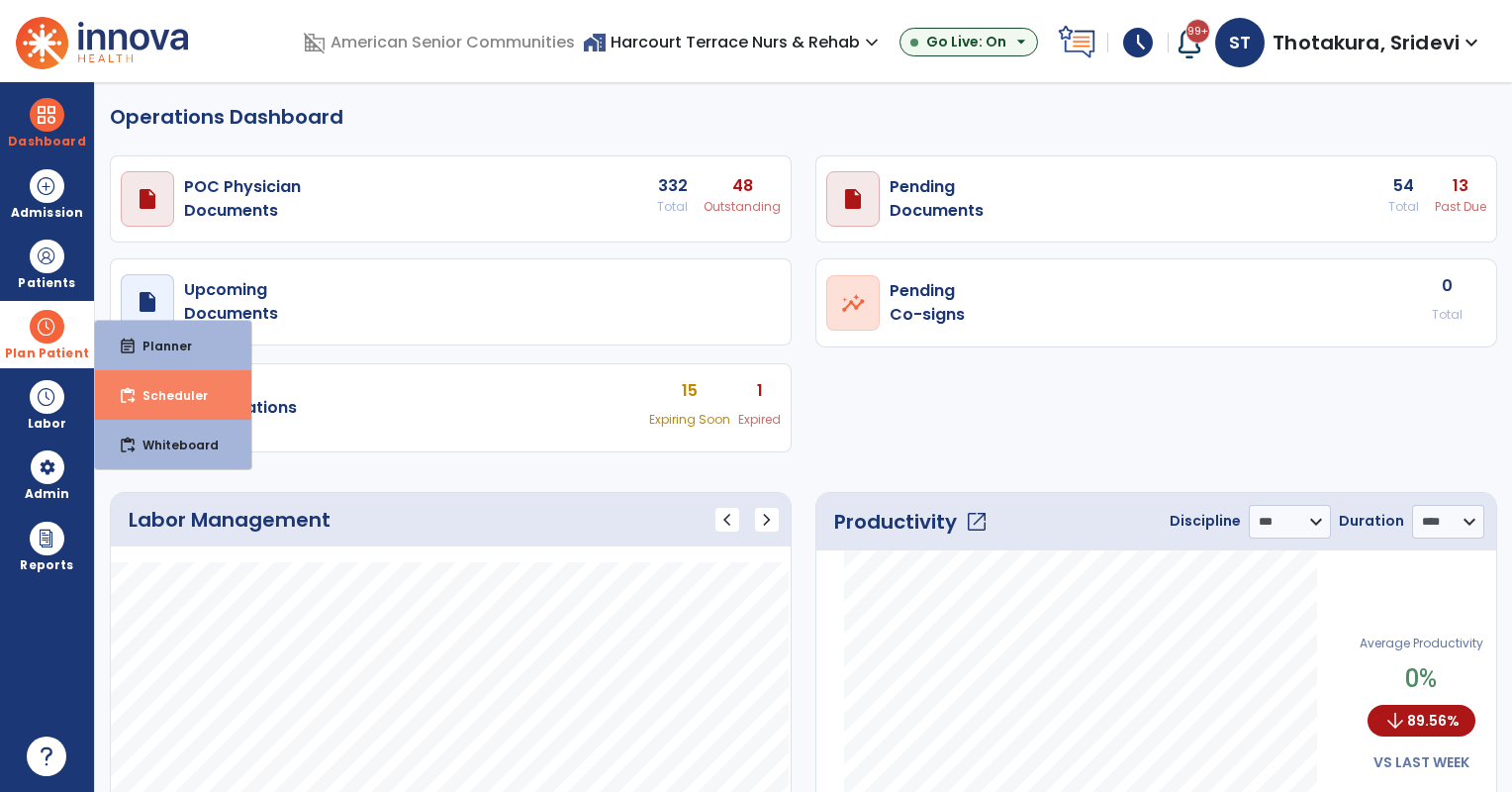 click on "content_paste_go  Scheduler" at bounding box center [173, 395] 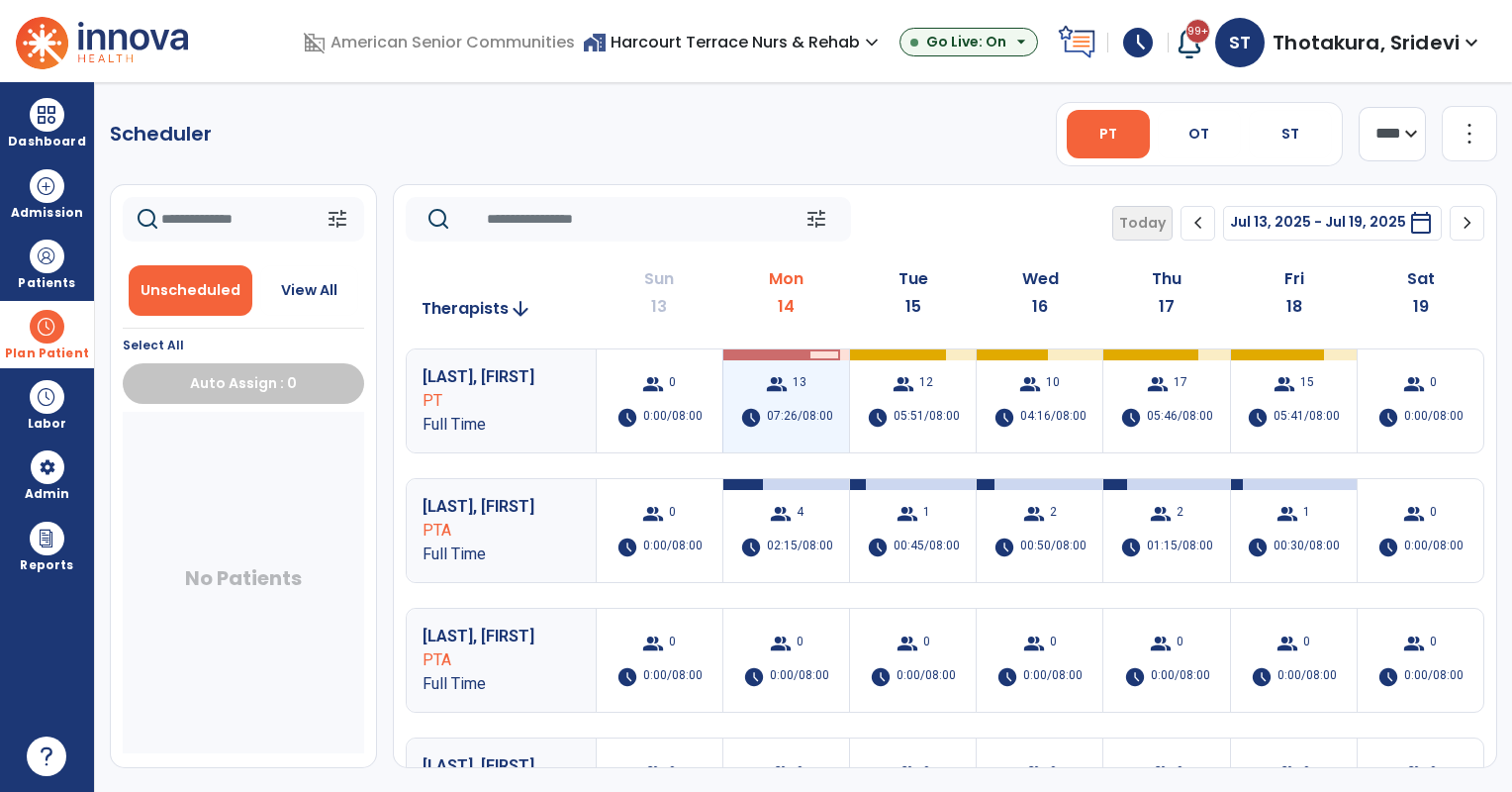 click on "07:26/08:00" at bounding box center (800, 418) 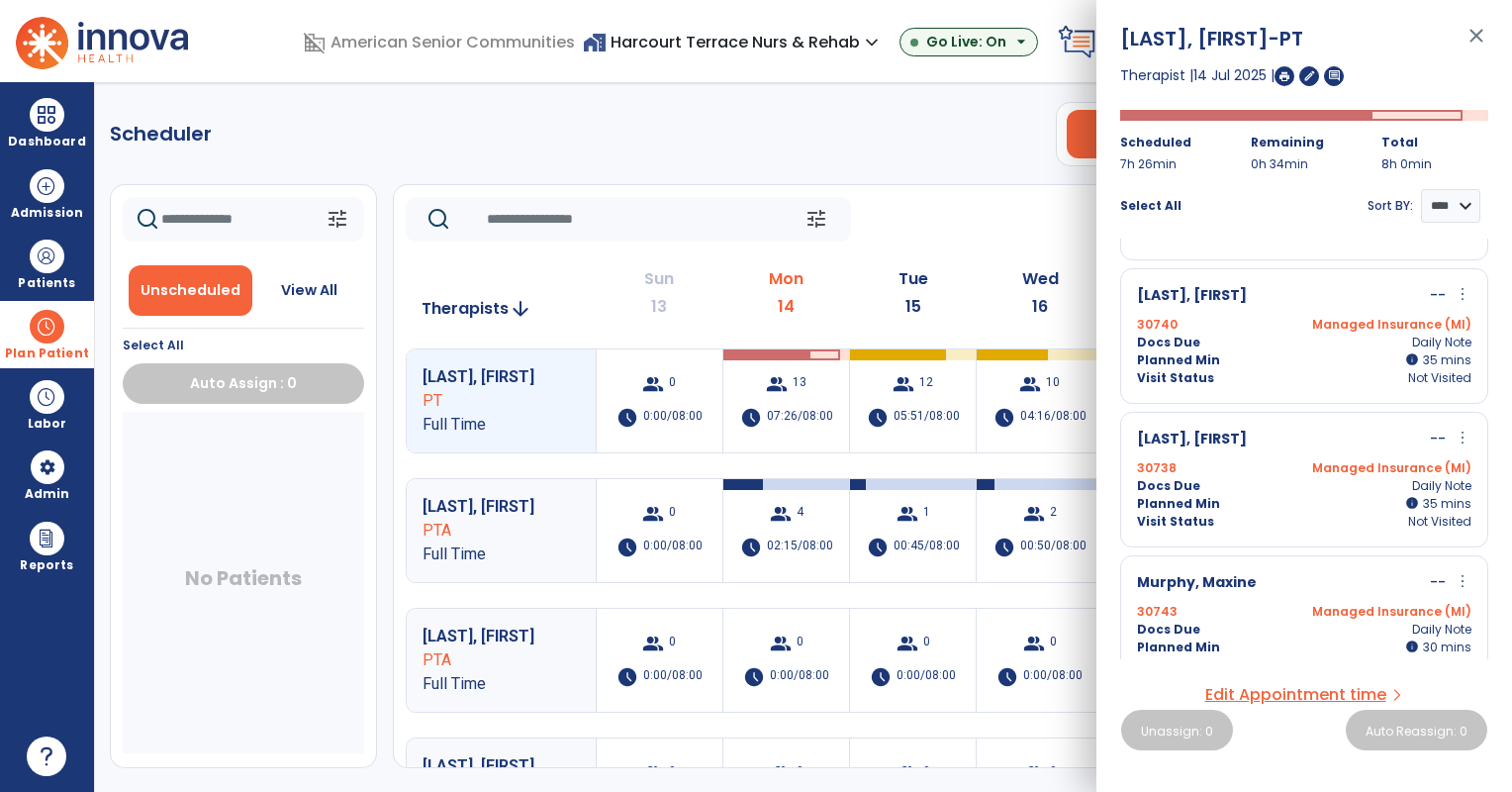 scroll, scrollTop: 740, scrollLeft: 0, axis: vertical 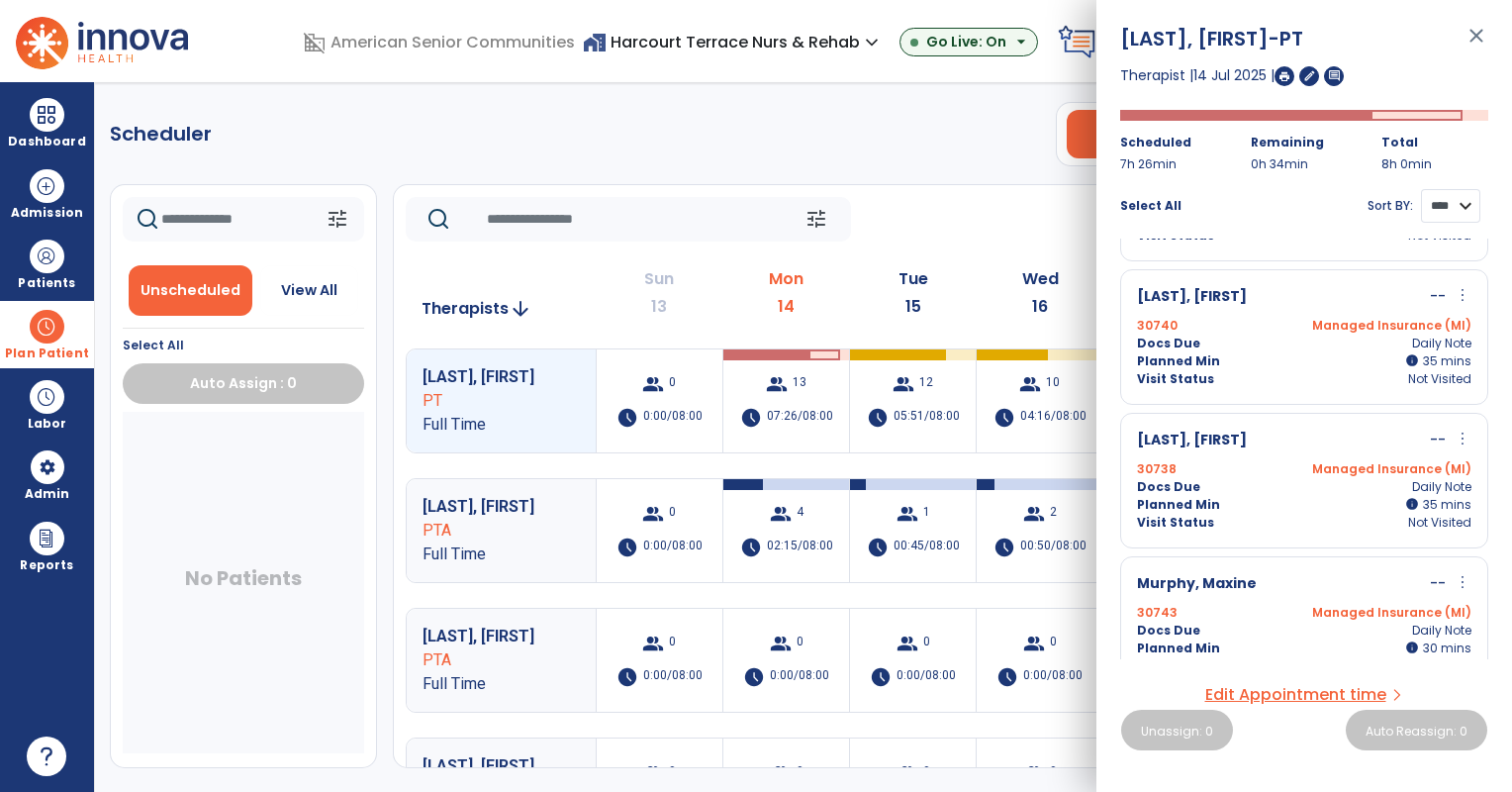 click on "**** ****" at bounding box center [1451, 206] 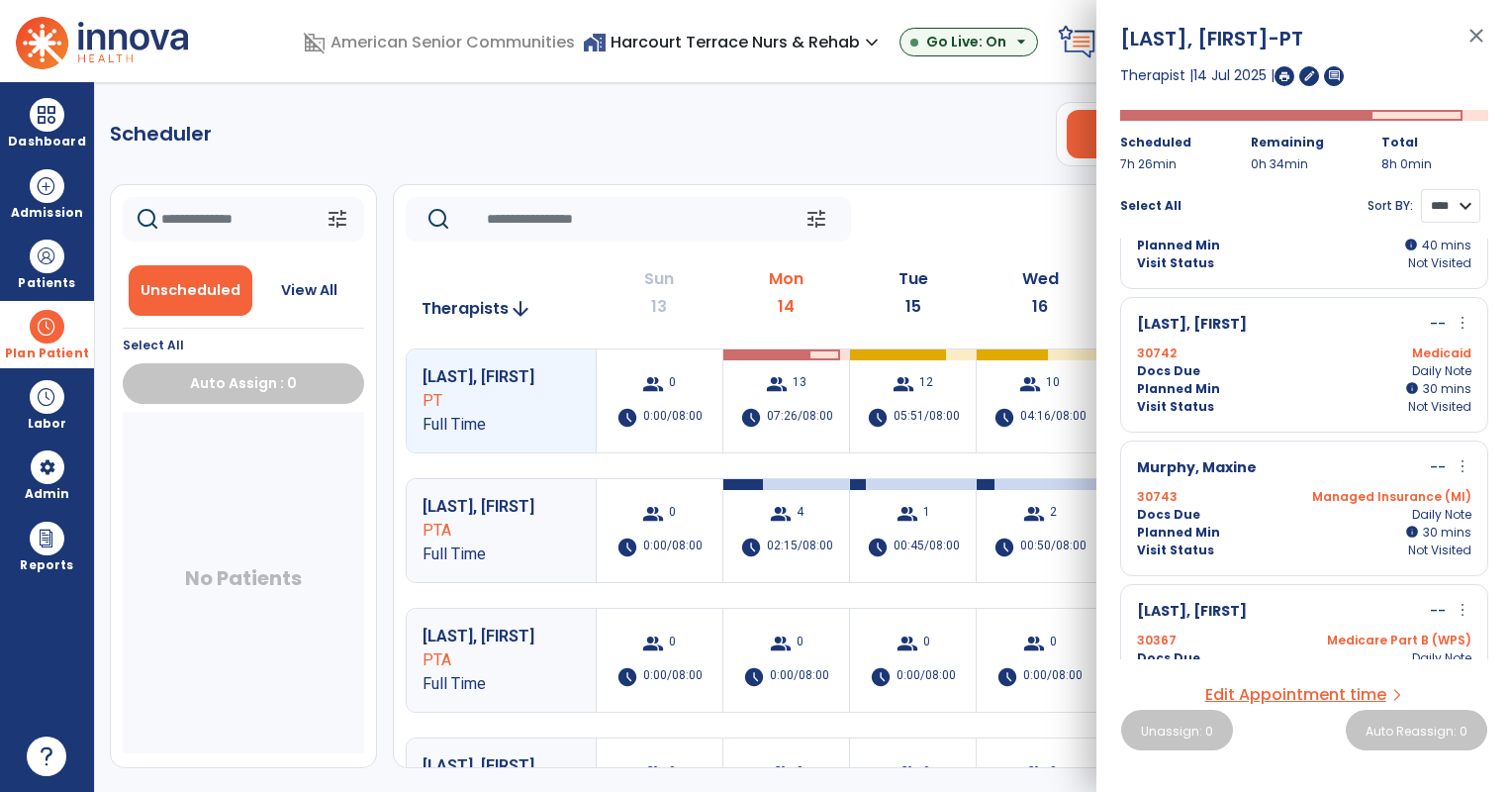 scroll, scrollTop: 996, scrollLeft: 0, axis: vertical 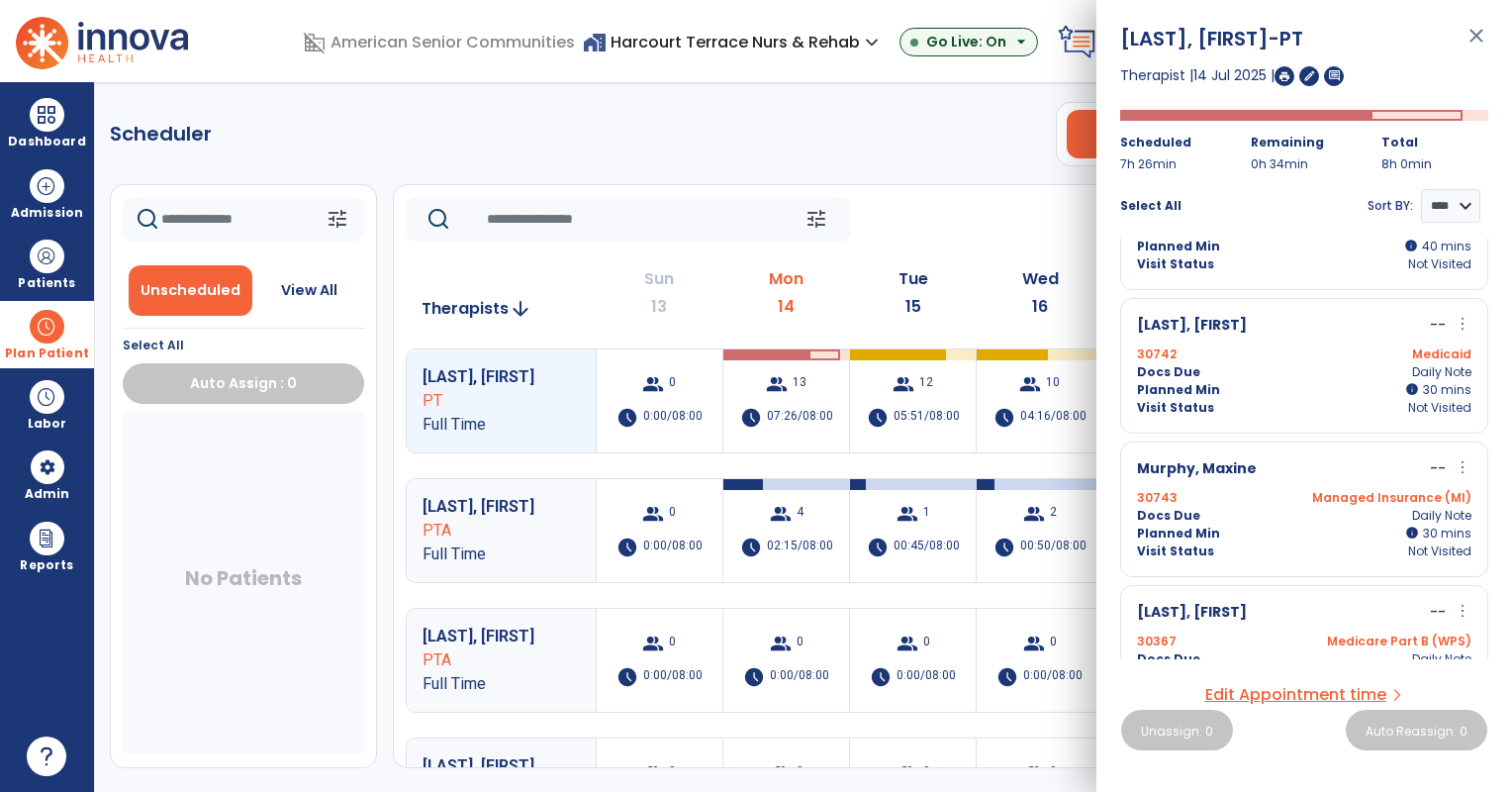 click on "Visit Status  Not Visited" at bounding box center [1304, 551] 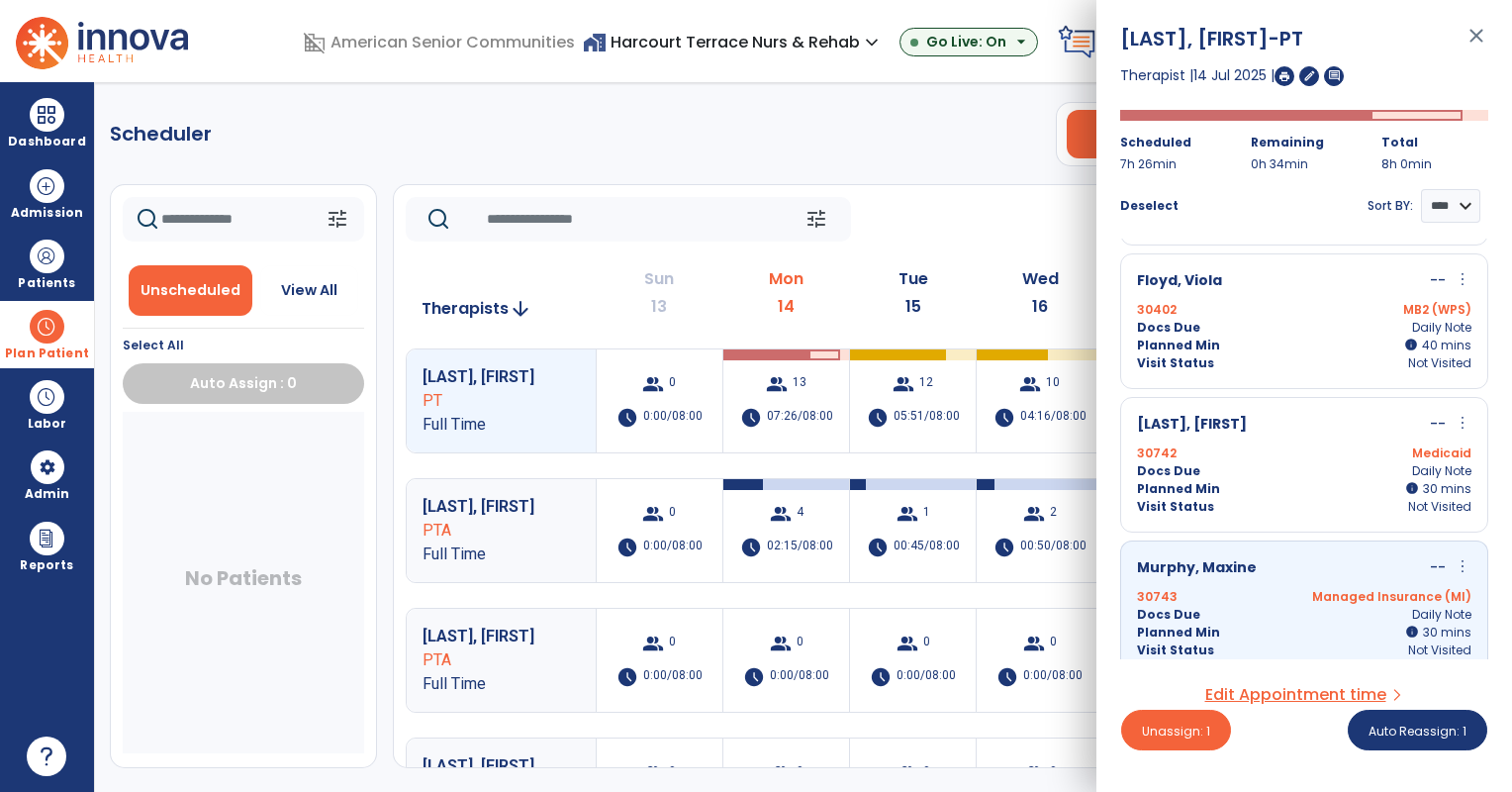 scroll, scrollTop: 843, scrollLeft: 0, axis: vertical 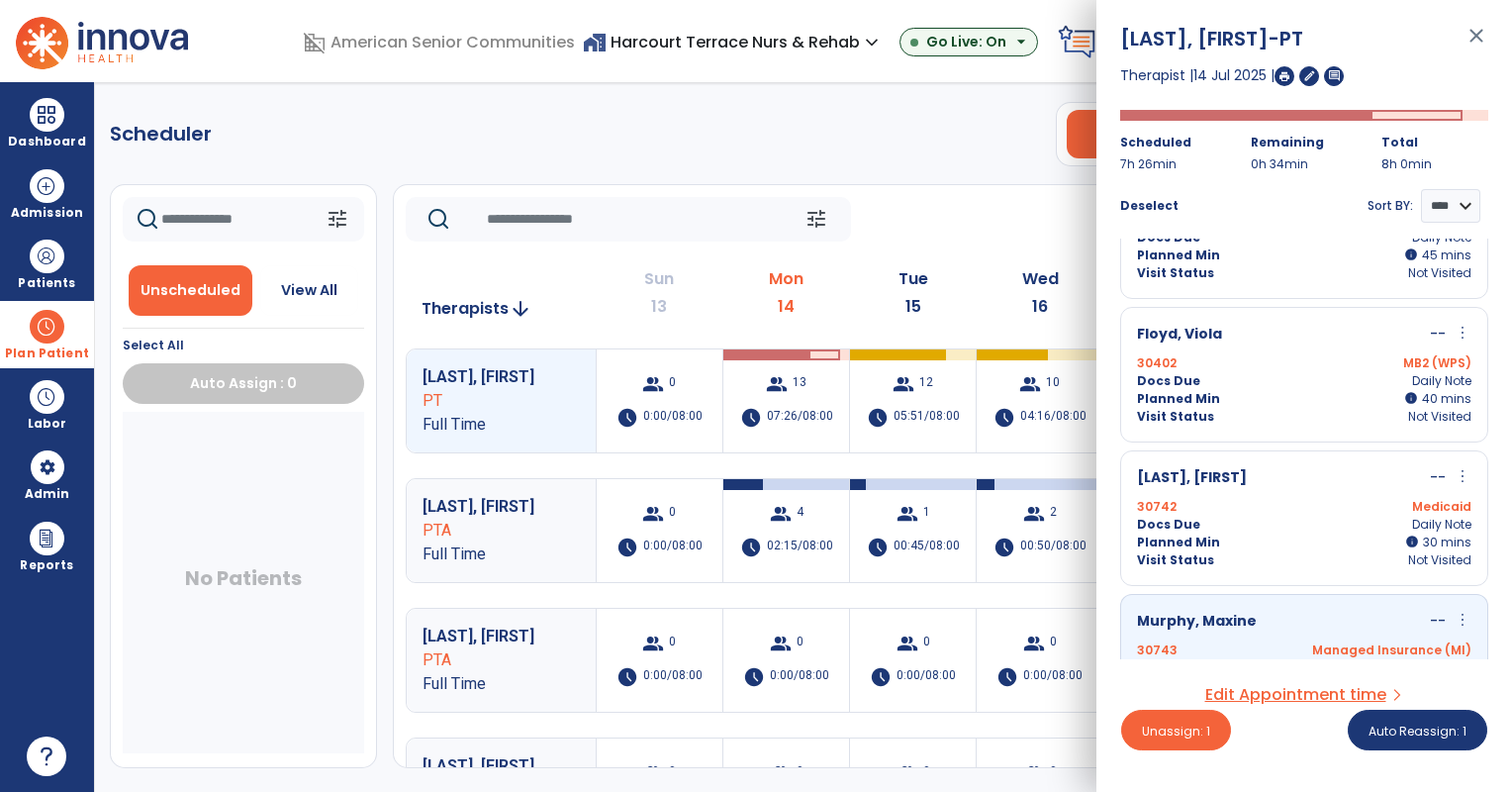 click on "Planned Min  info   30 I 30 mins" at bounding box center [1304, 543] 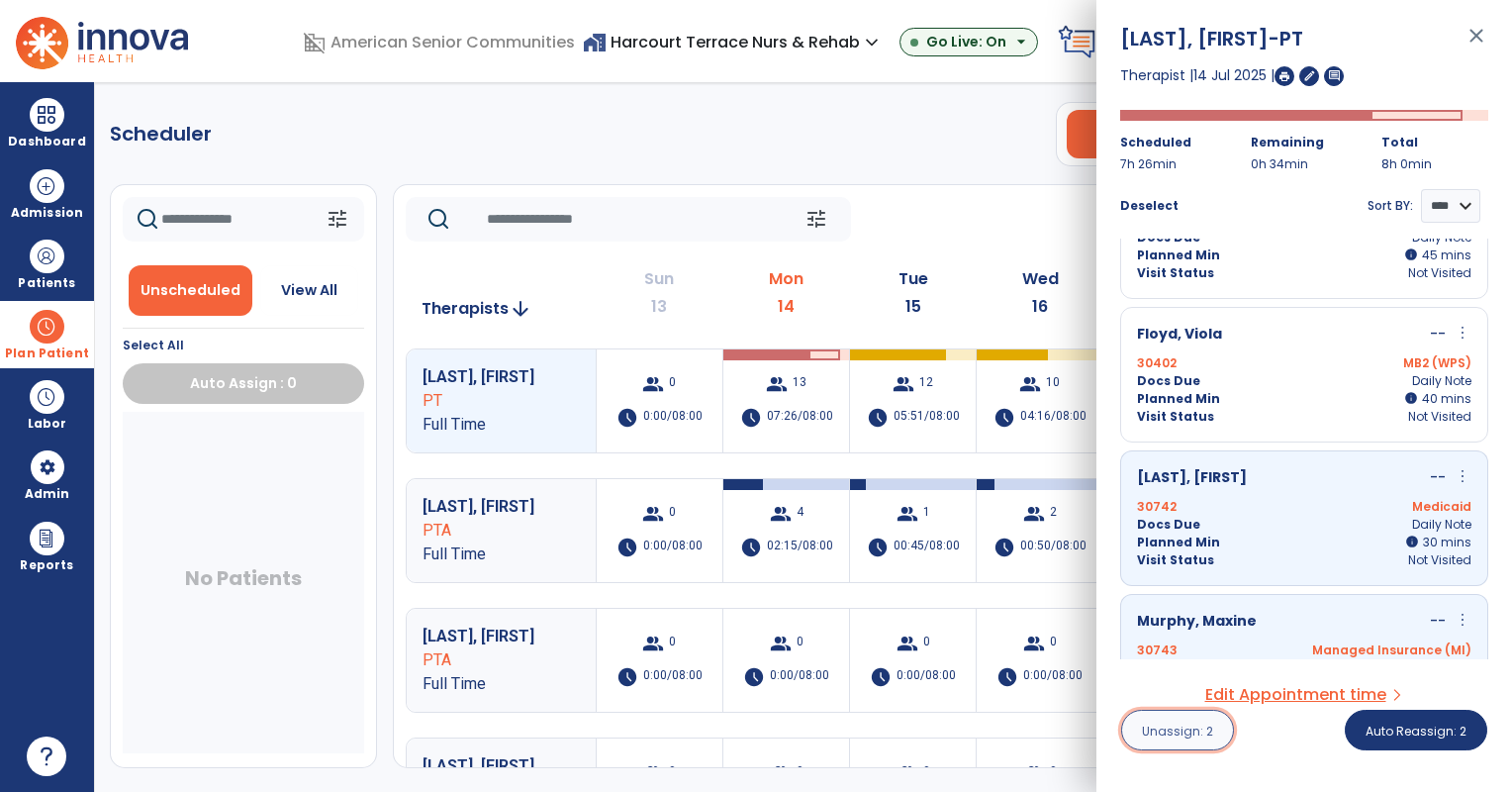 click on "Unassign: 2" at bounding box center (1178, 730) 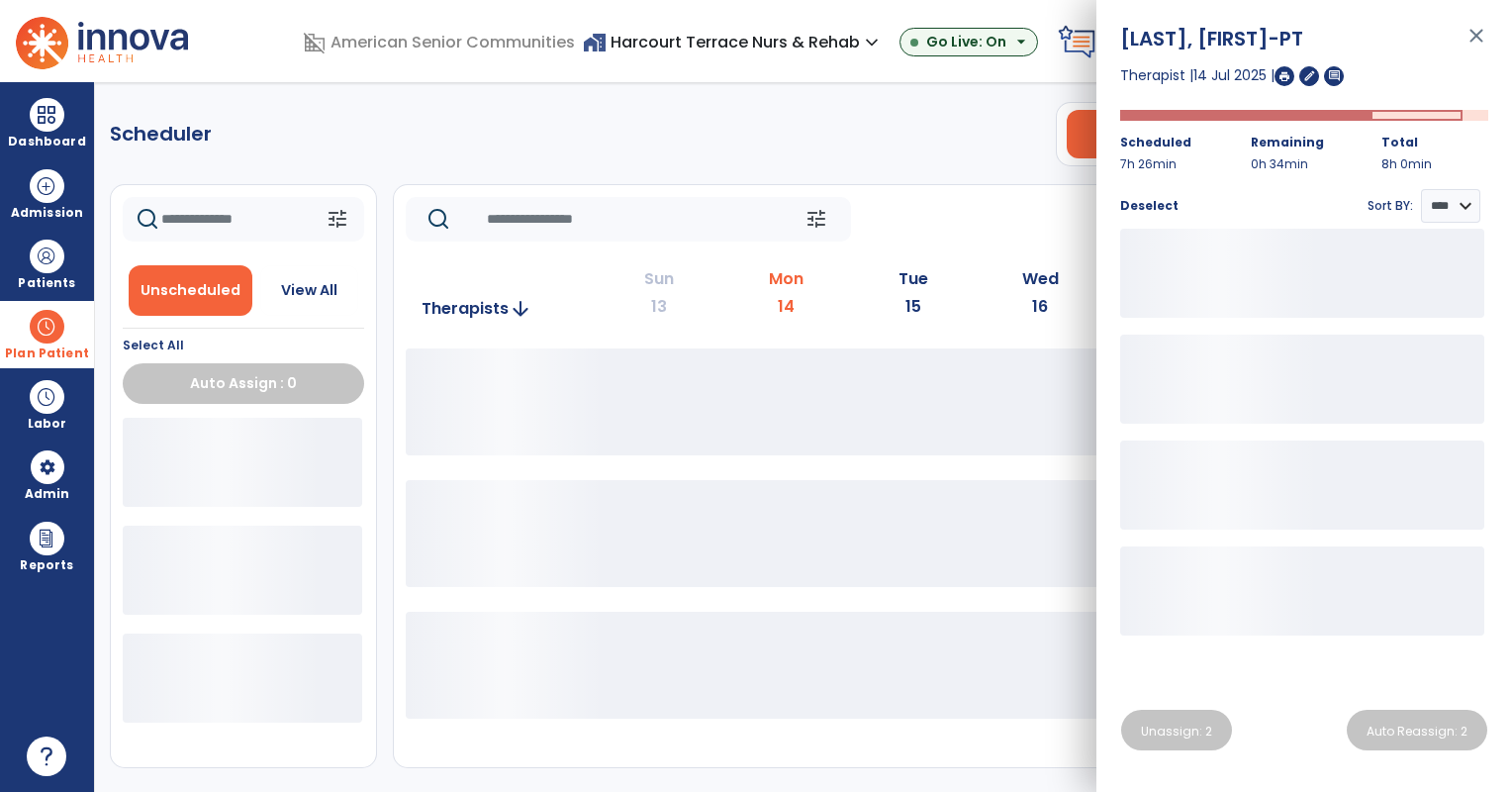 click on "Scheduler   PT   OT   ST  **** *** more_vert  Manage Labor   View All Therapists   Print   tune   Unscheduled   View All  Select All  Auto Assign : 0   tune   Today  chevron_left Jul 13, 2025 - Jul 19, 2025  *********  calendar_today  chevron_right   Therapists  arrow_downward Sun  13  Mon  14  Tue  15  Wed  16  Thu  17  Fri  18  Sat  19" at bounding box center (803, 437) 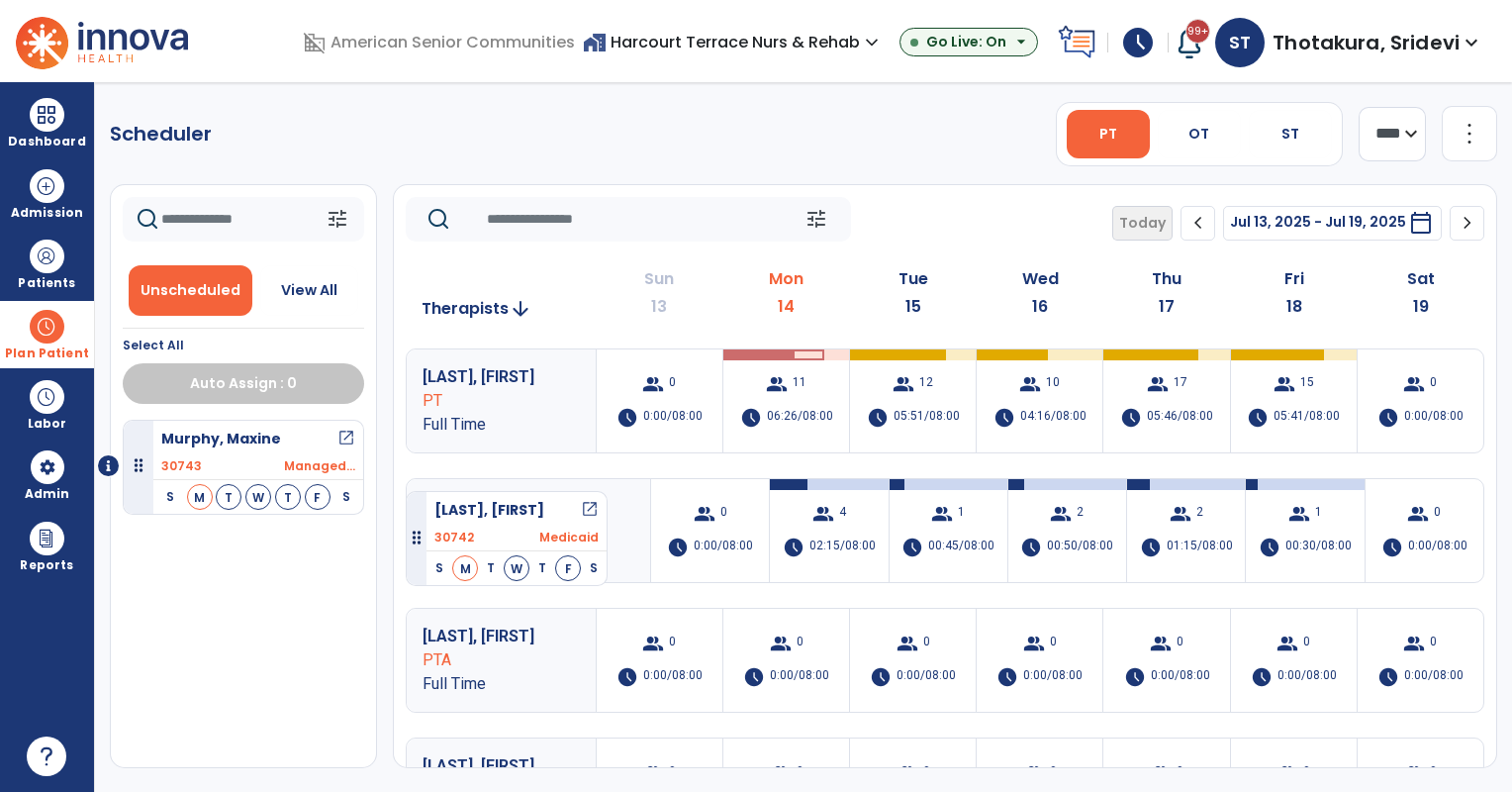 drag, startPoint x: 259, startPoint y: 459, endPoint x: 406, endPoint y: 483, distance: 148.9463 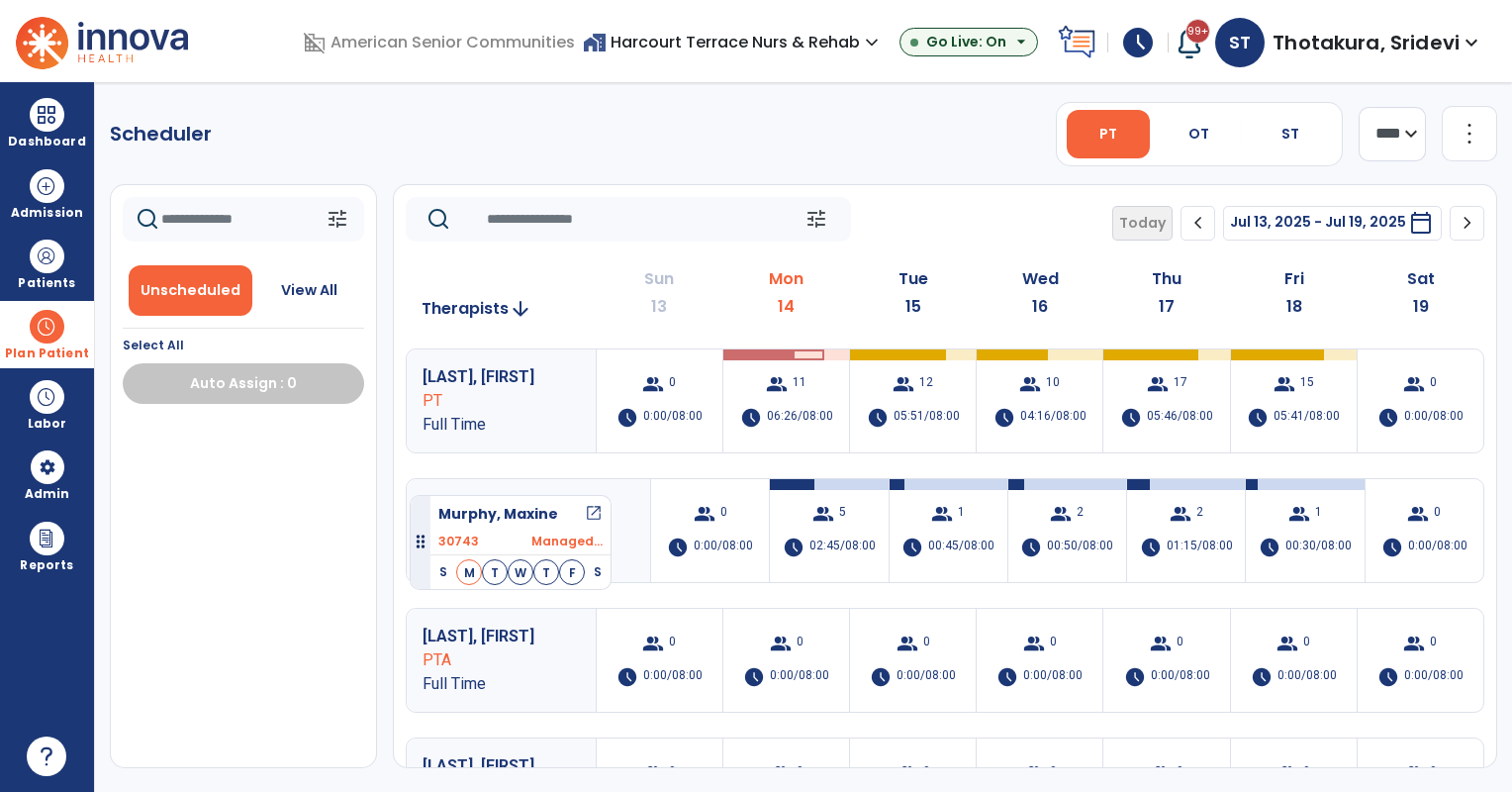 drag, startPoint x: 240, startPoint y: 449, endPoint x: 410, endPoint y: 487, distance: 174.19529 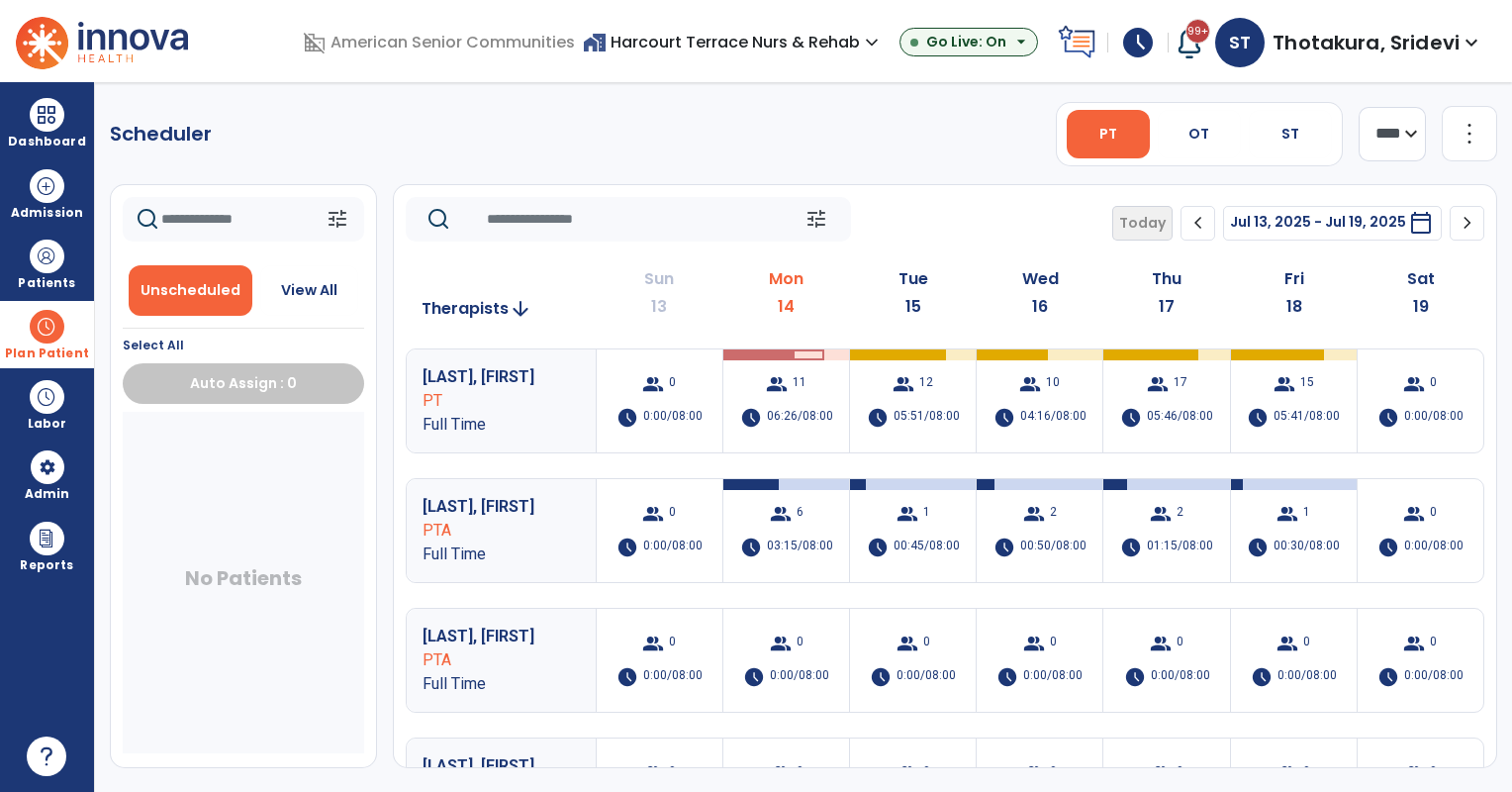 click on "home_work   Harcourt Terrace Nurs & Rehab   expand_more" at bounding box center (733, 42) 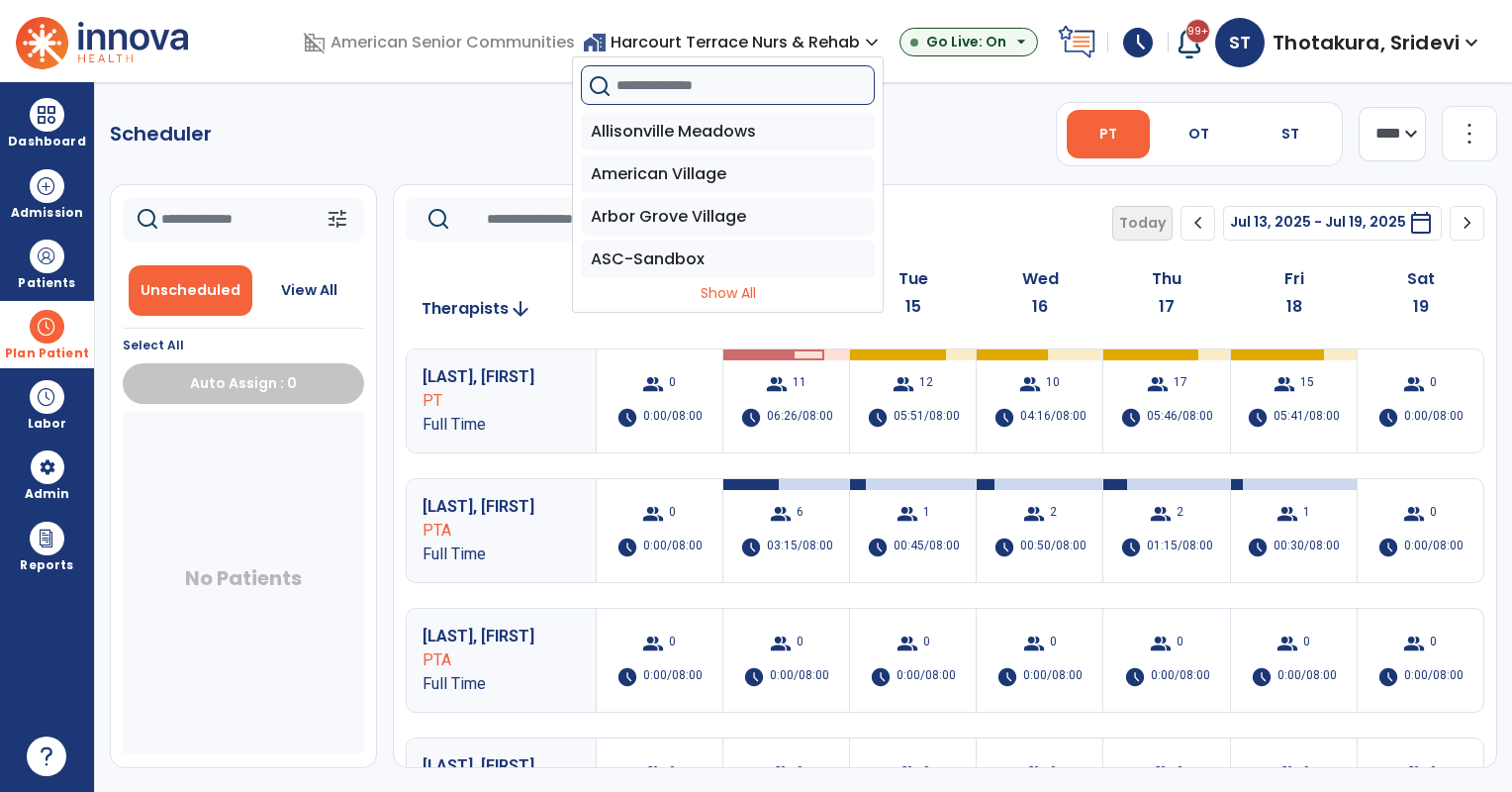 click at bounding box center [745, 85] 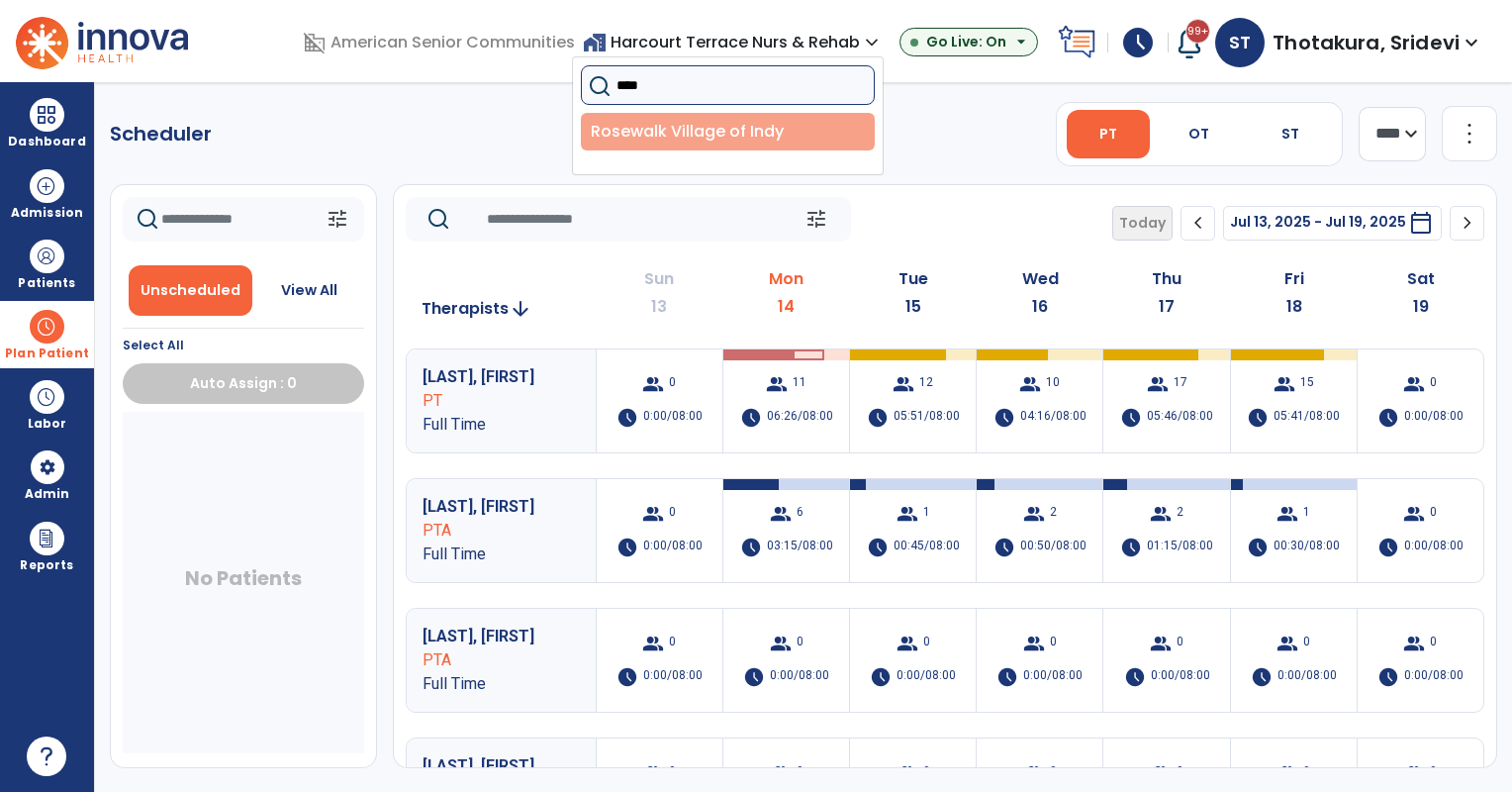 type on "****" 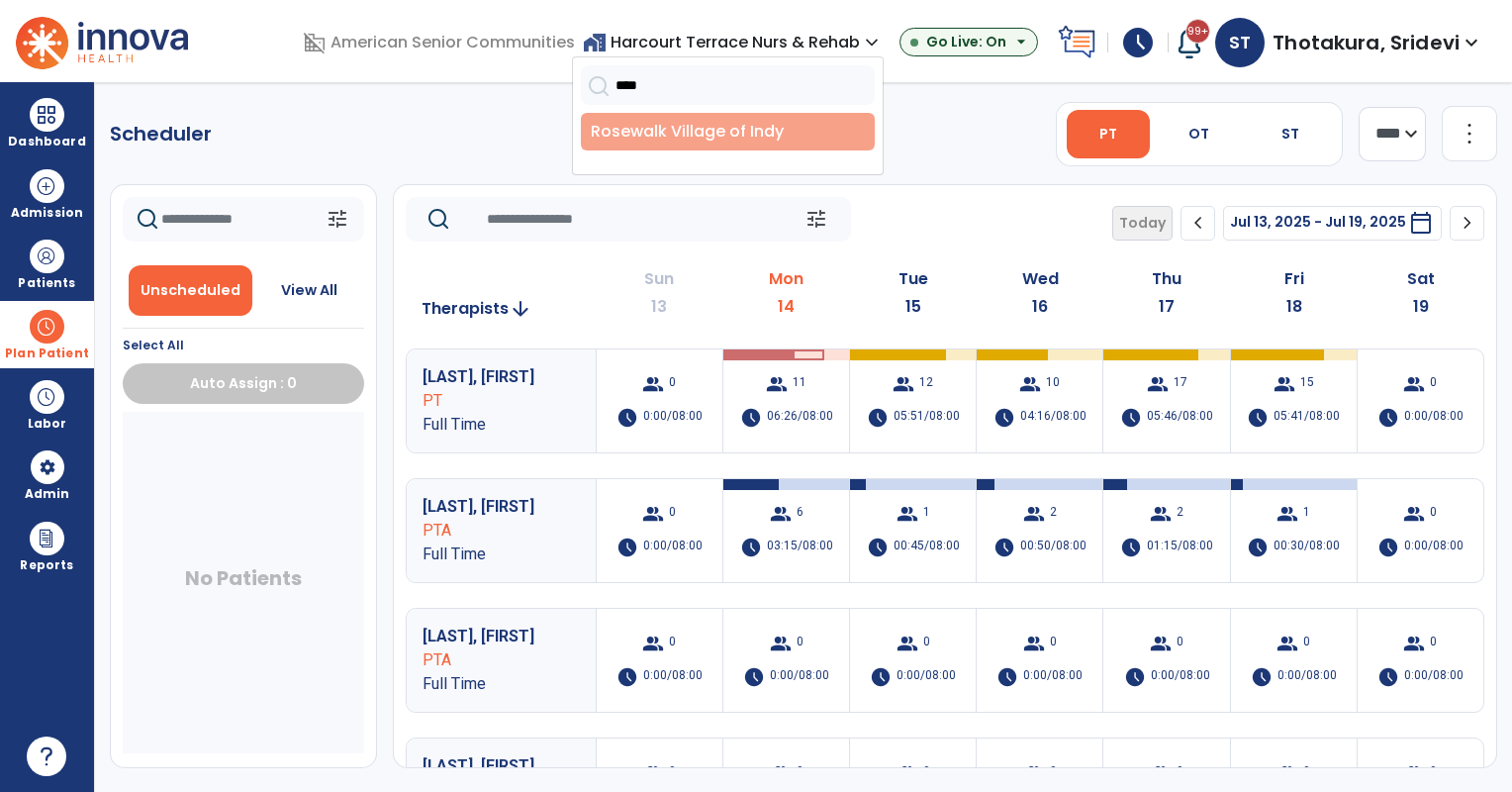 click on "Rosewalk Village of Indy" at bounding box center [727, 132] 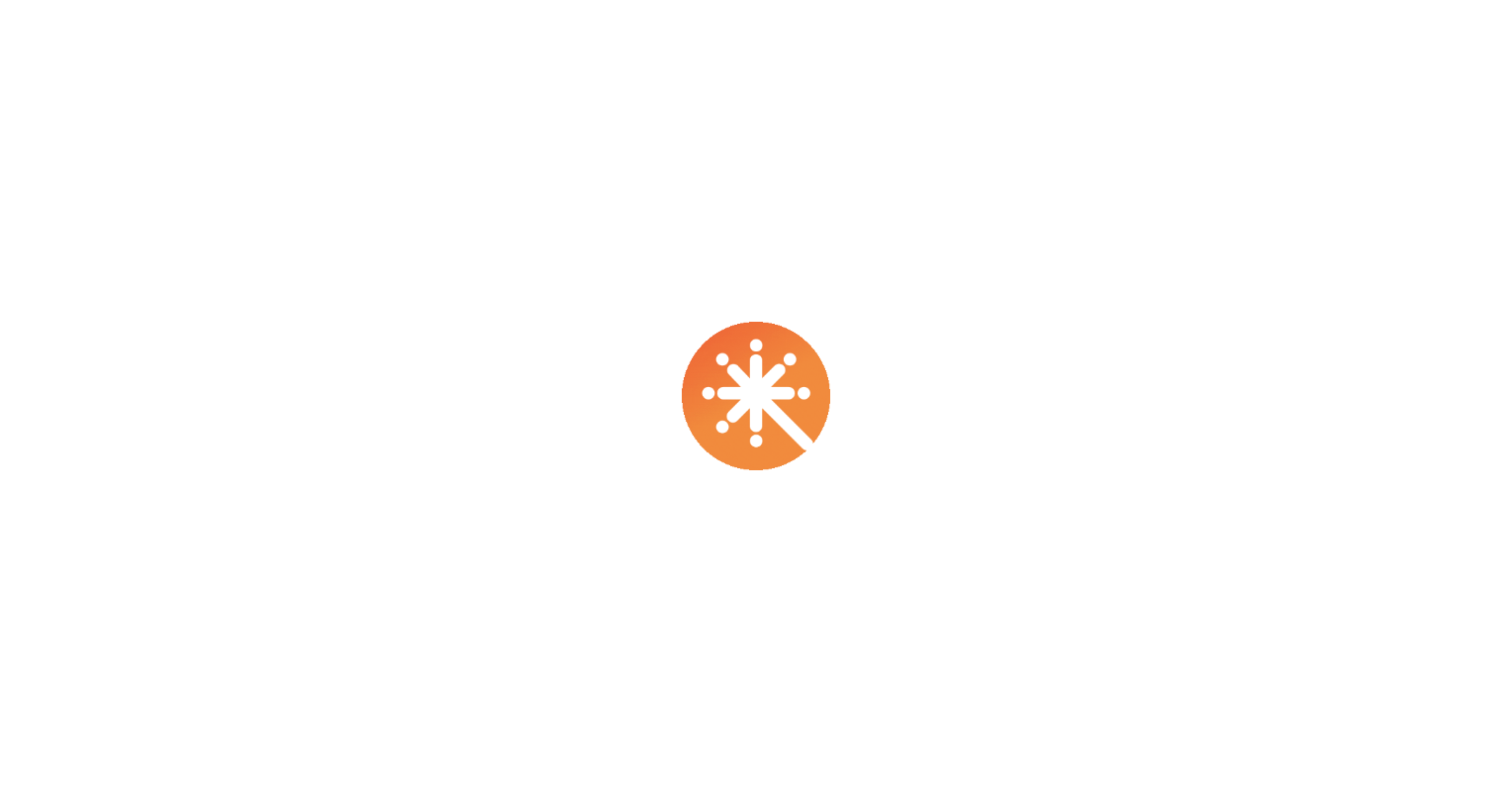 scroll, scrollTop: 0, scrollLeft: 0, axis: both 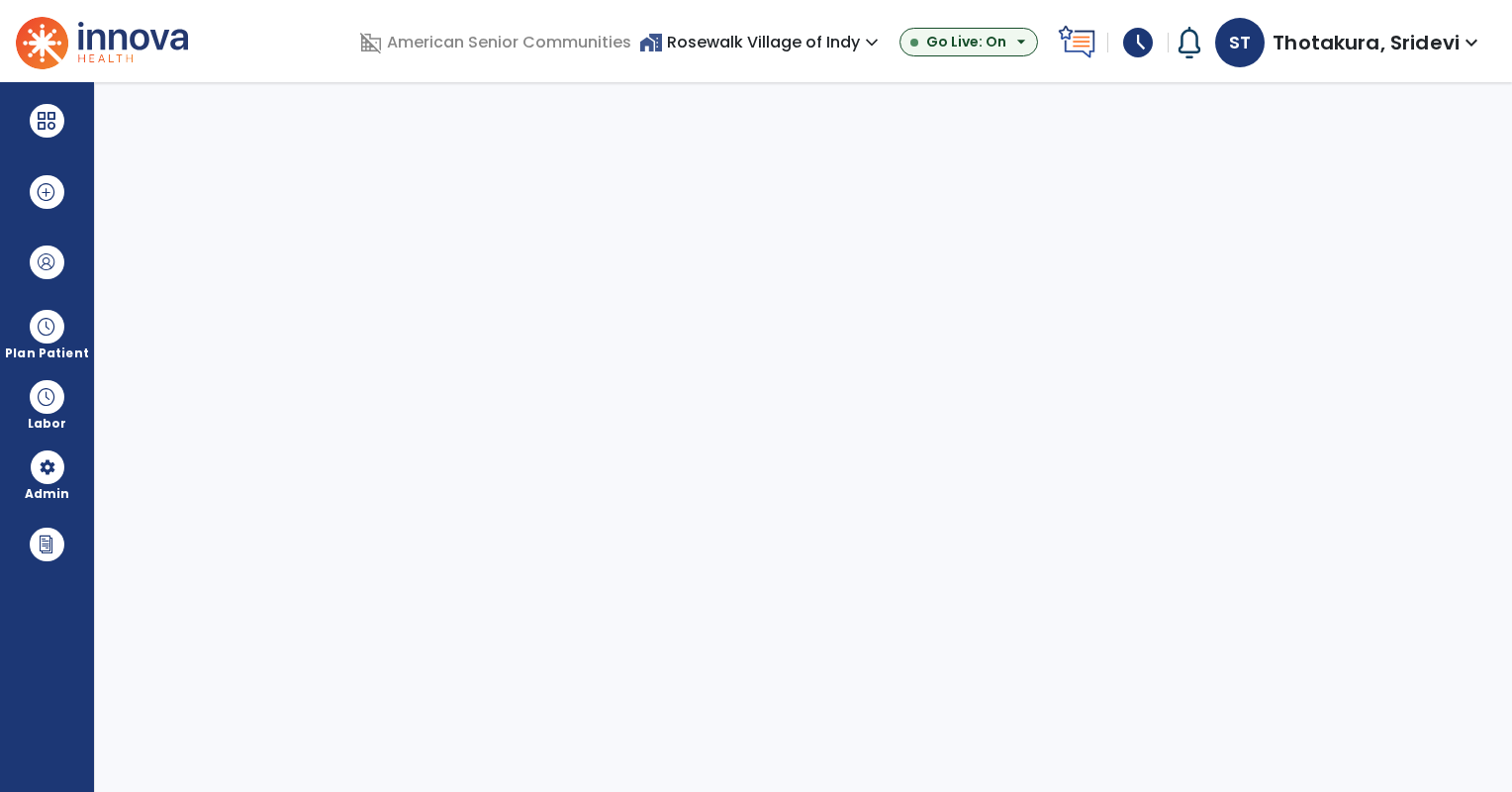 select on "***" 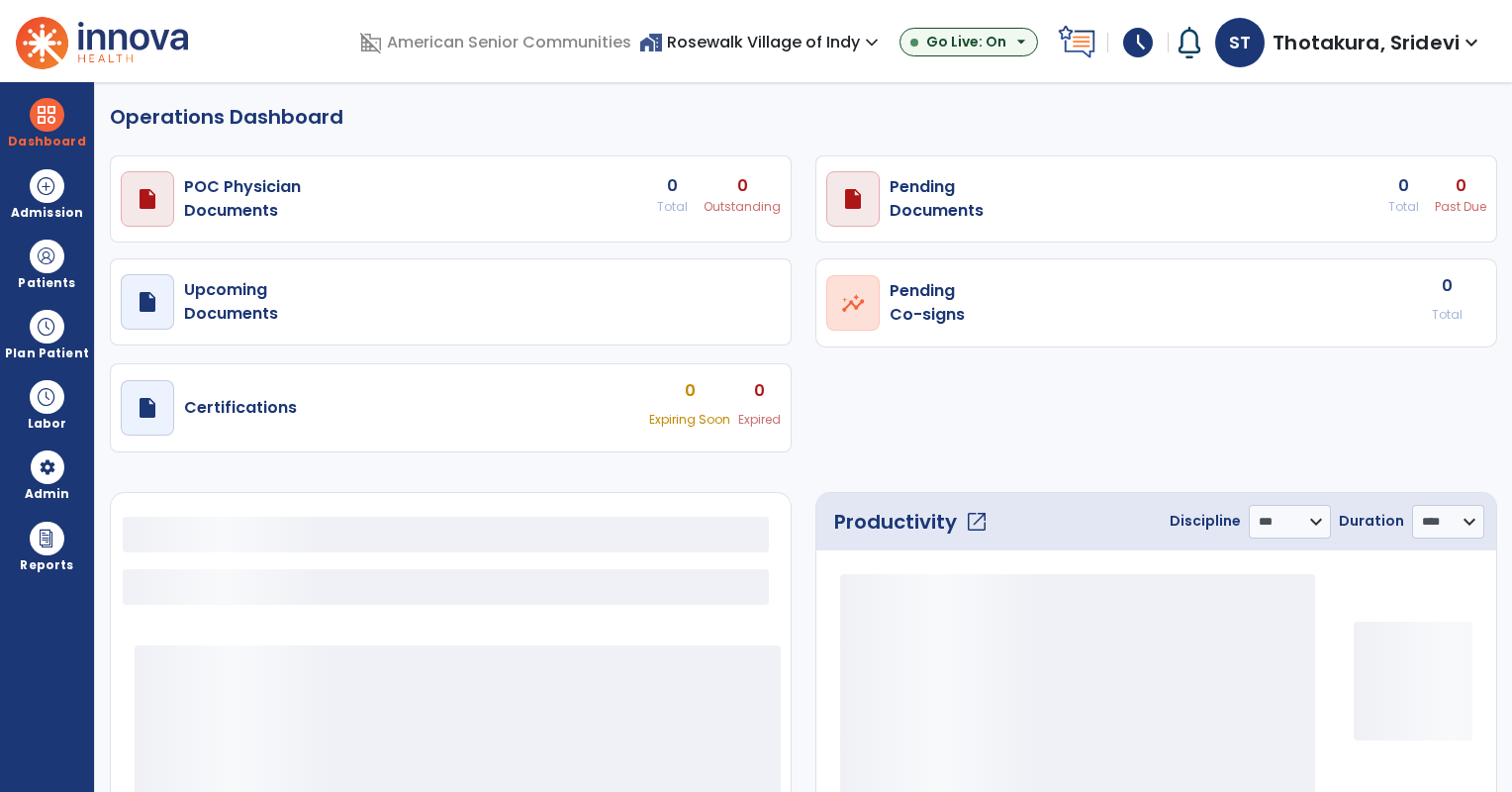 select on "***" 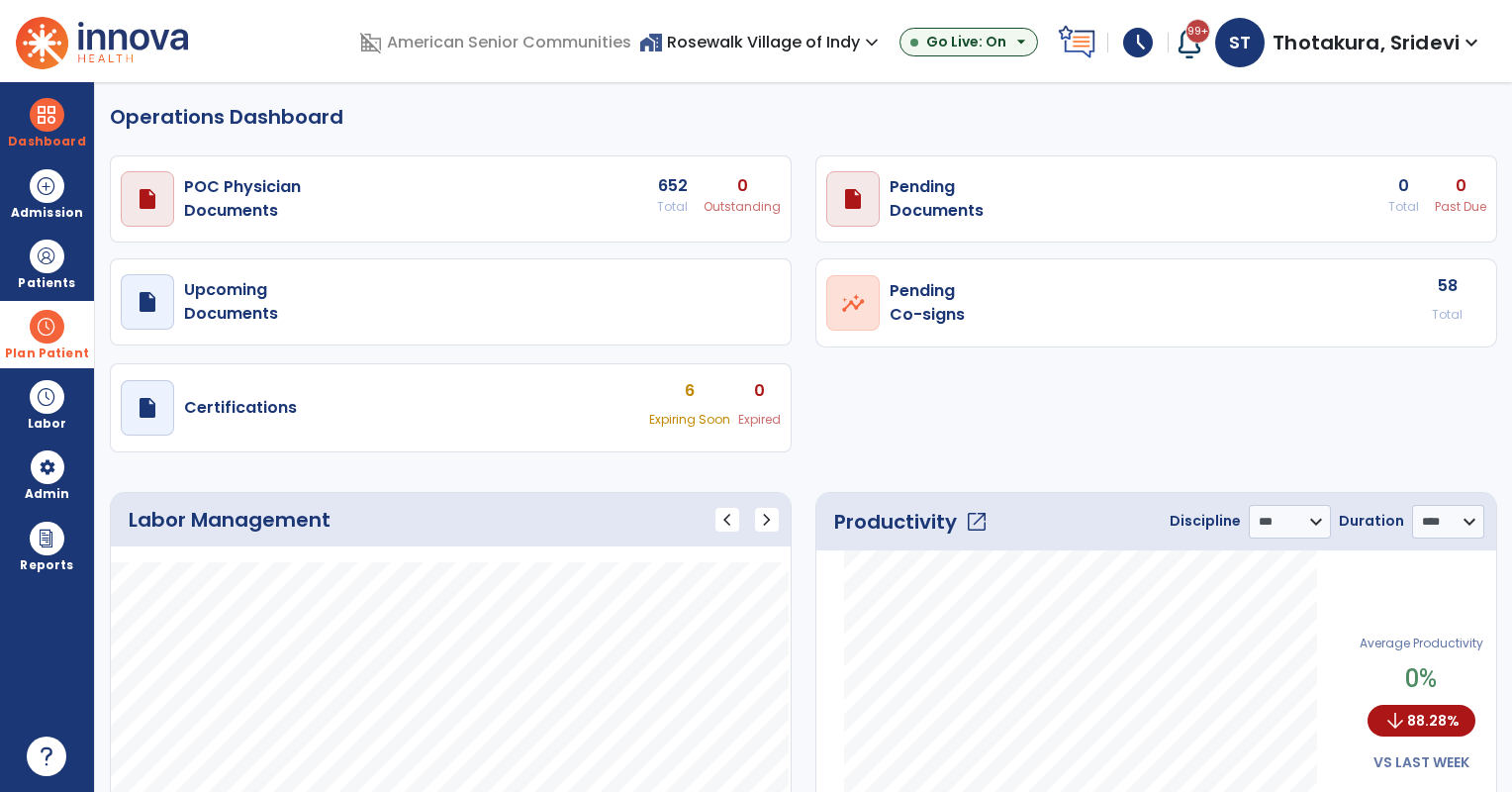 click at bounding box center [47, 327] 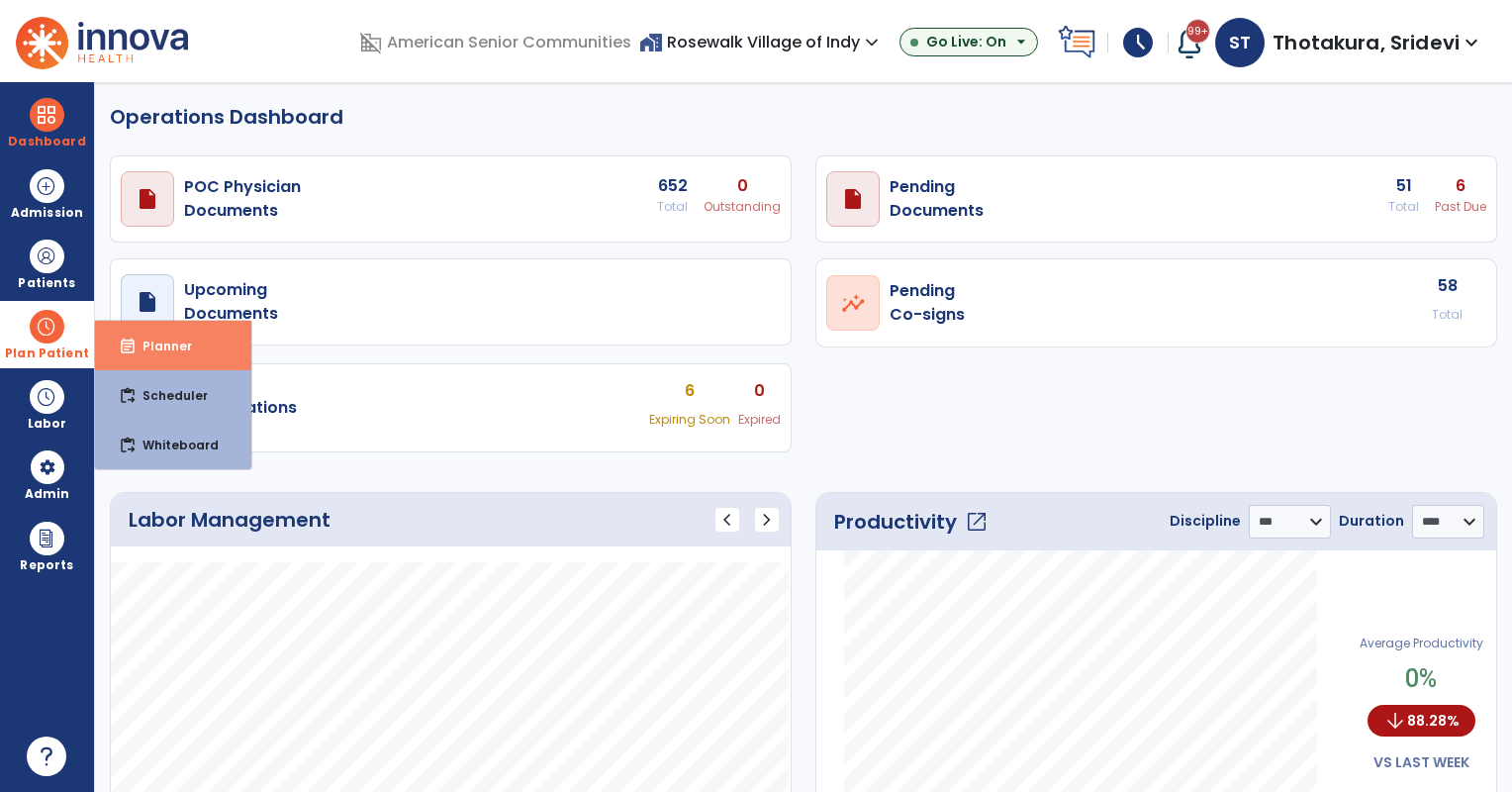 click on "event_note  Planner" at bounding box center [173, 346] 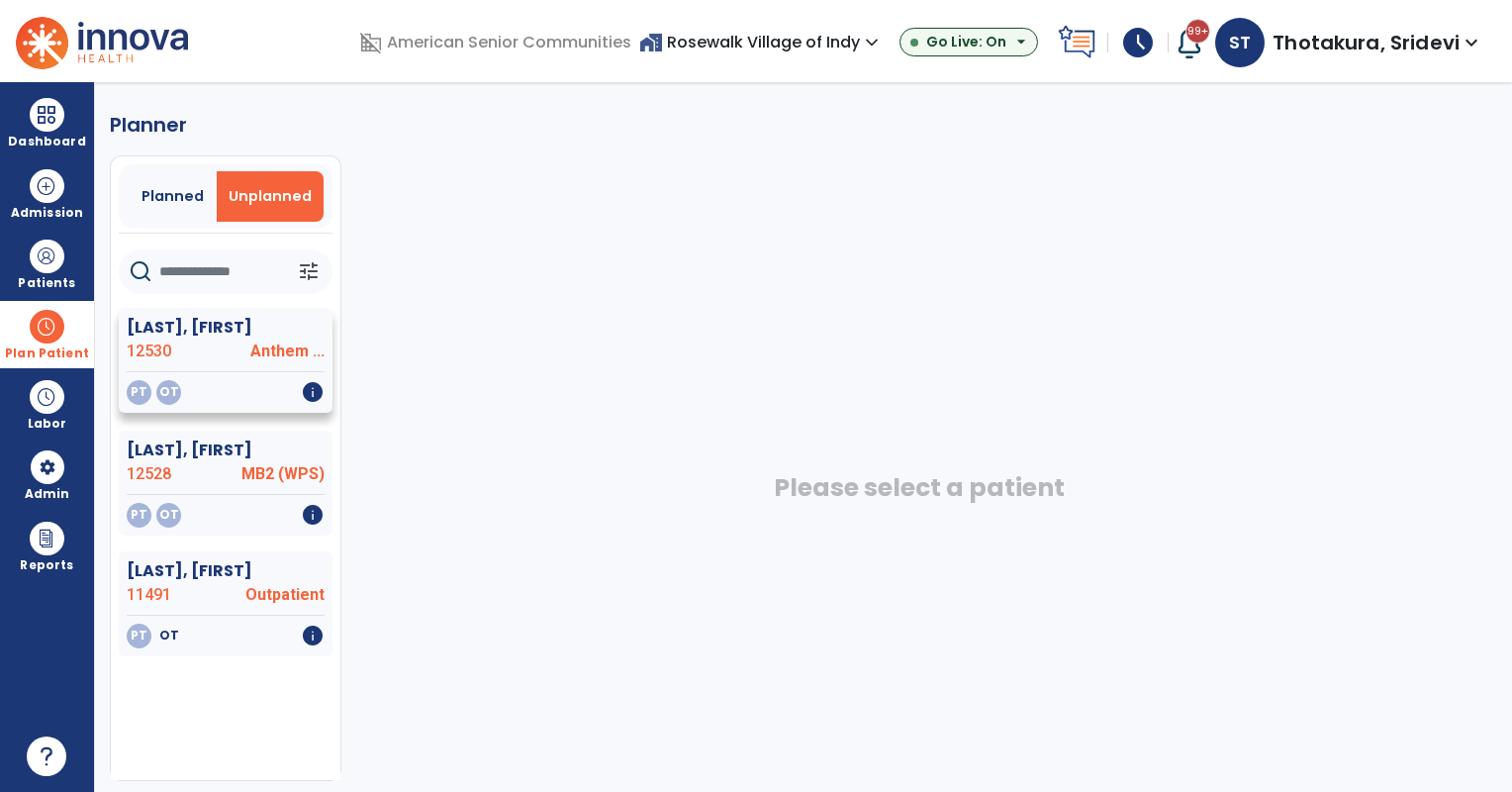 click on "PT   OT   info" 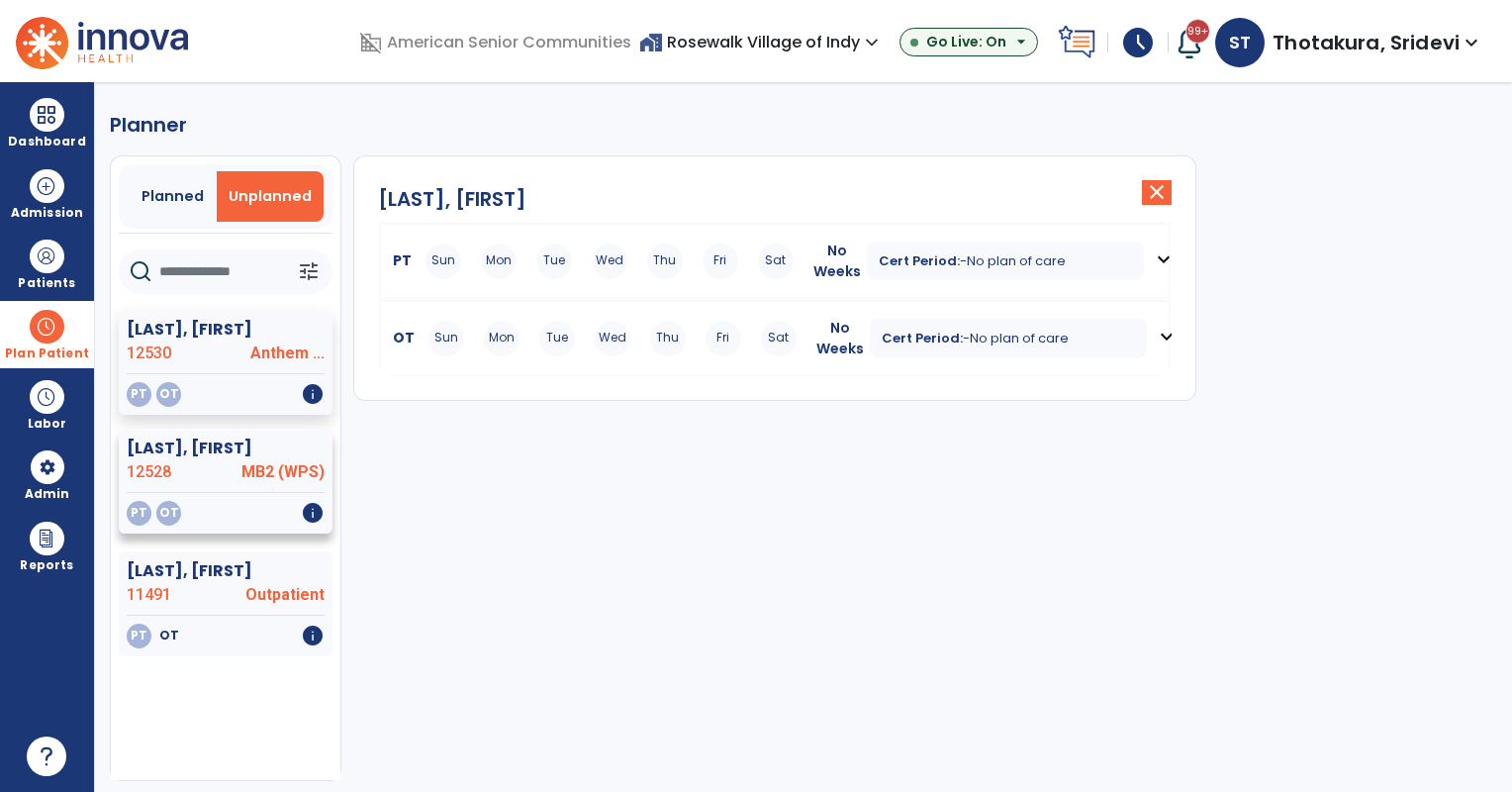 click on "PT   OT   info" 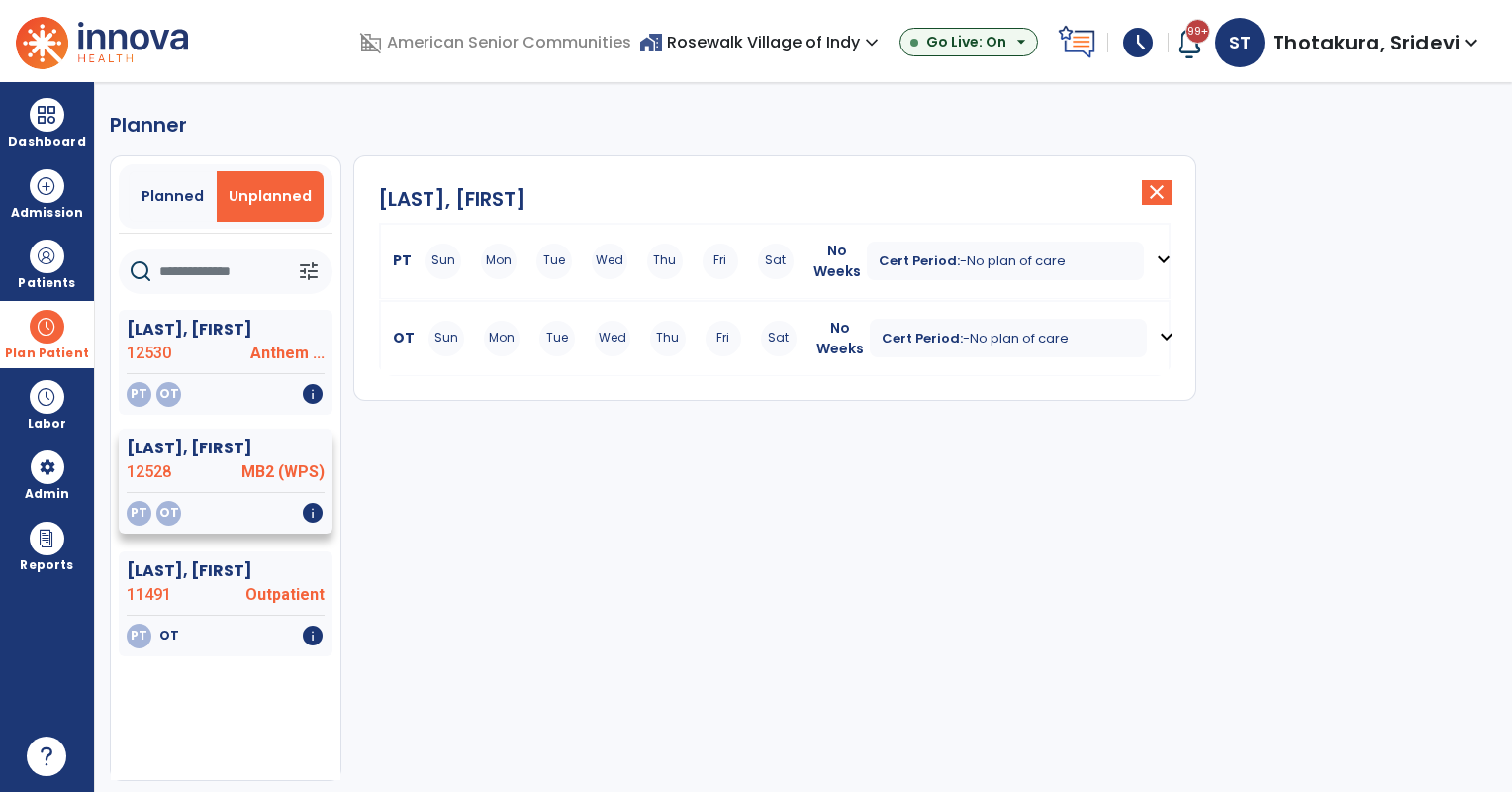 click 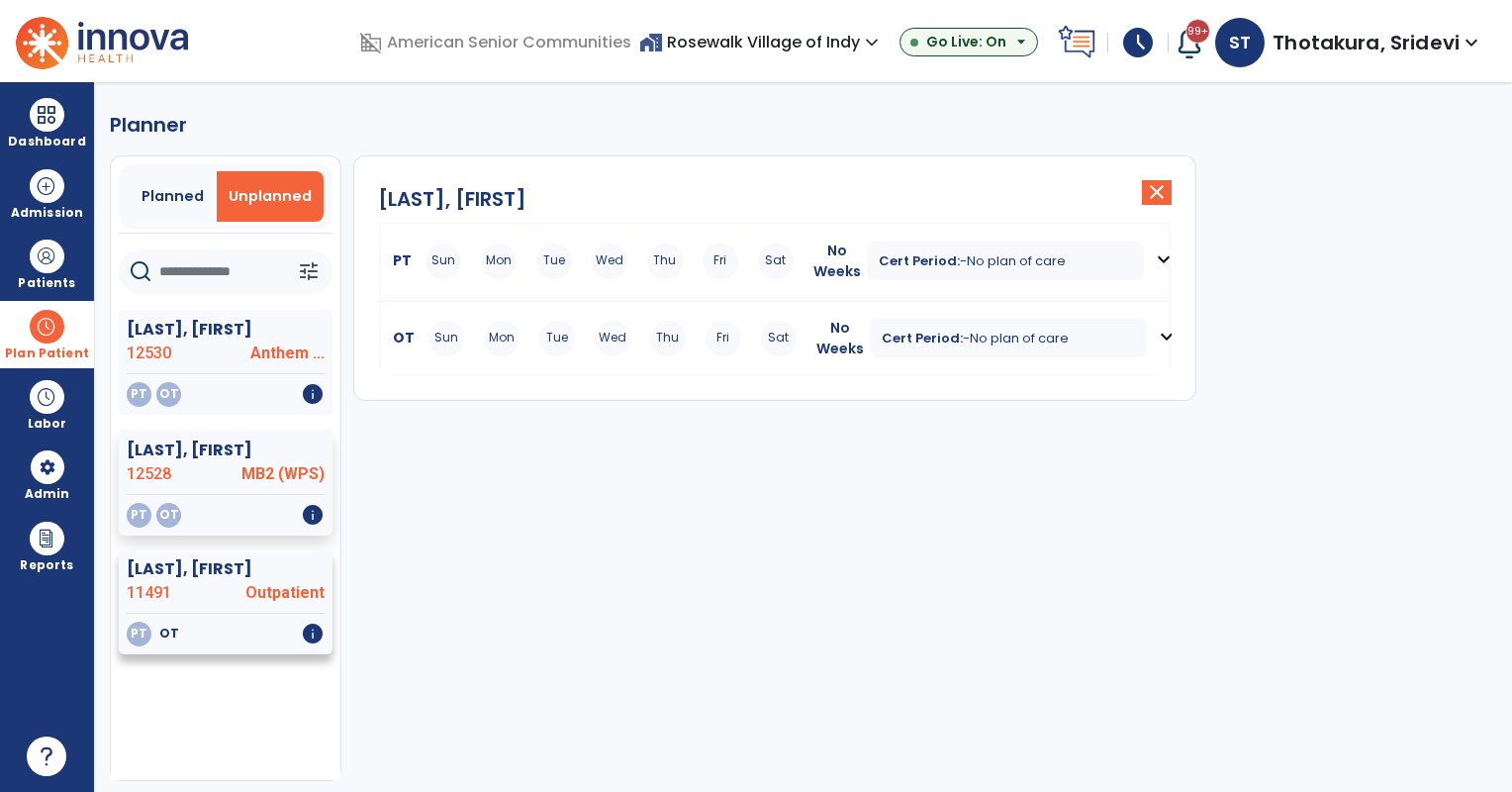 click on "PT   OT   info" 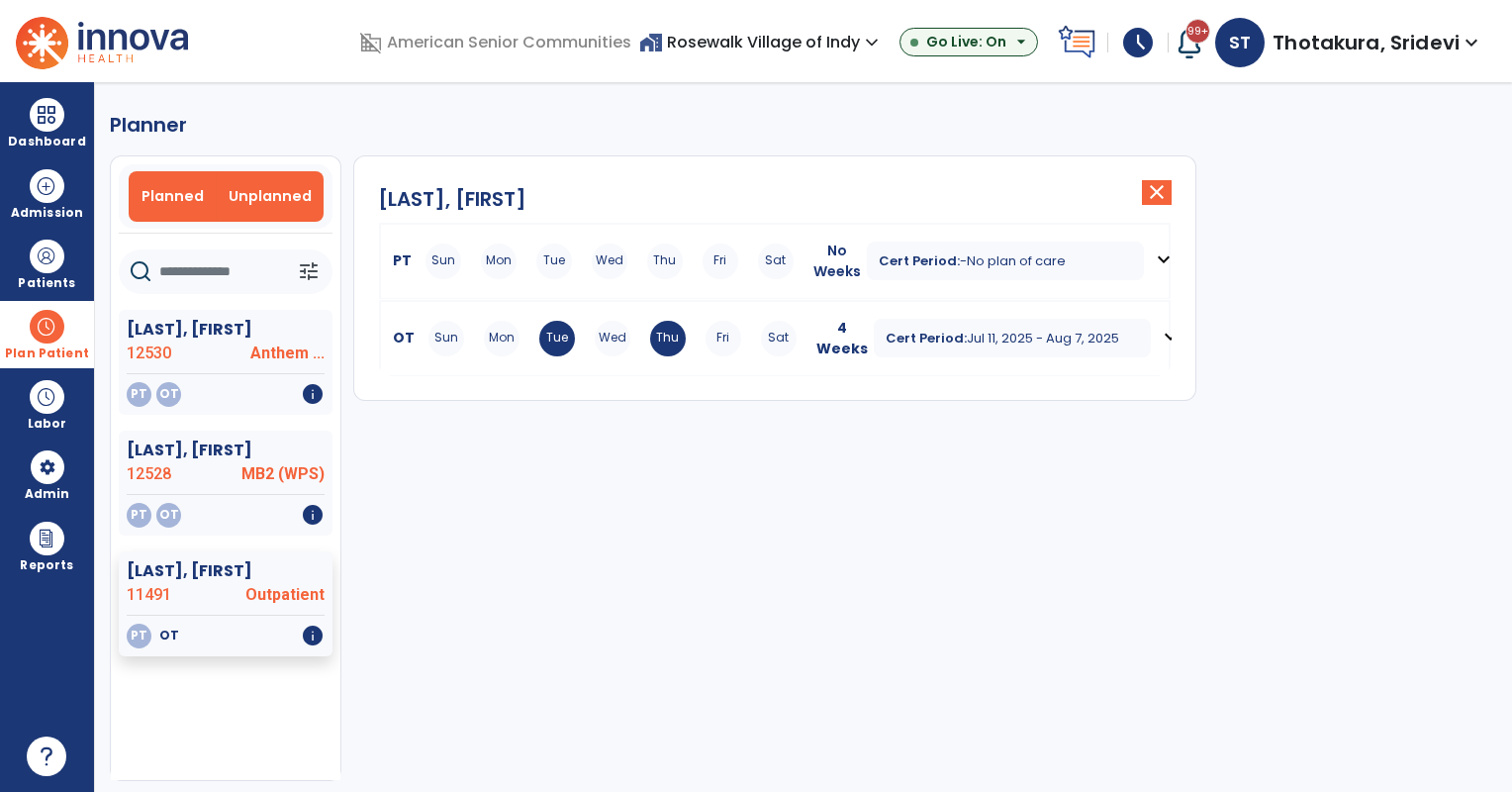 click on "Planned" at bounding box center (172, 196) 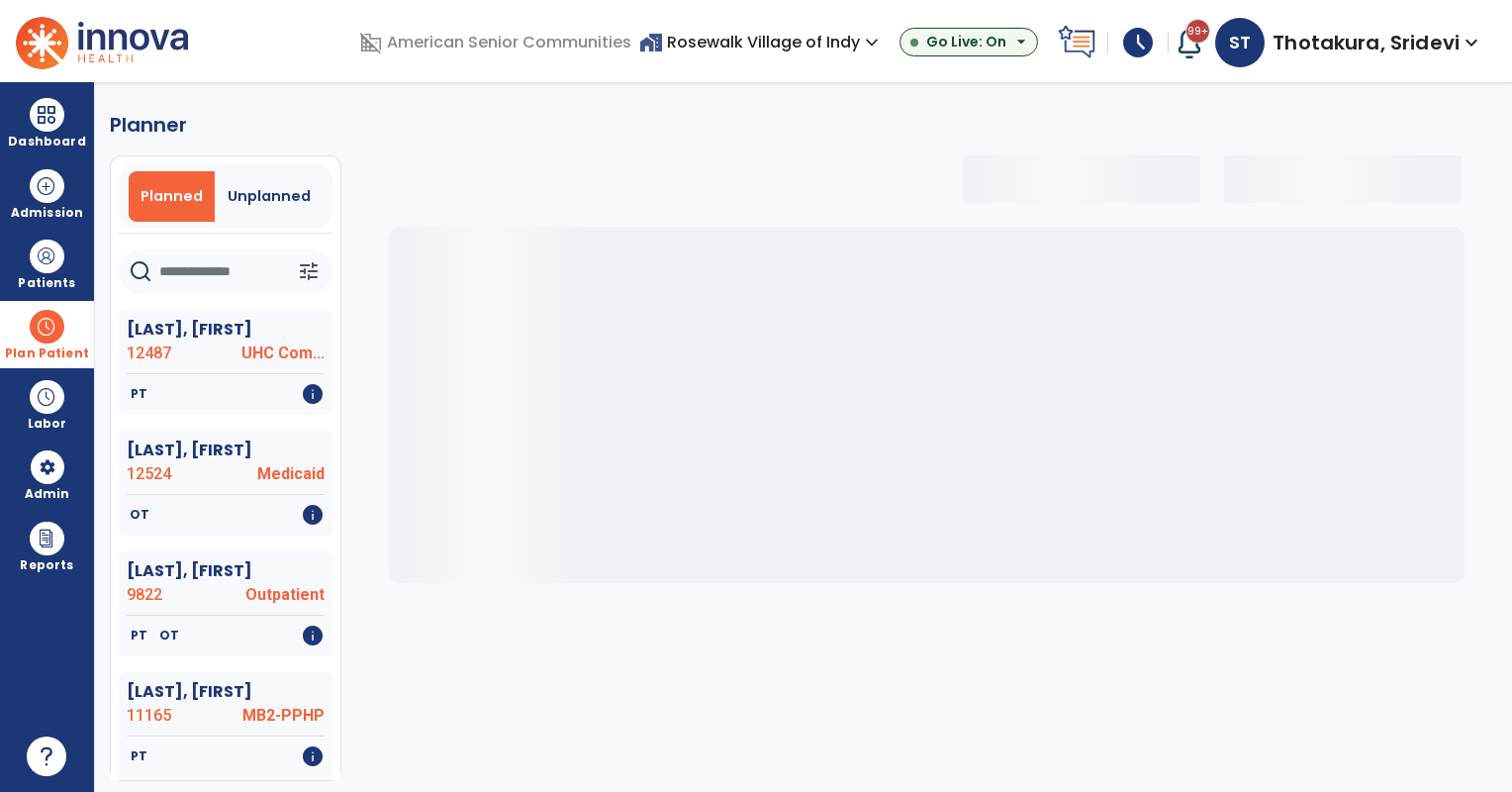 select on "***" 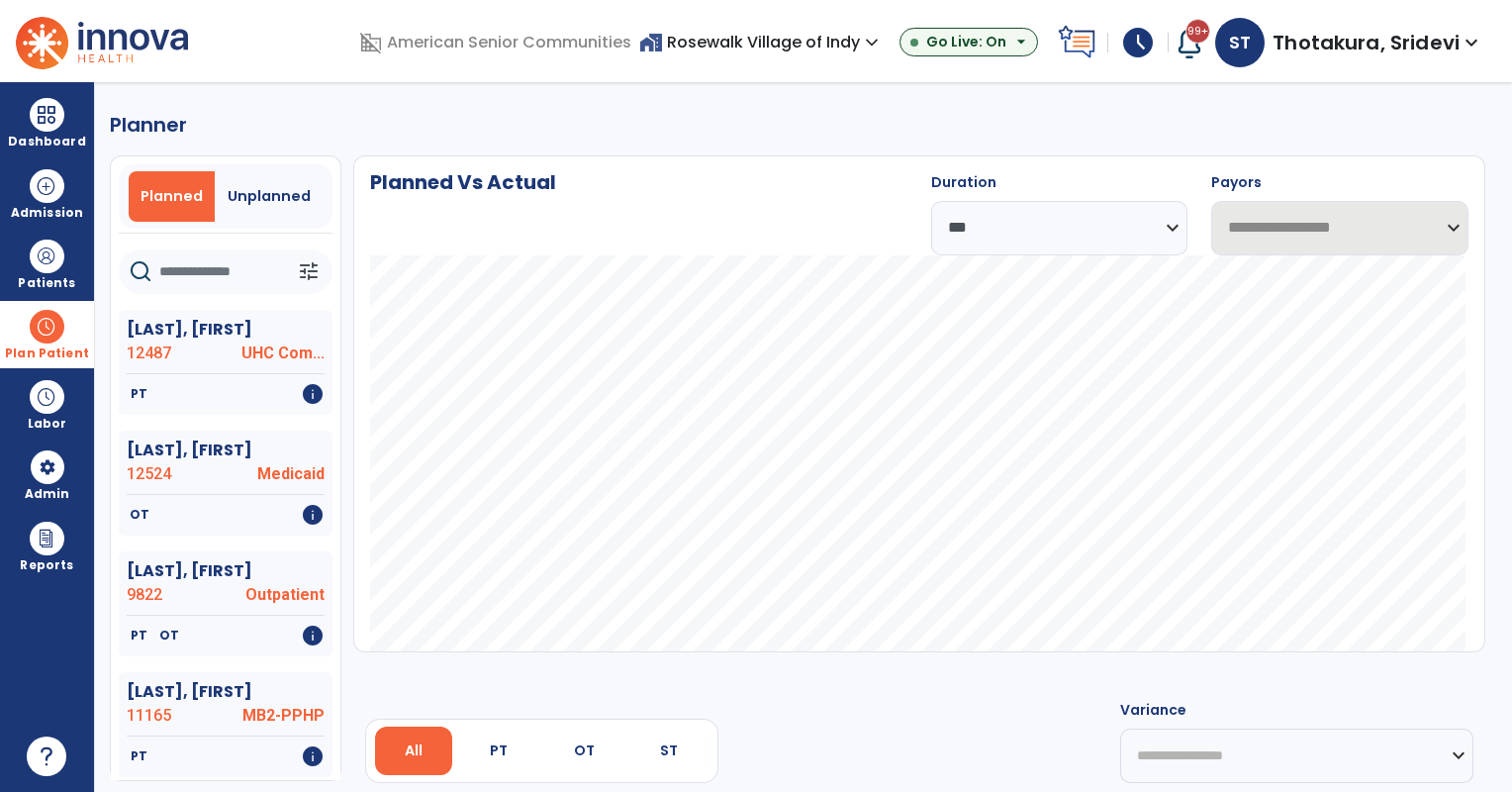 select on "***" 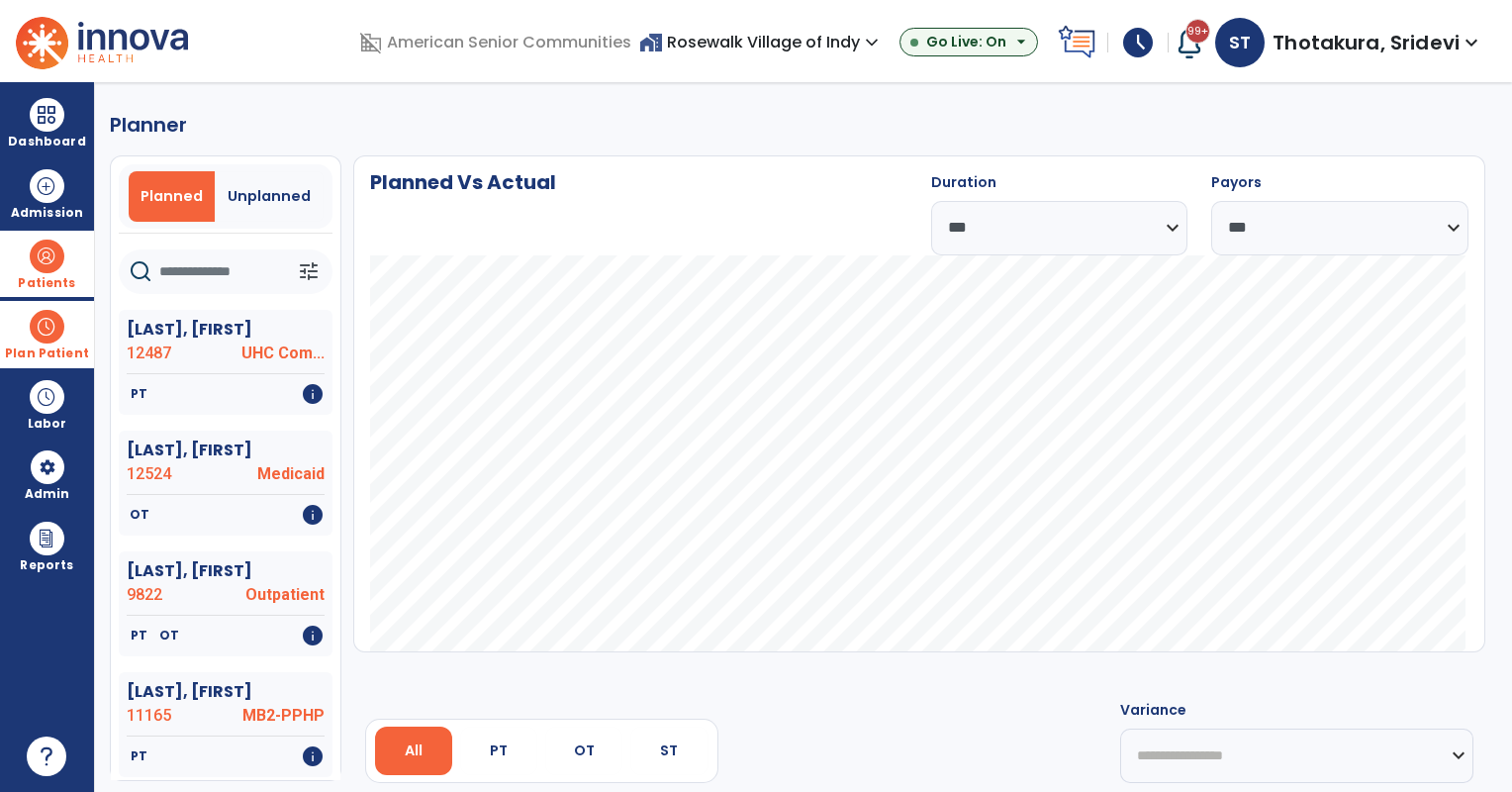 click on "Patients" at bounding box center [47, 263] 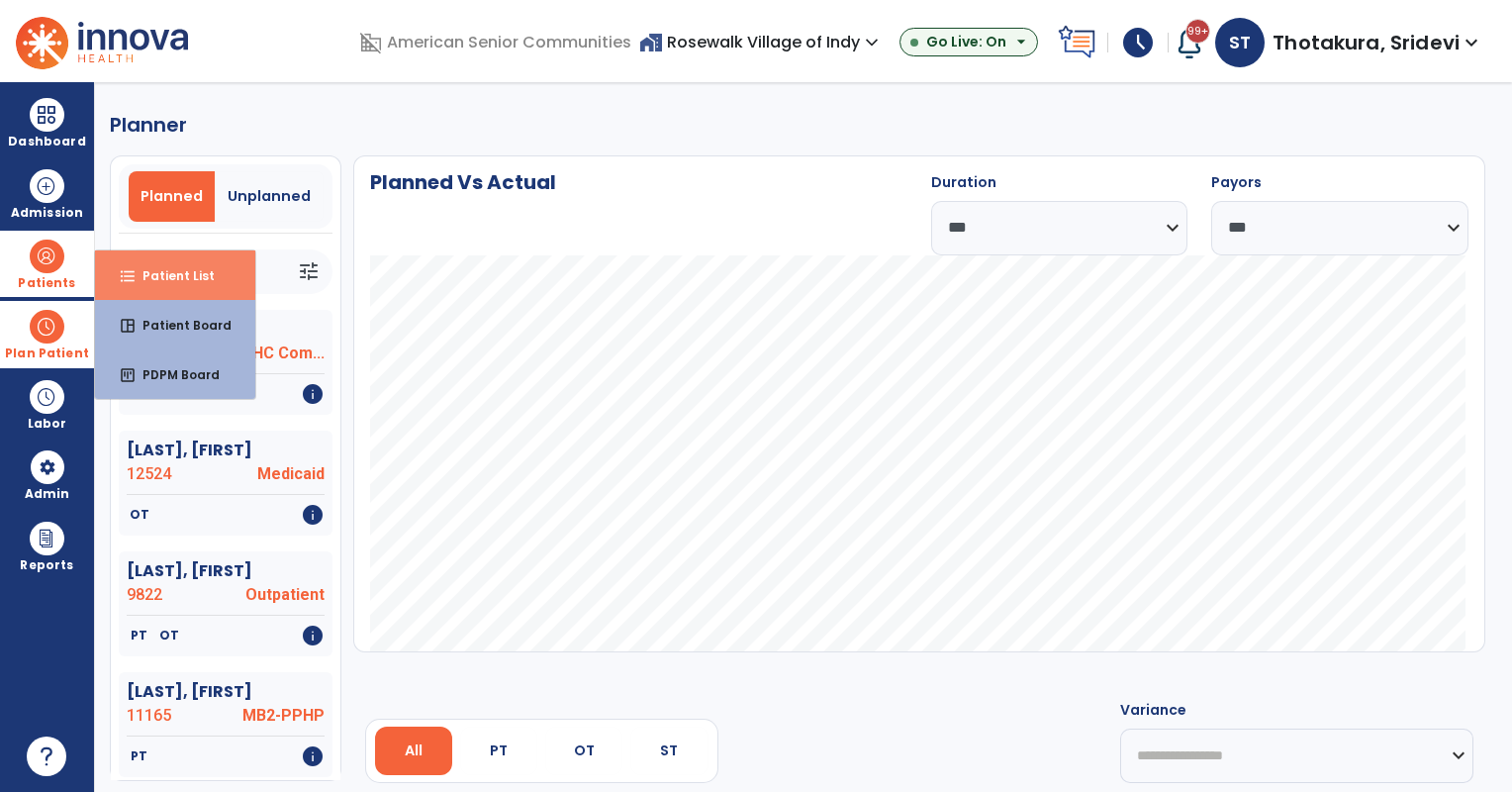 click on "Patient List" at bounding box center (170, 275) 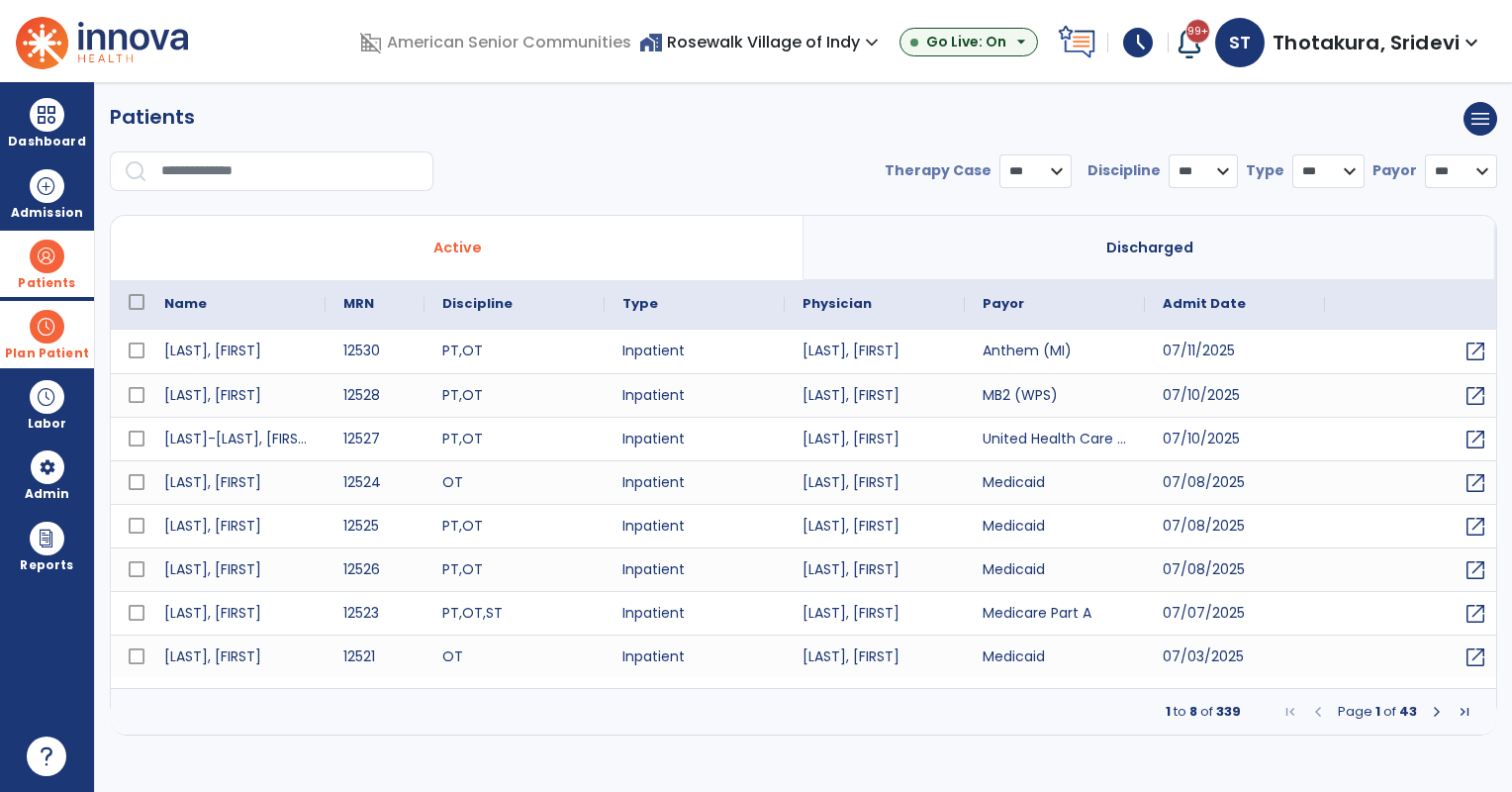 select on "***" 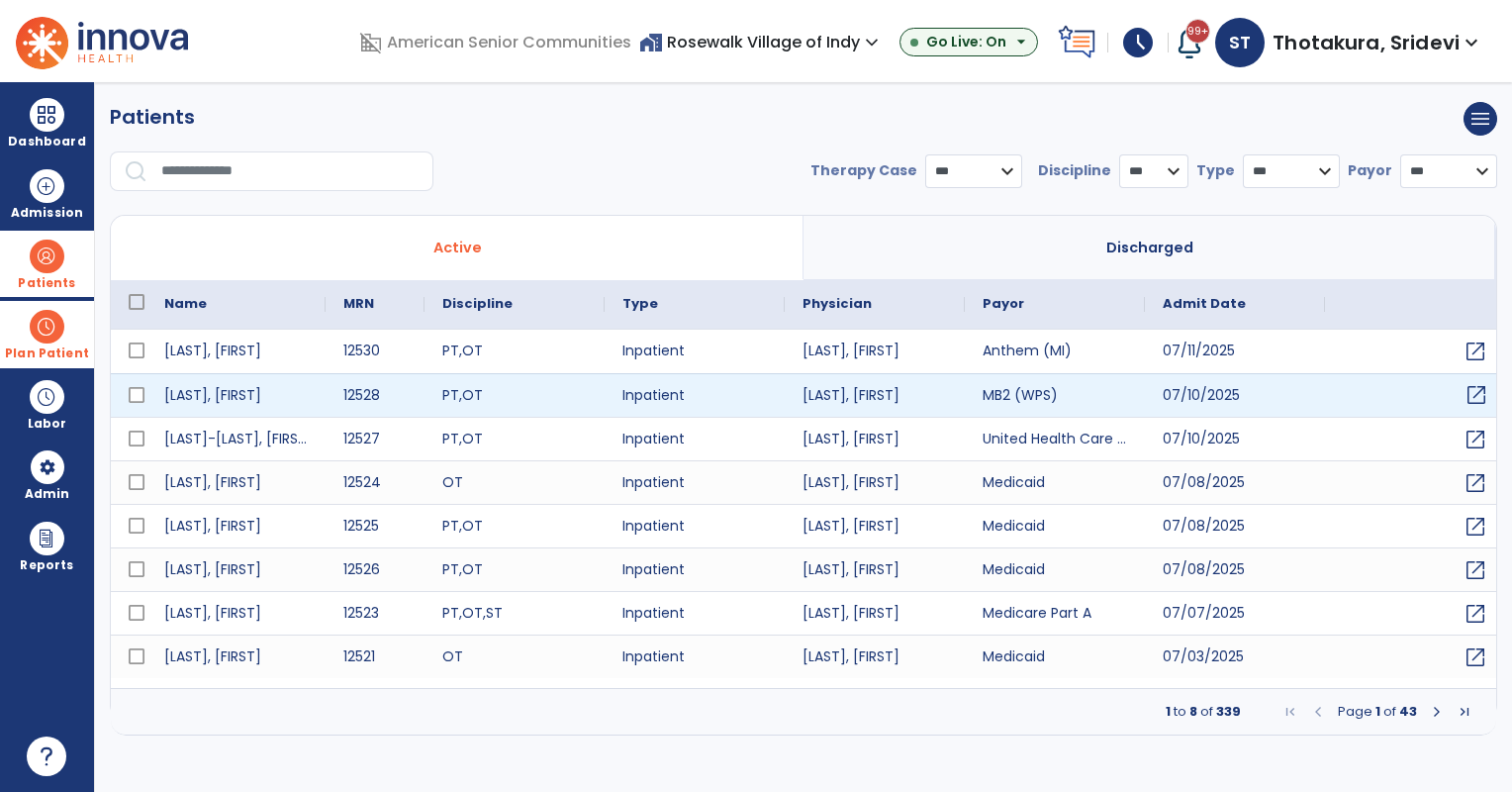 click on "open_in_new" at bounding box center [1476, 395] 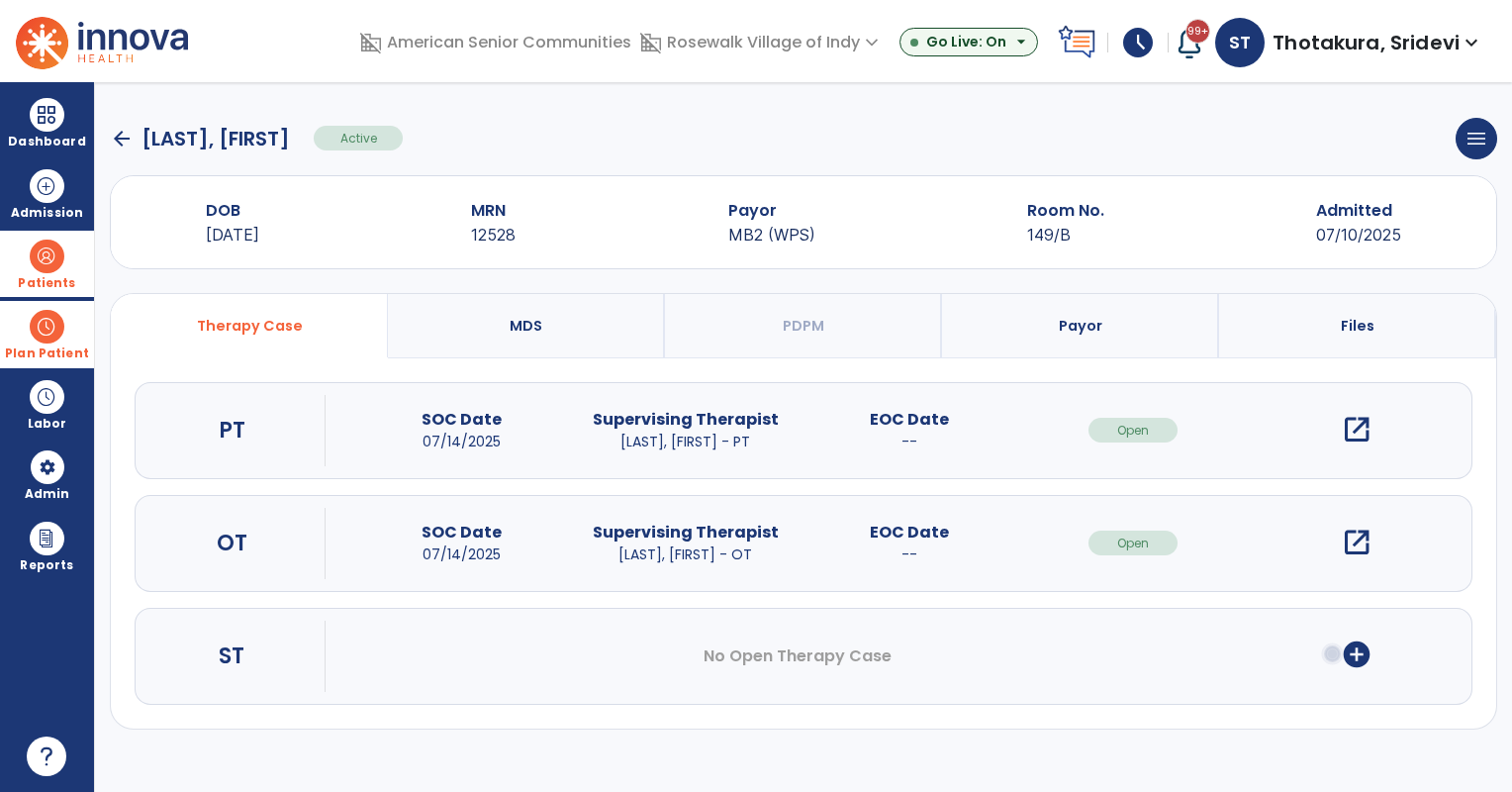 click on "arrow_back" 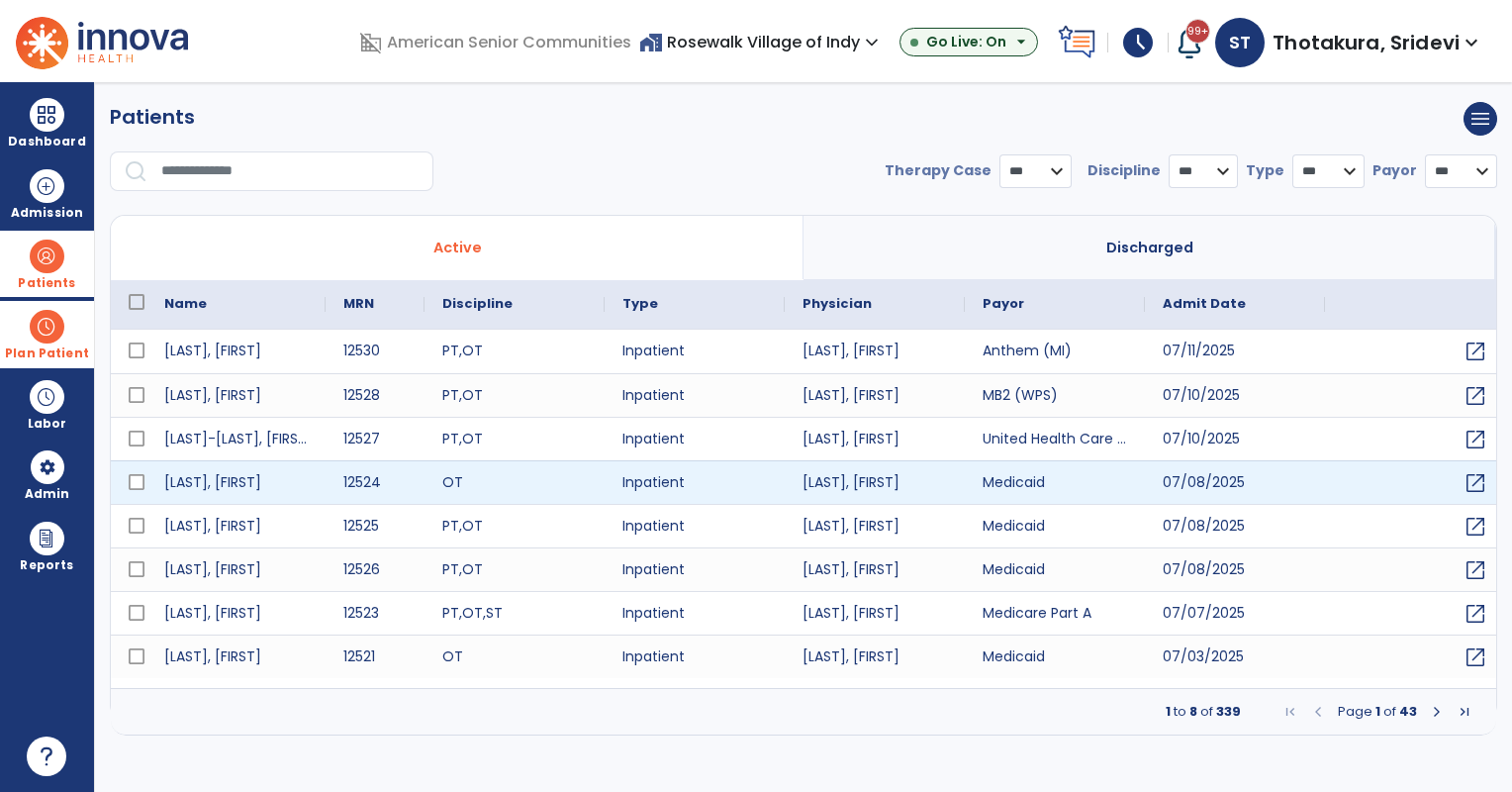 select on "***" 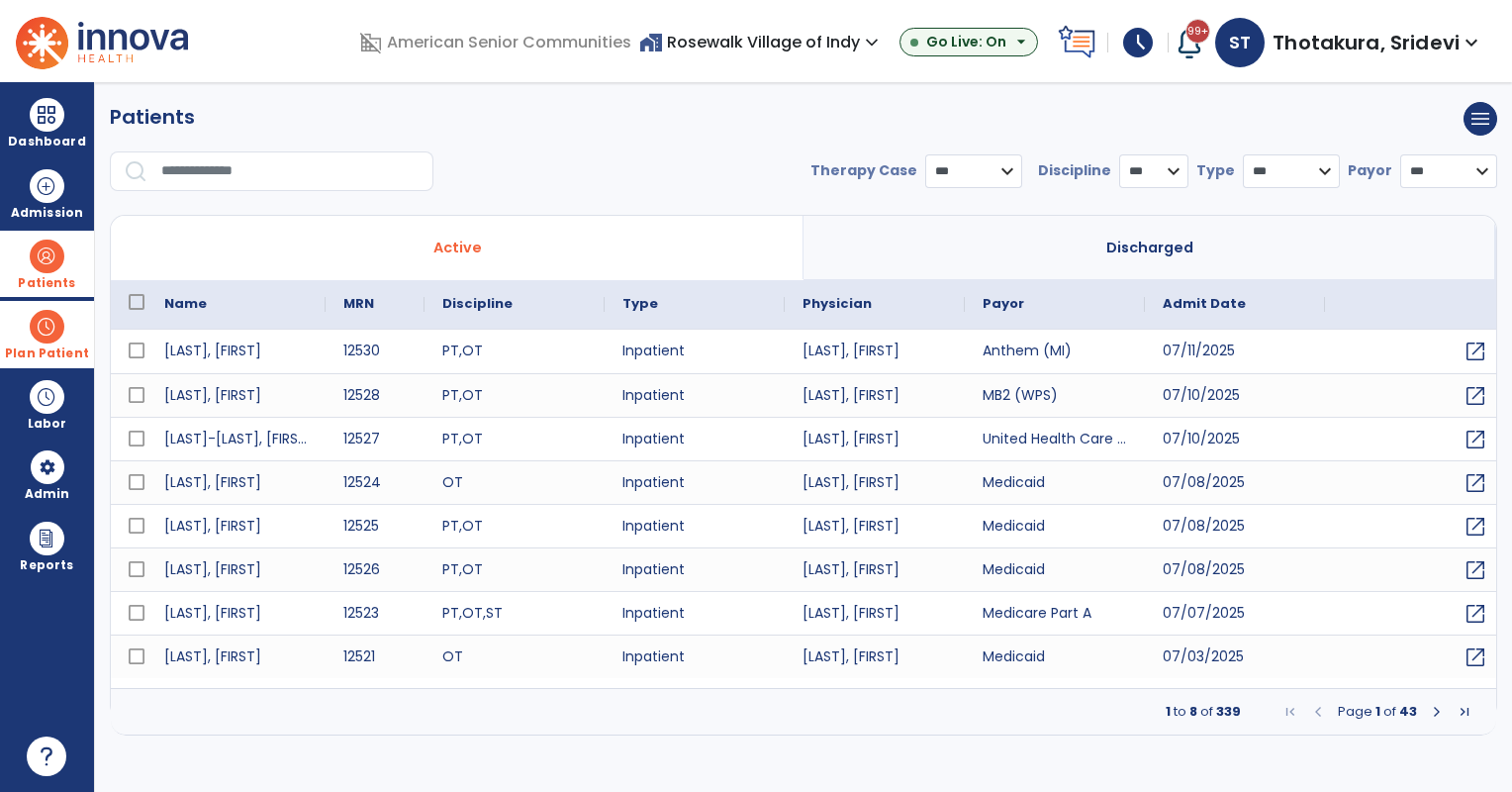 click on "home_work   Rosewalk Village of Indy   expand_more" at bounding box center (761, 42) 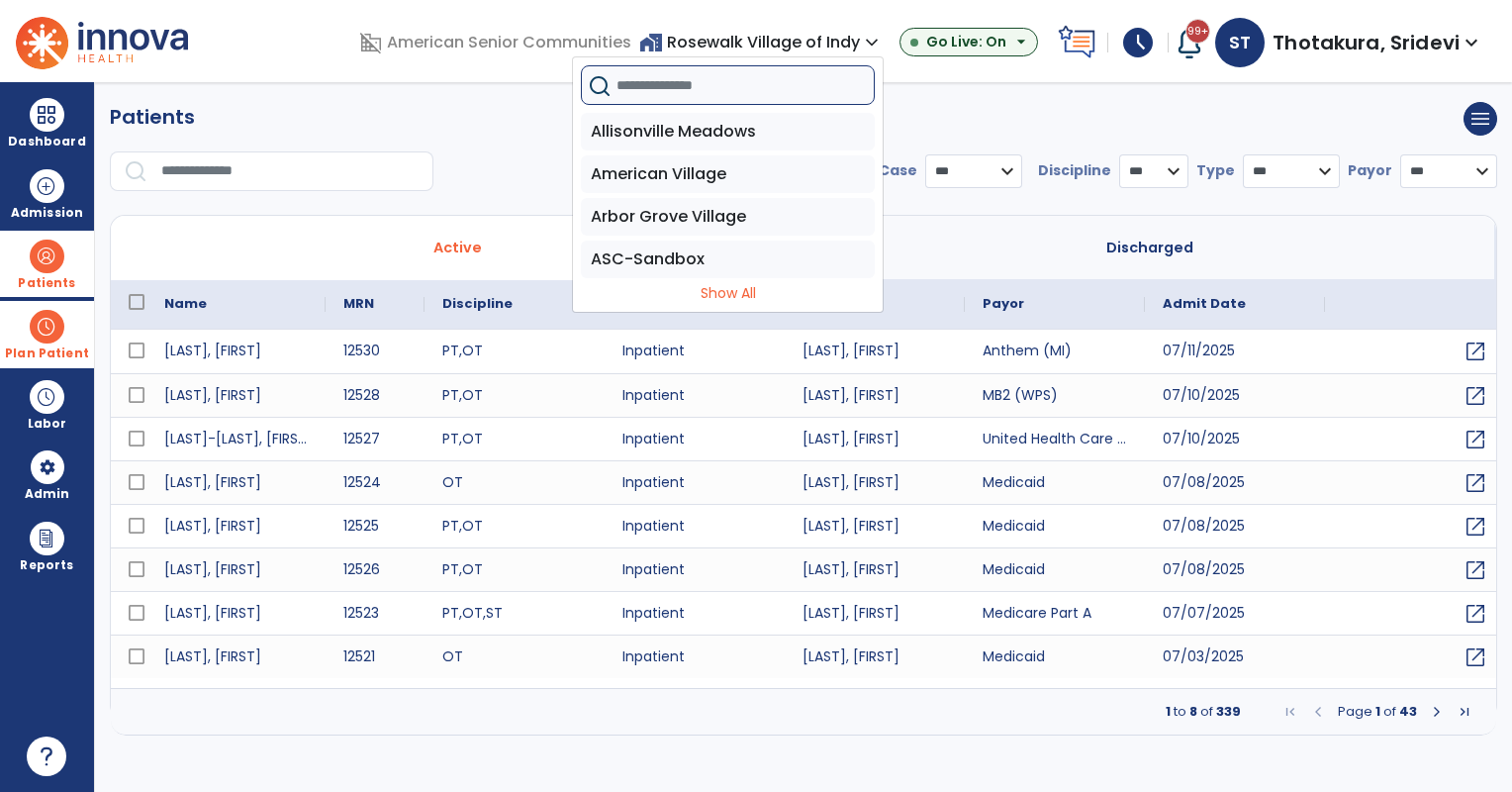 click at bounding box center (745, 85) 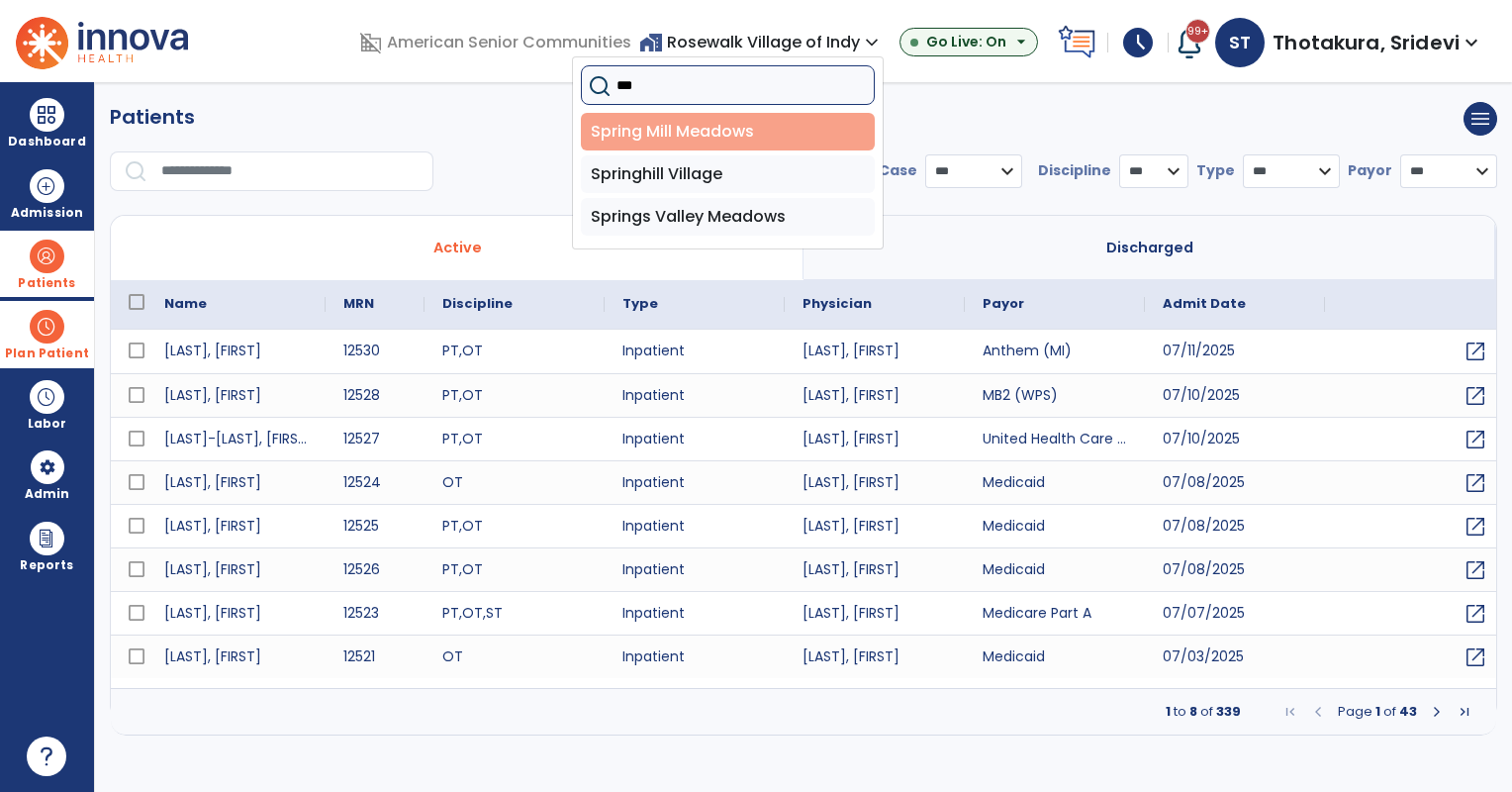 type on "***" 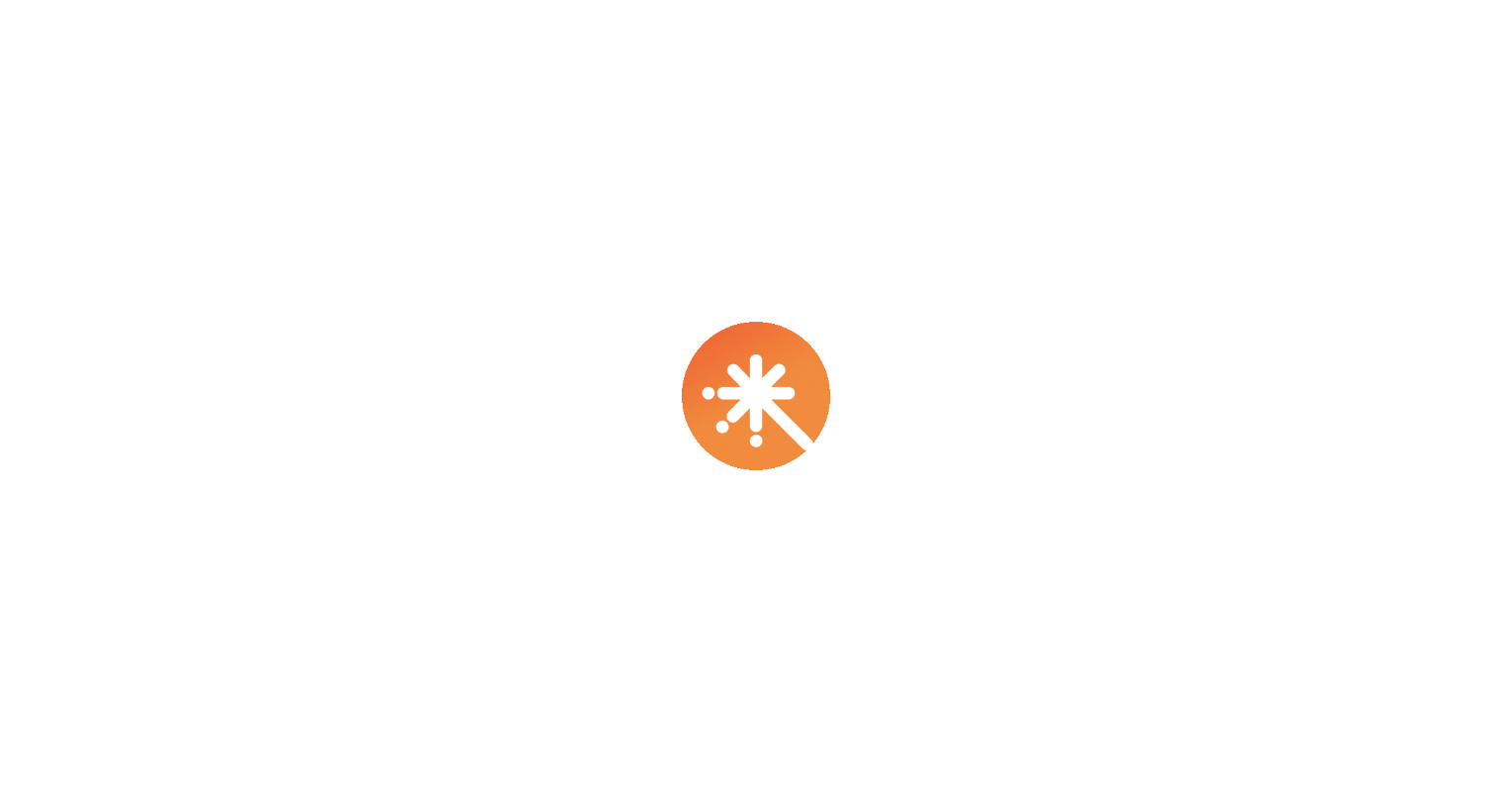scroll, scrollTop: 0, scrollLeft: 0, axis: both 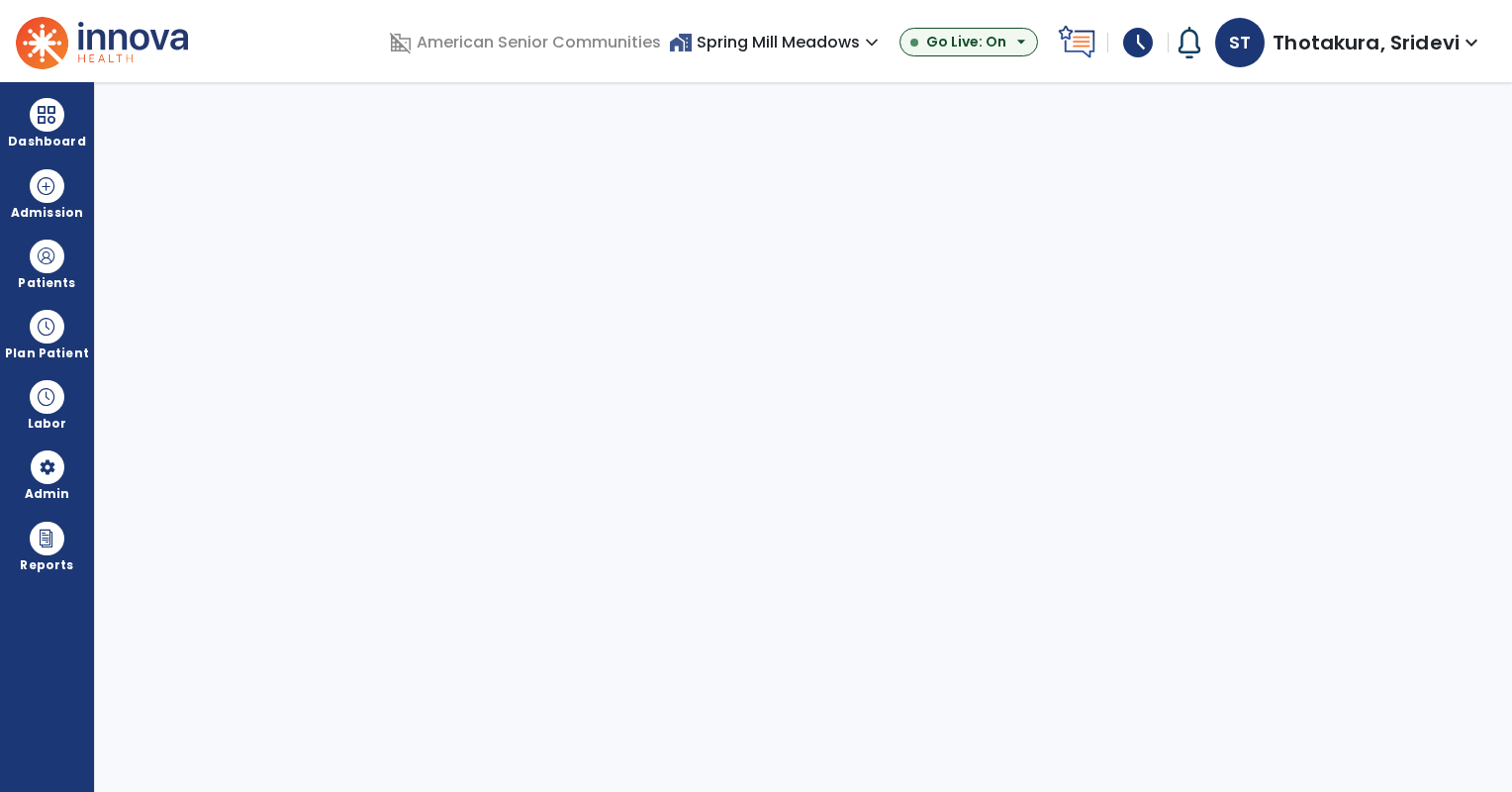 select on "***" 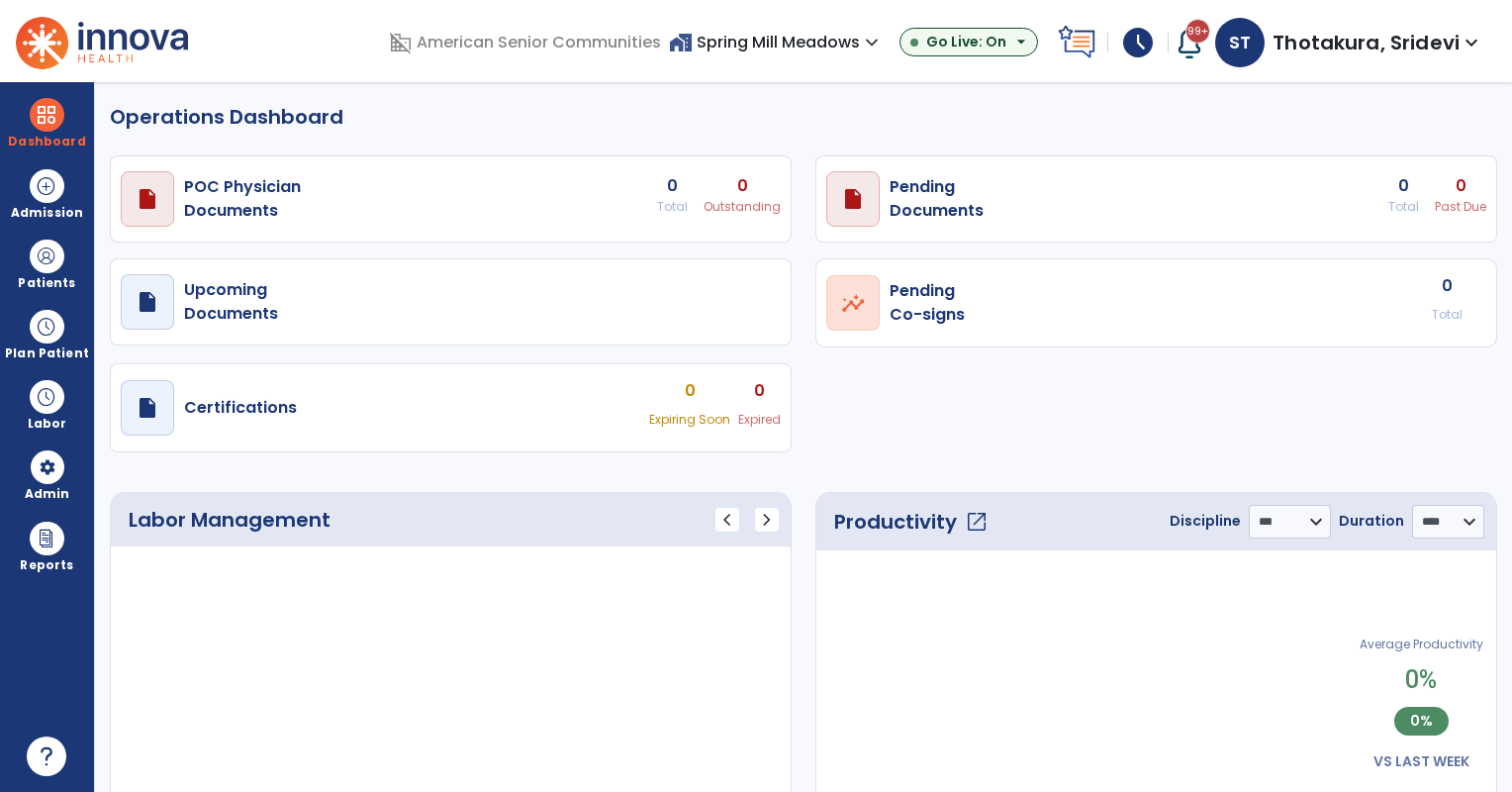 select on "***" 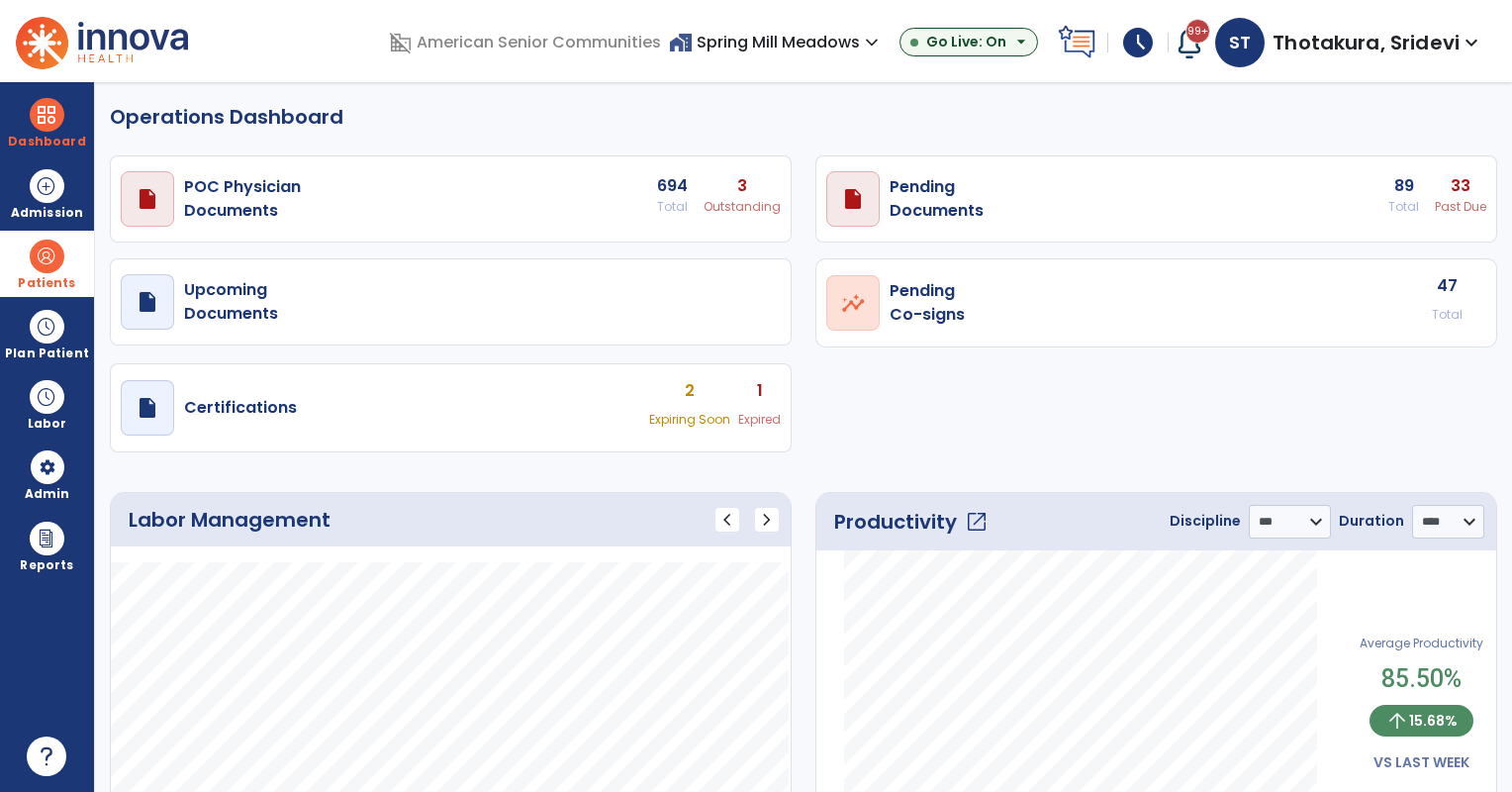click on "Patients" at bounding box center [47, 263] 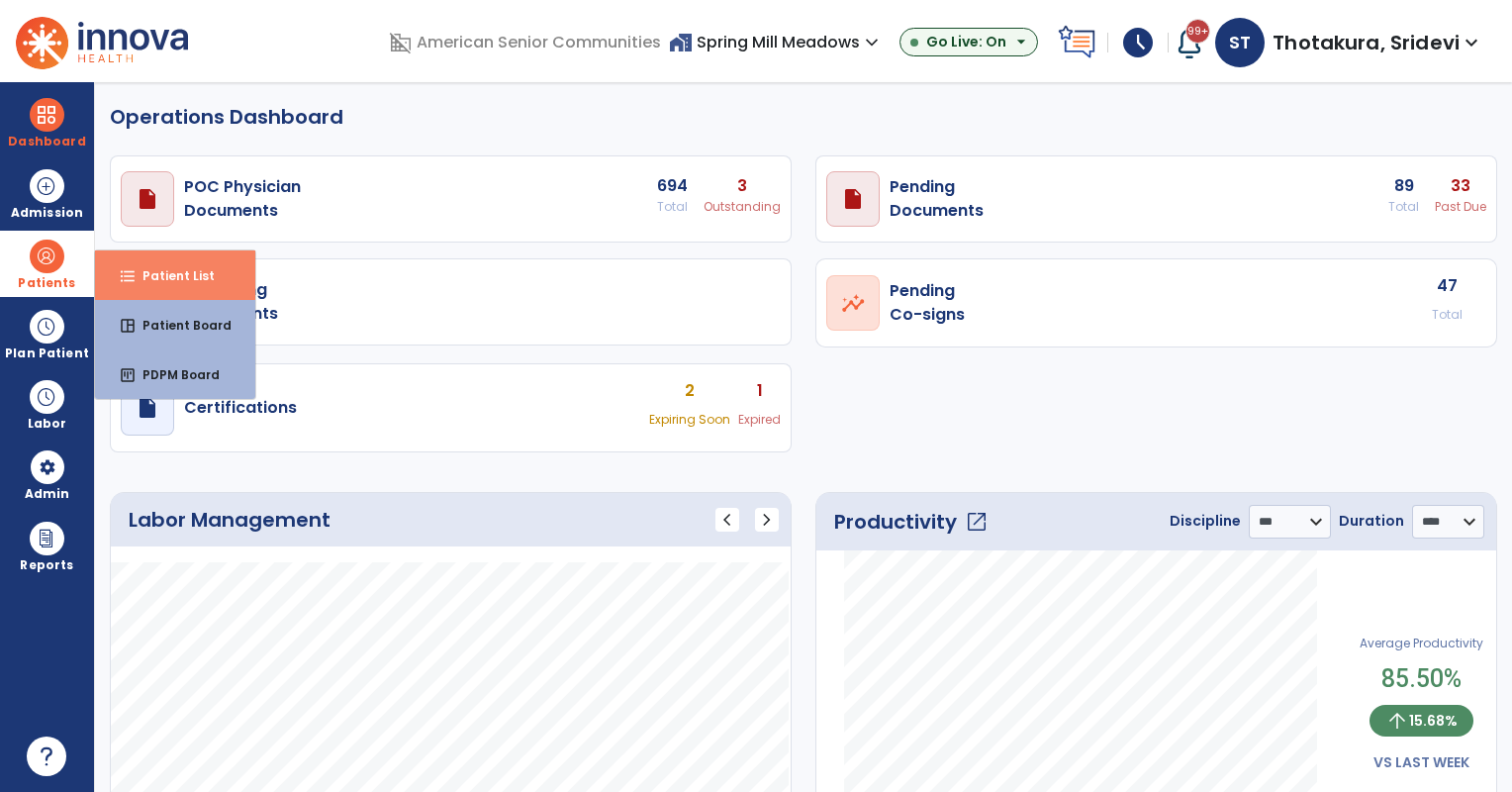 click on "Patient List" at bounding box center [170, 275] 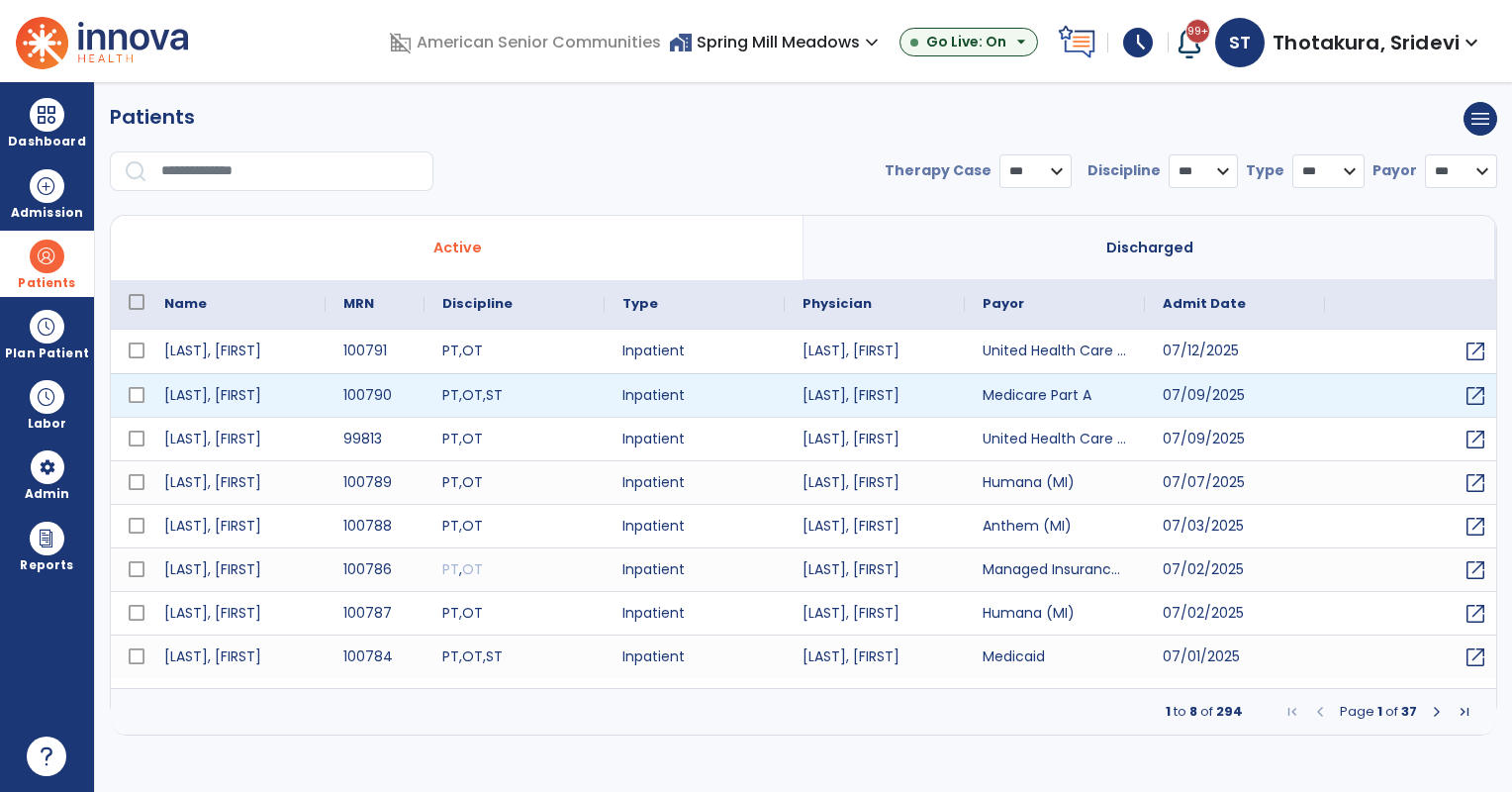 select on "***" 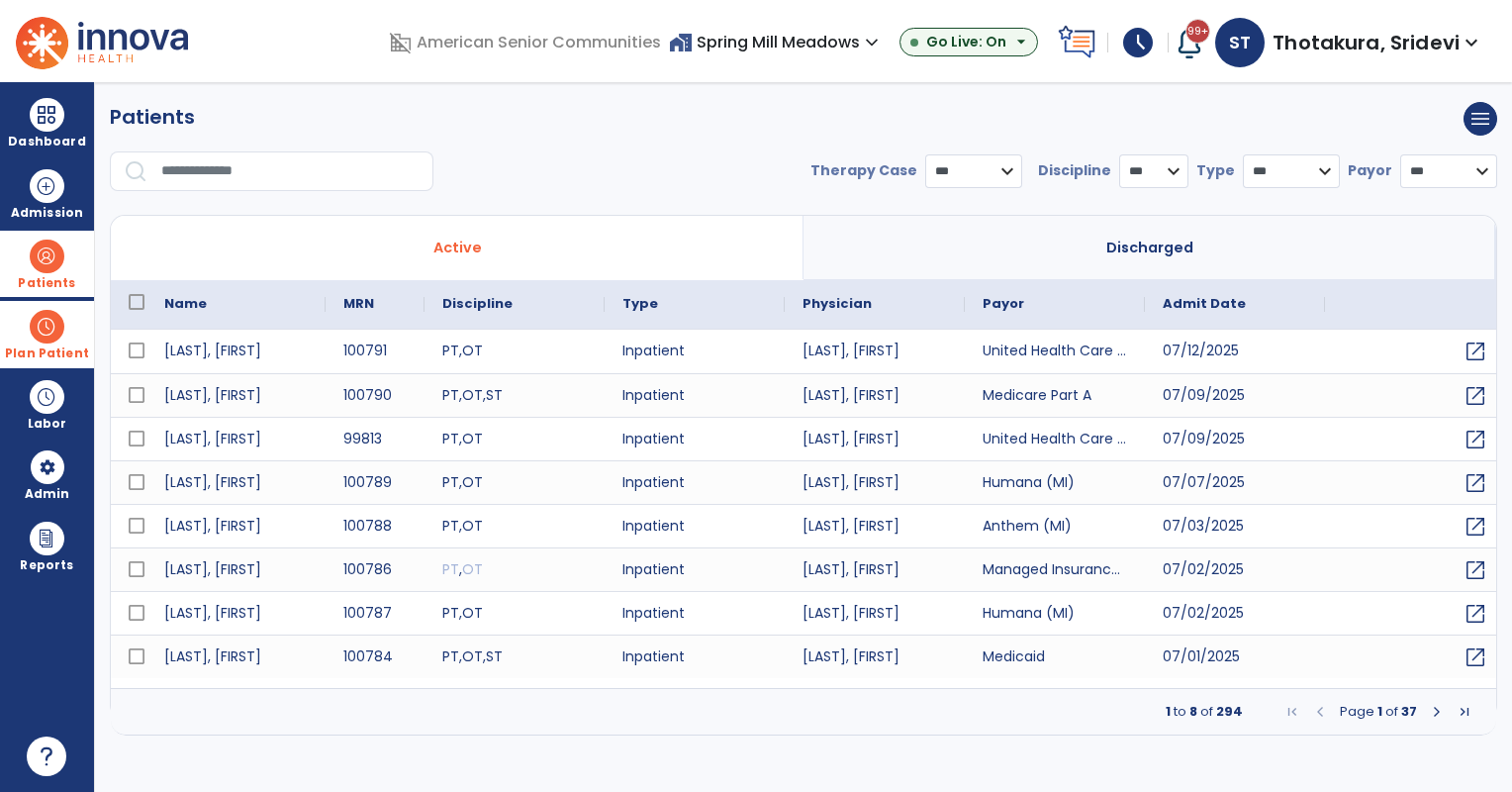 click on "Plan Patient" at bounding box center [47, 283] 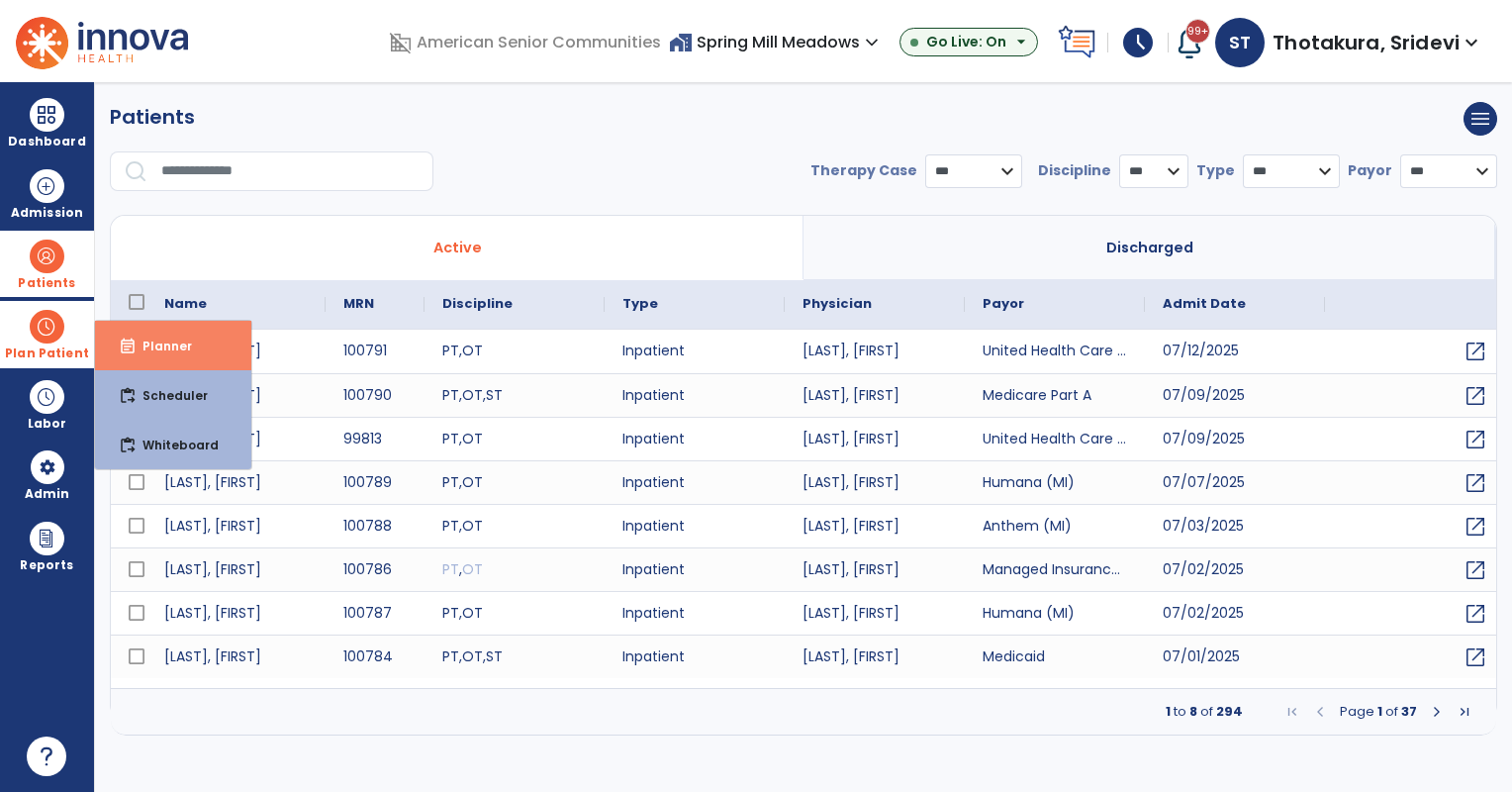 click on "event_note  Planner" at bounding box center (173, 346) 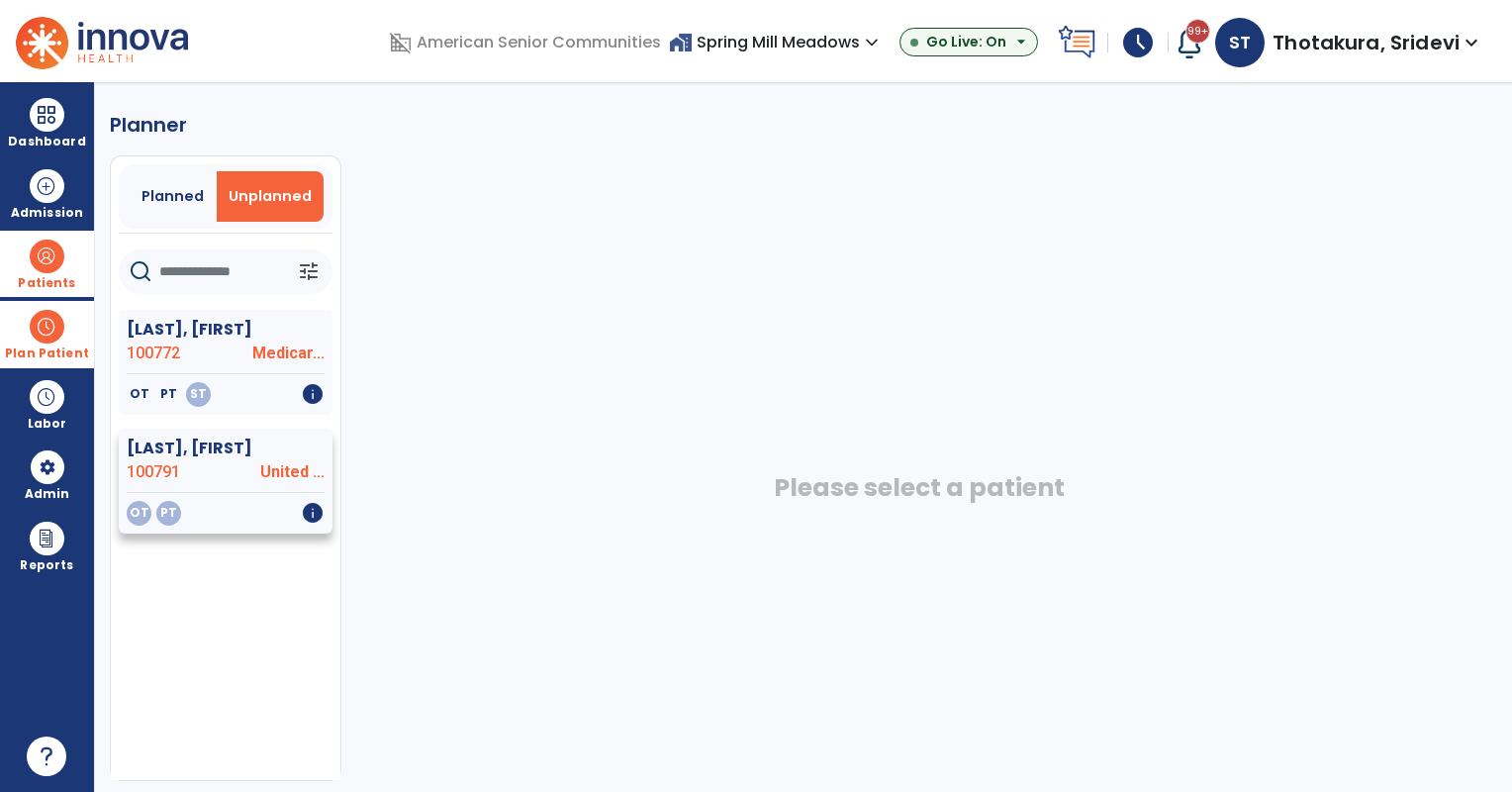 click on "OT   PT   info" 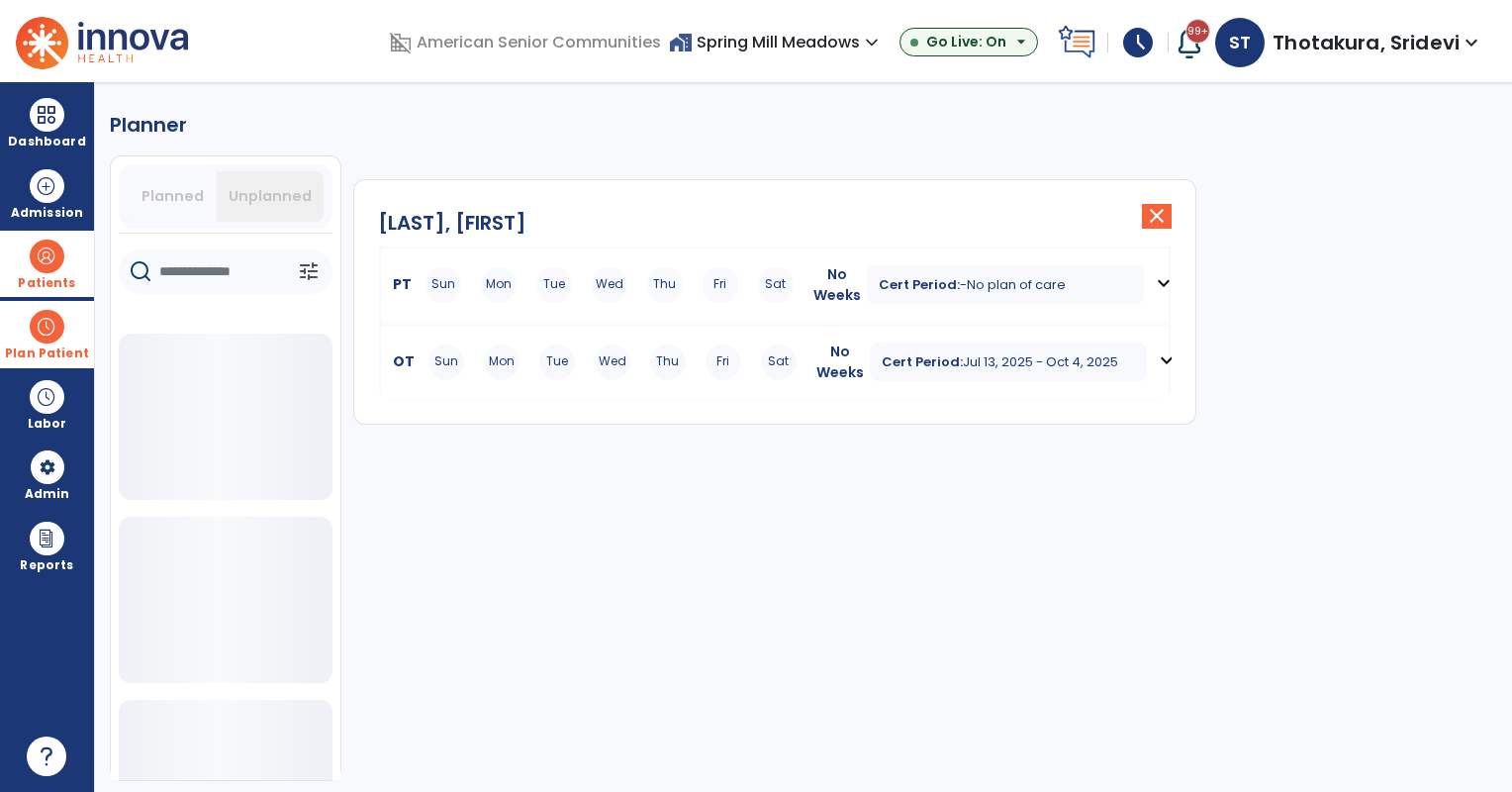 click on "Sun Mon Tue Wed Thu Fri Sat" at bounding box center (613, 362) 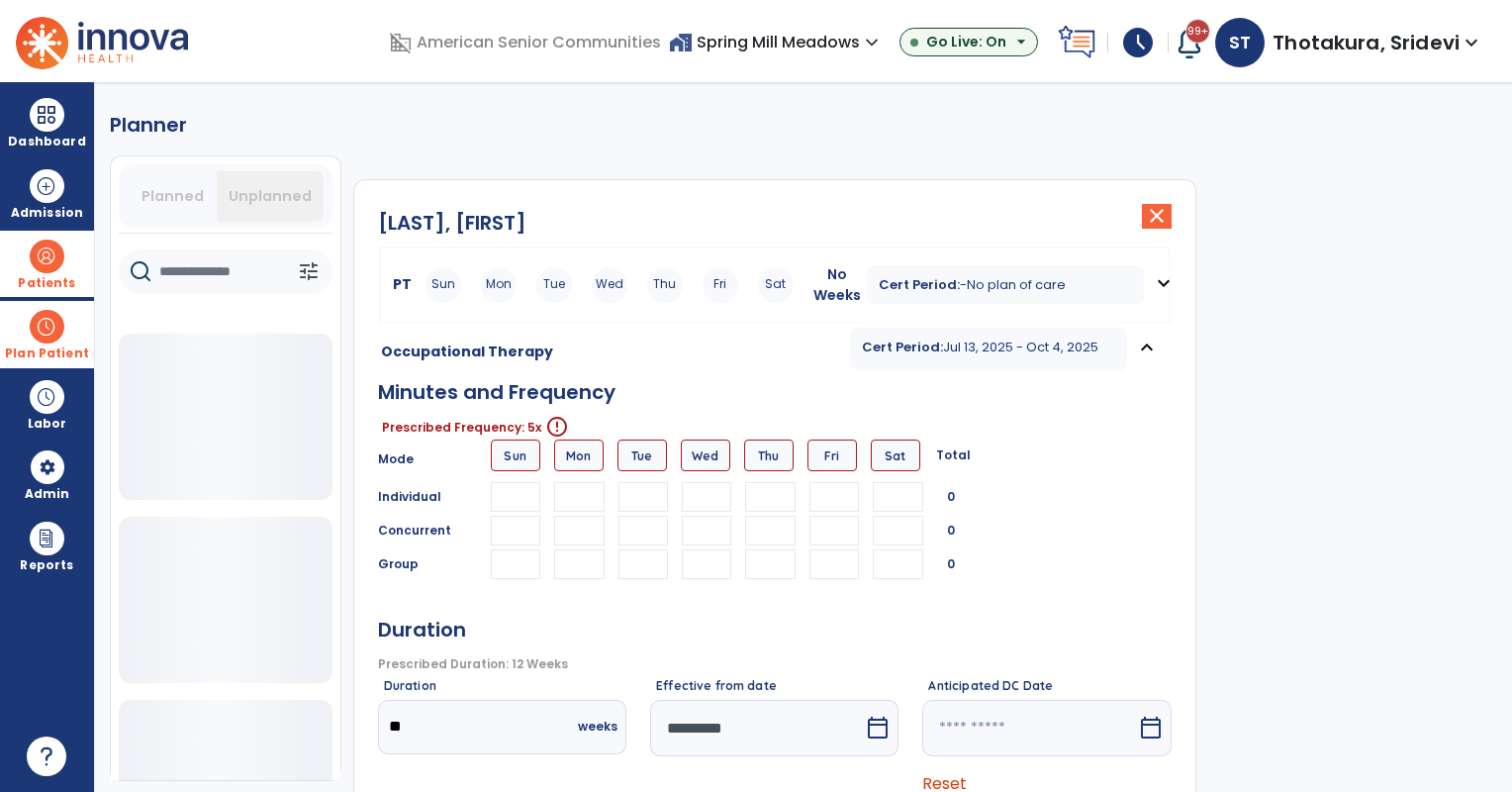 click at bounding box center (516, 497) 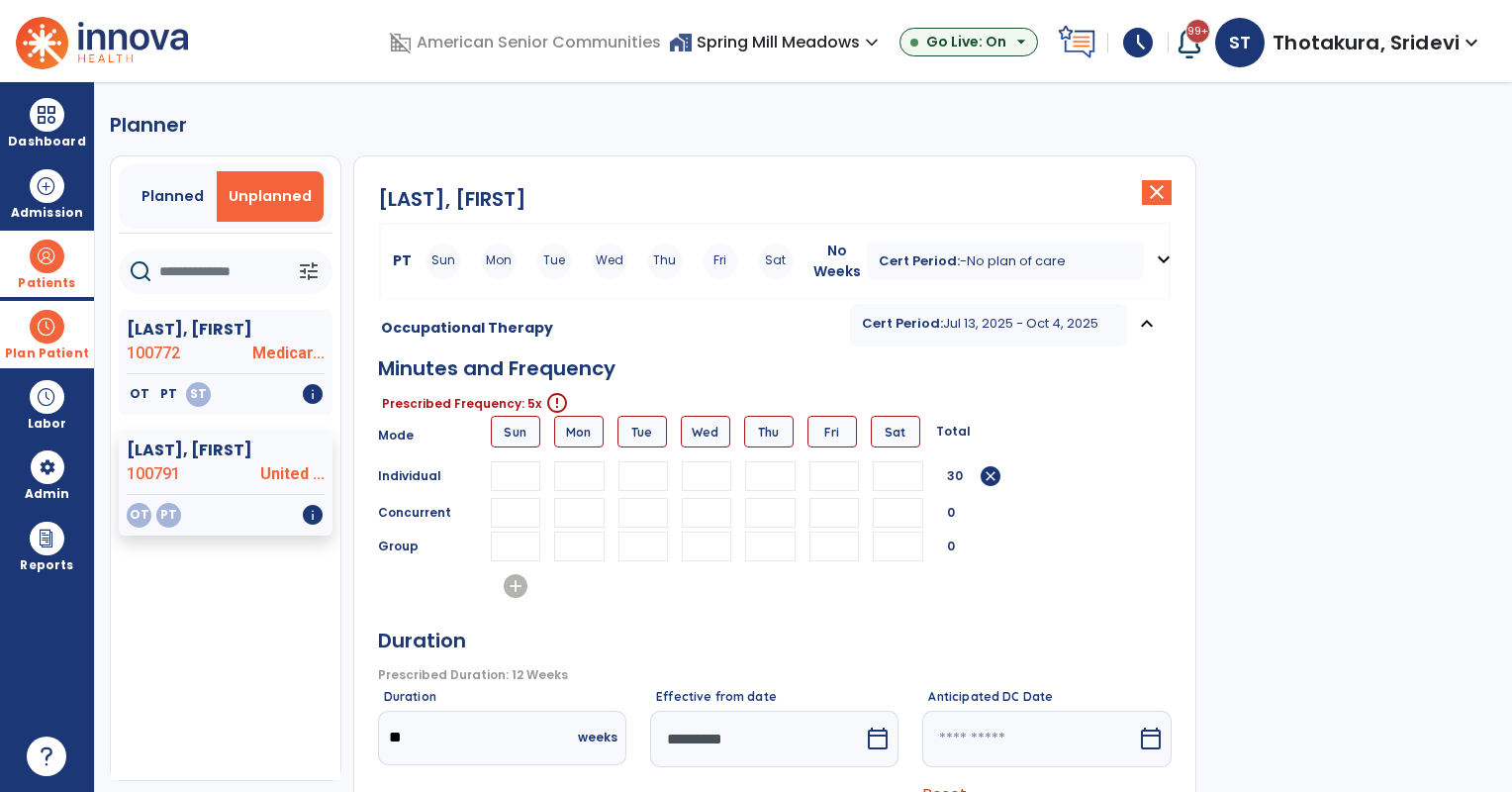 type on "**" 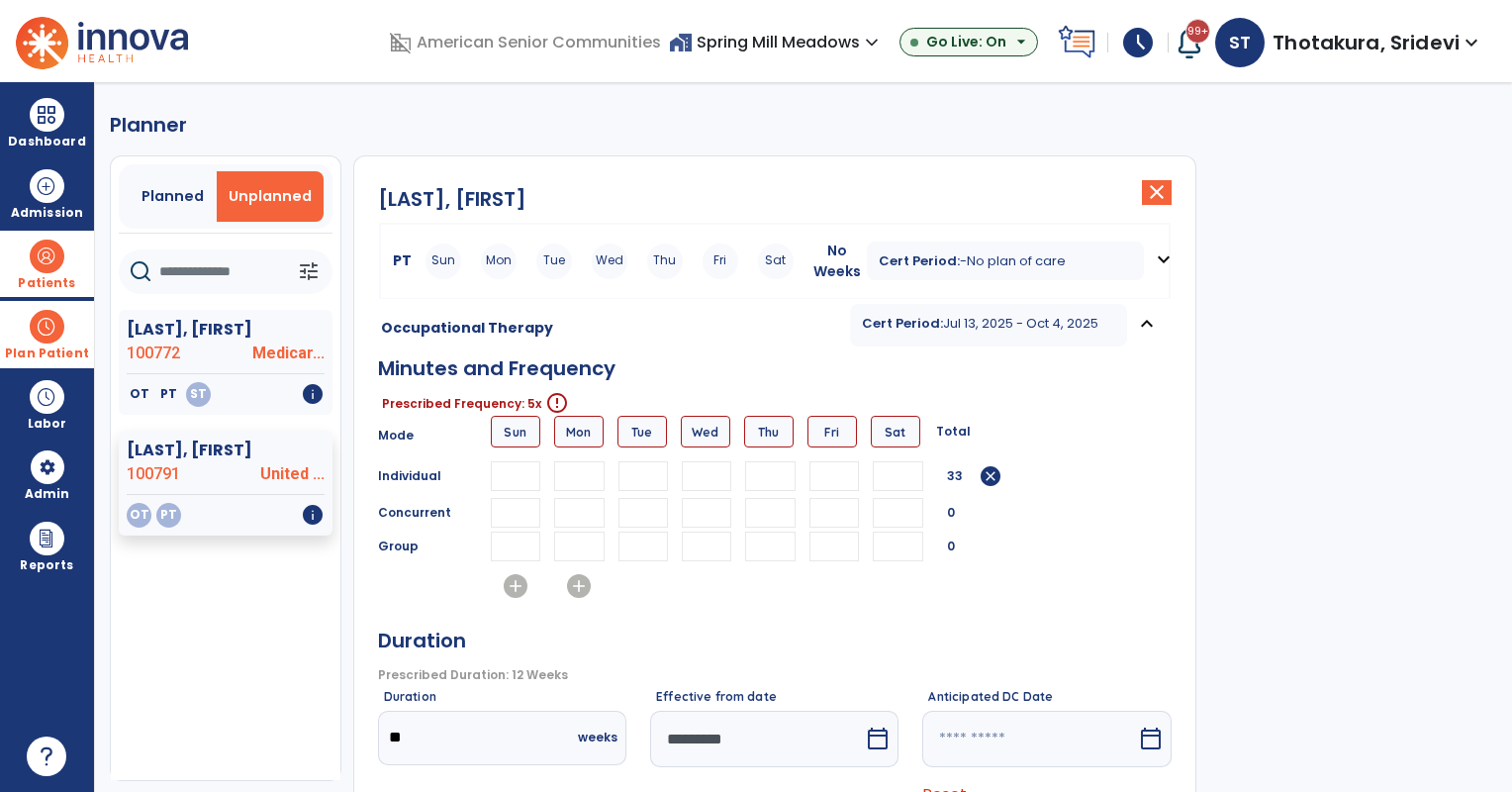 type on "**" 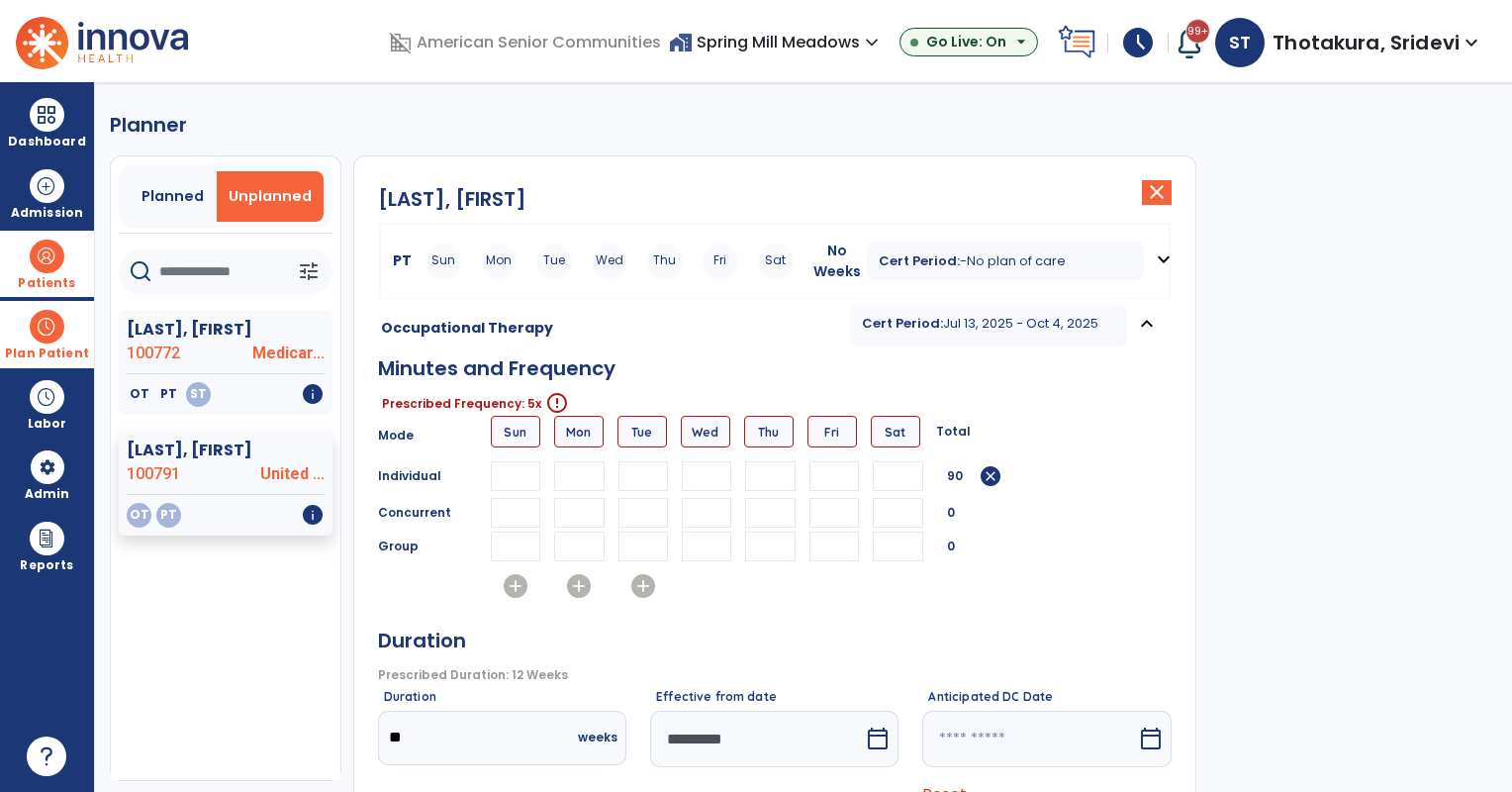 type on "**" 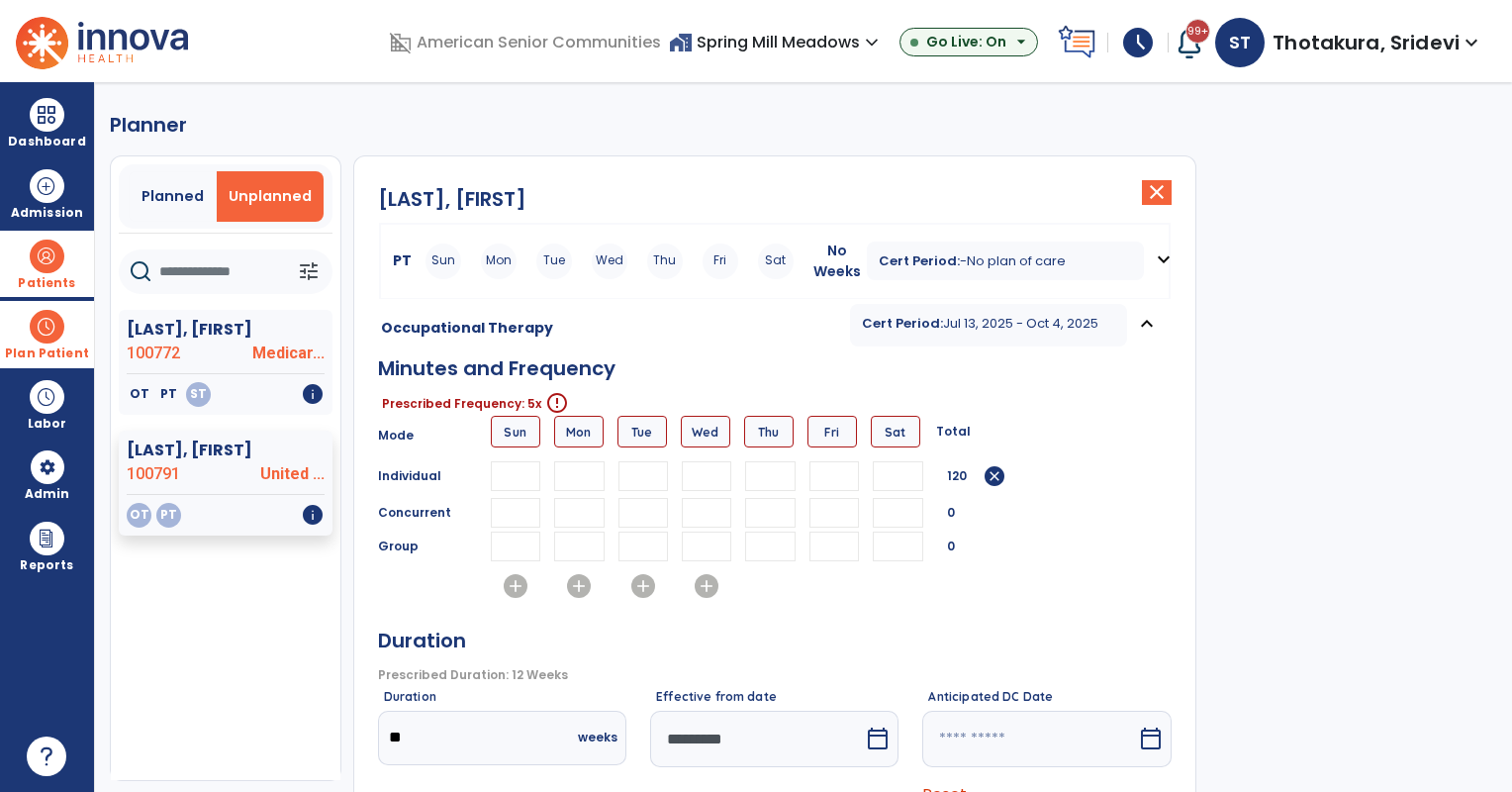 type on "**" 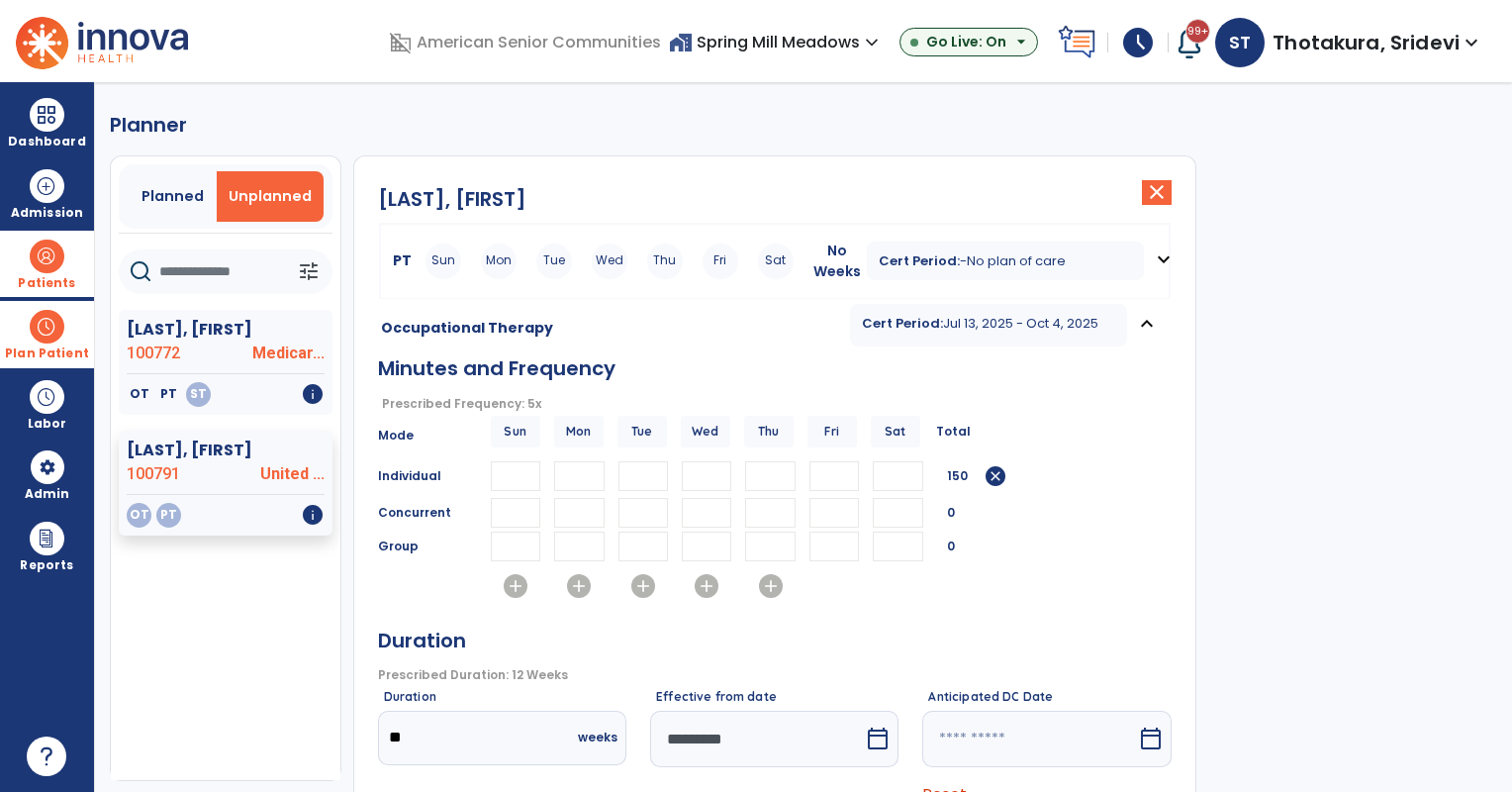 scroll, scrollTop: 213, scrollLeft: 0, axis: vertical 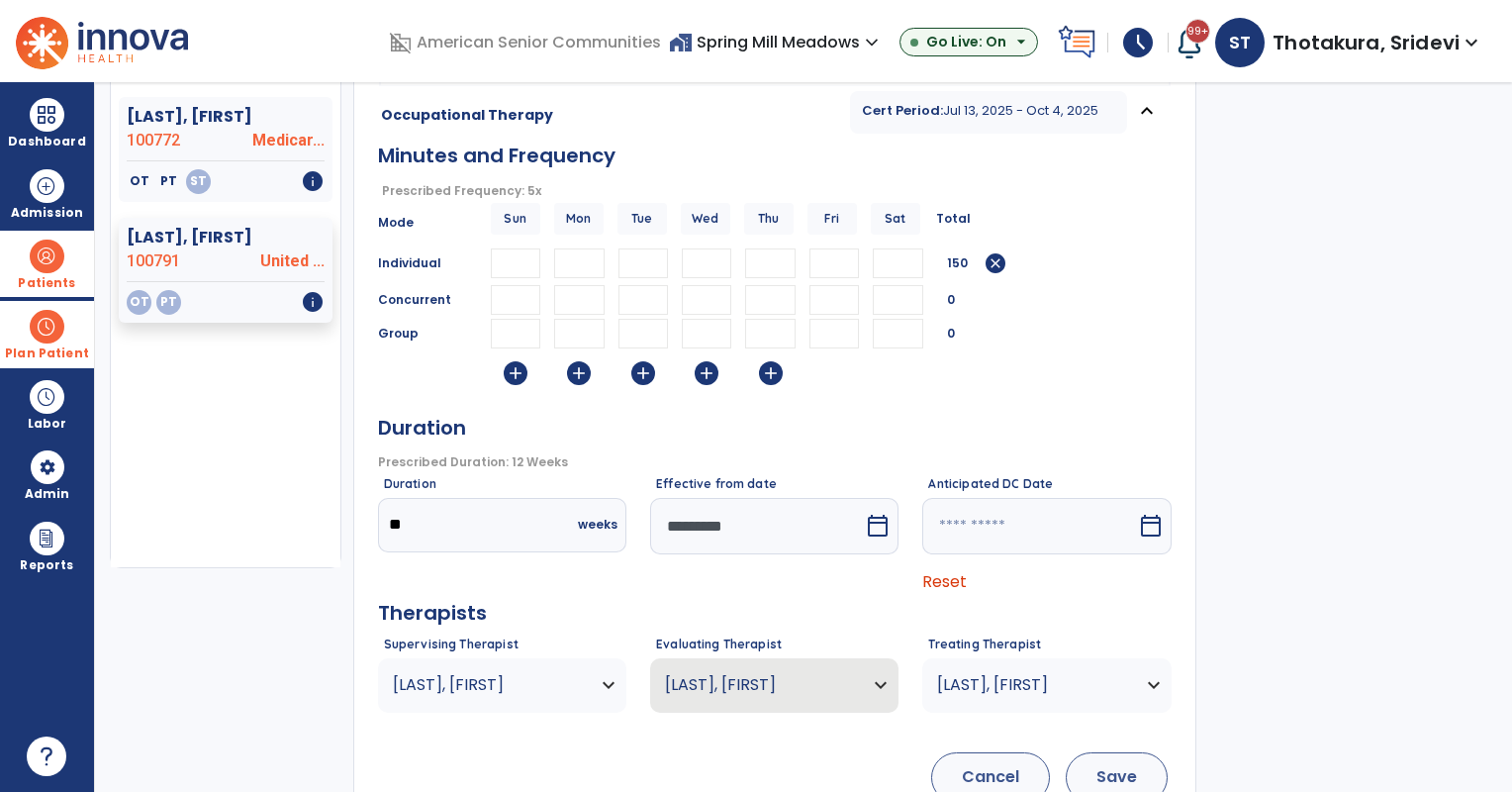 type on "**" 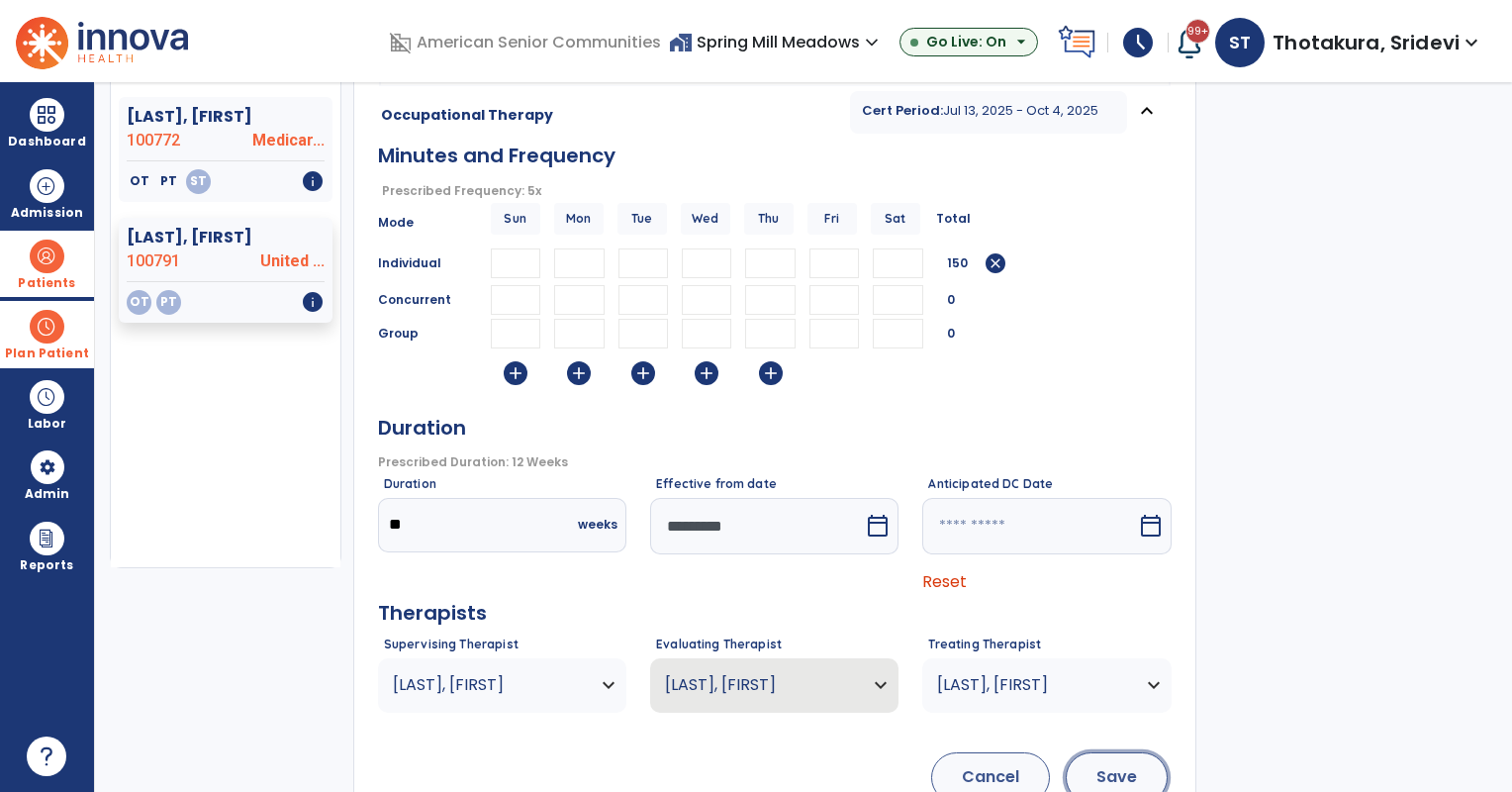 click on "Save" at bounding box center (1116, 777) 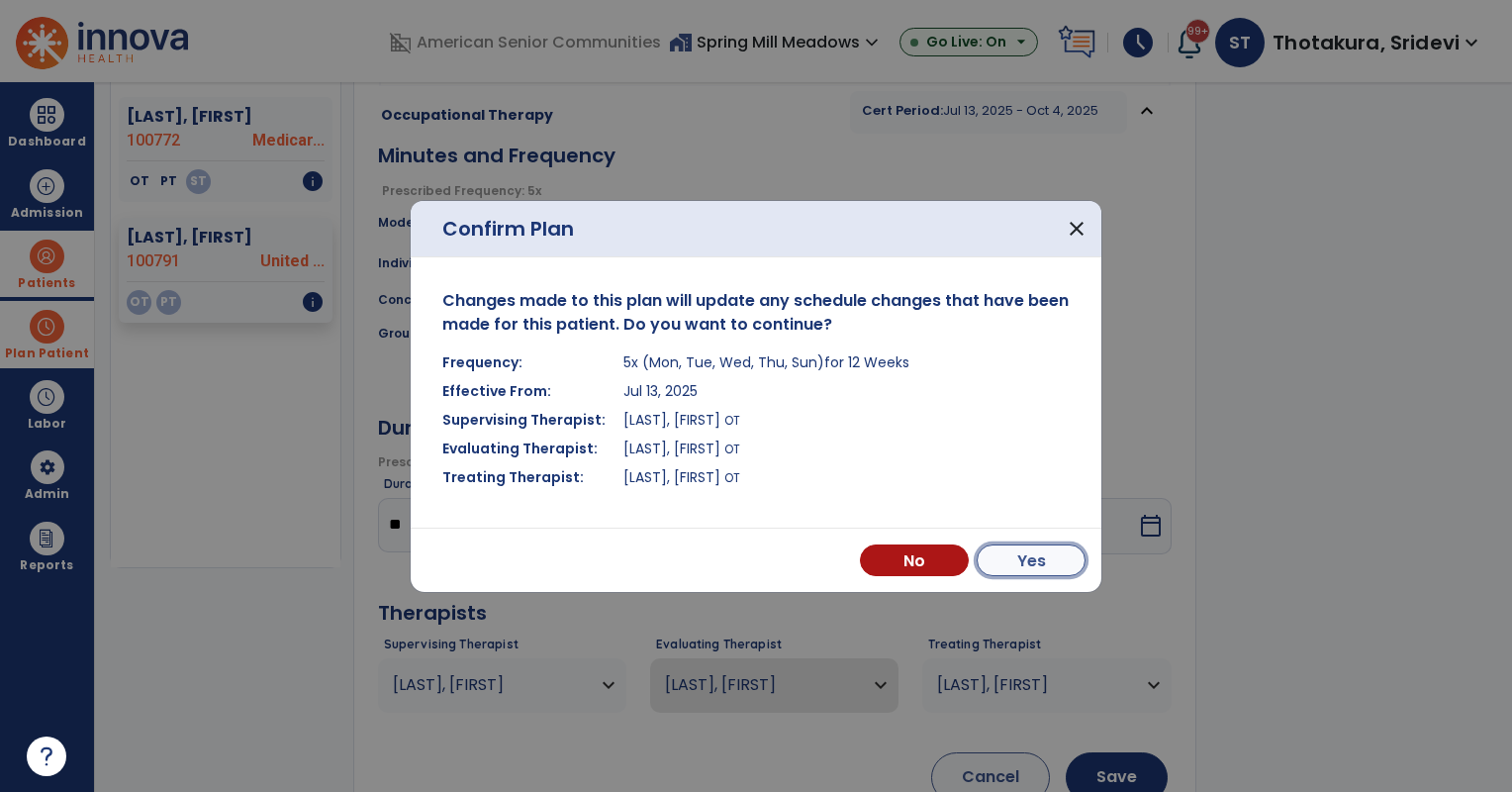 click on "Yes" at bounding box center (1031, 560) 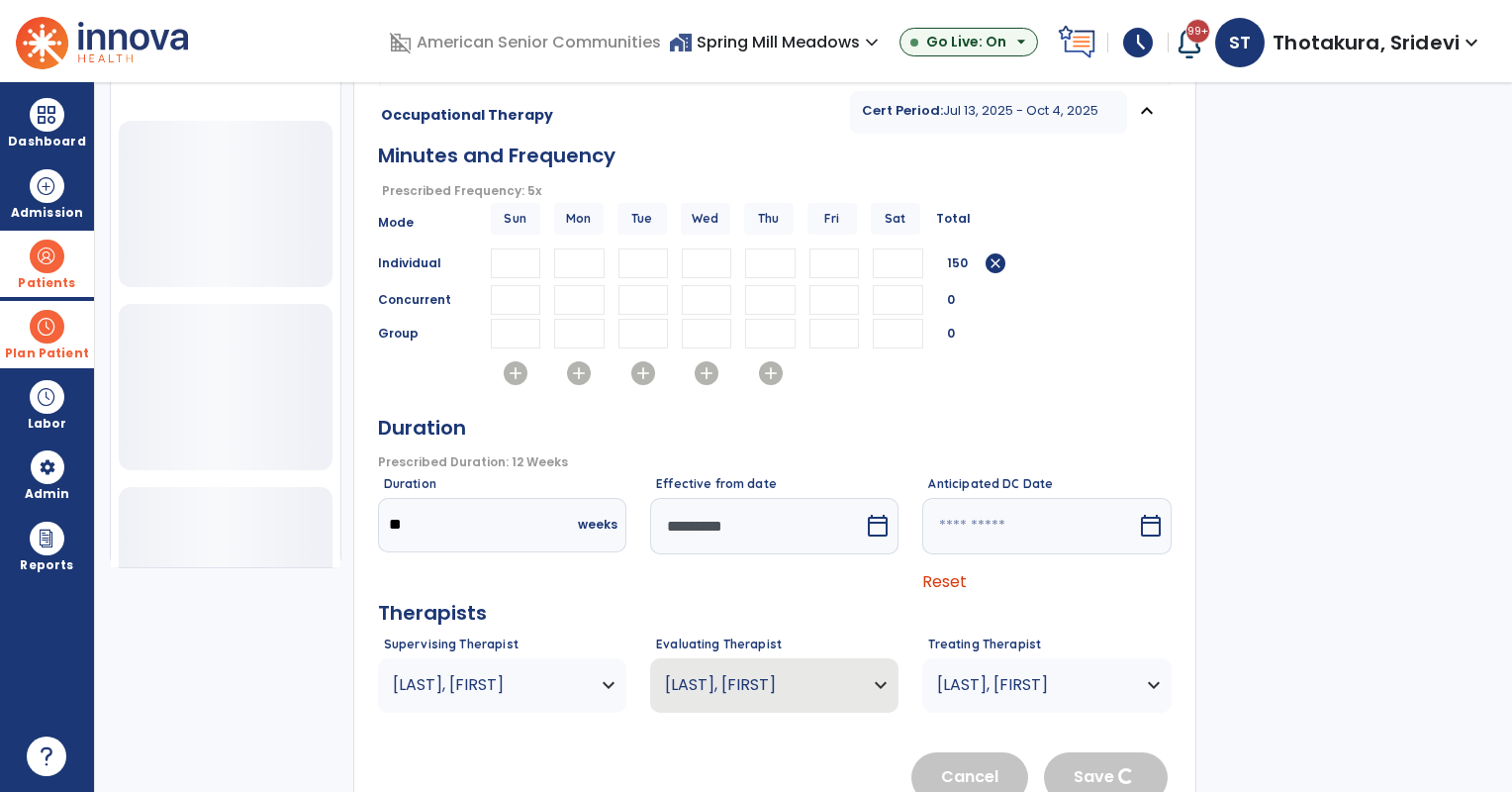 type 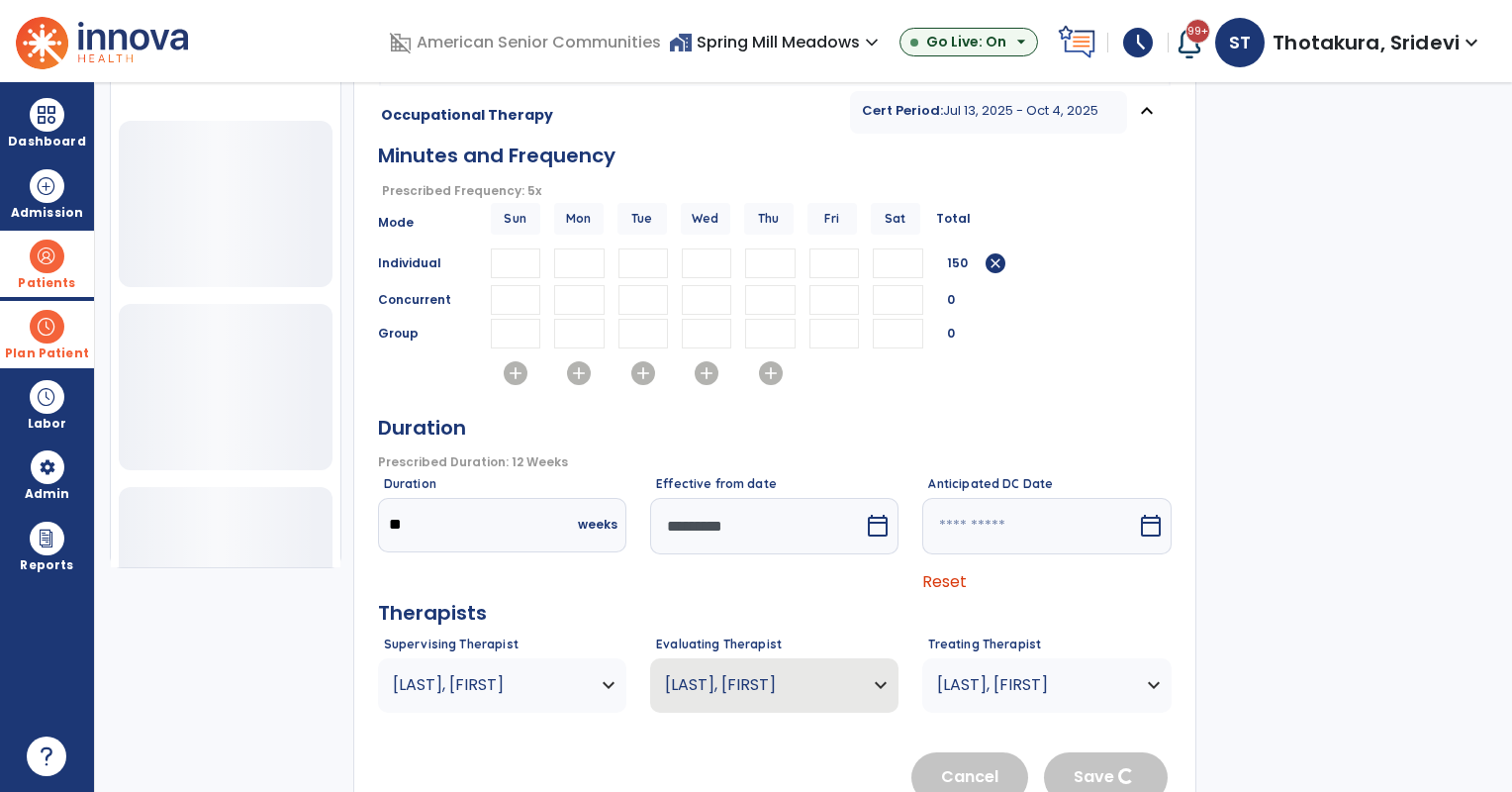 type 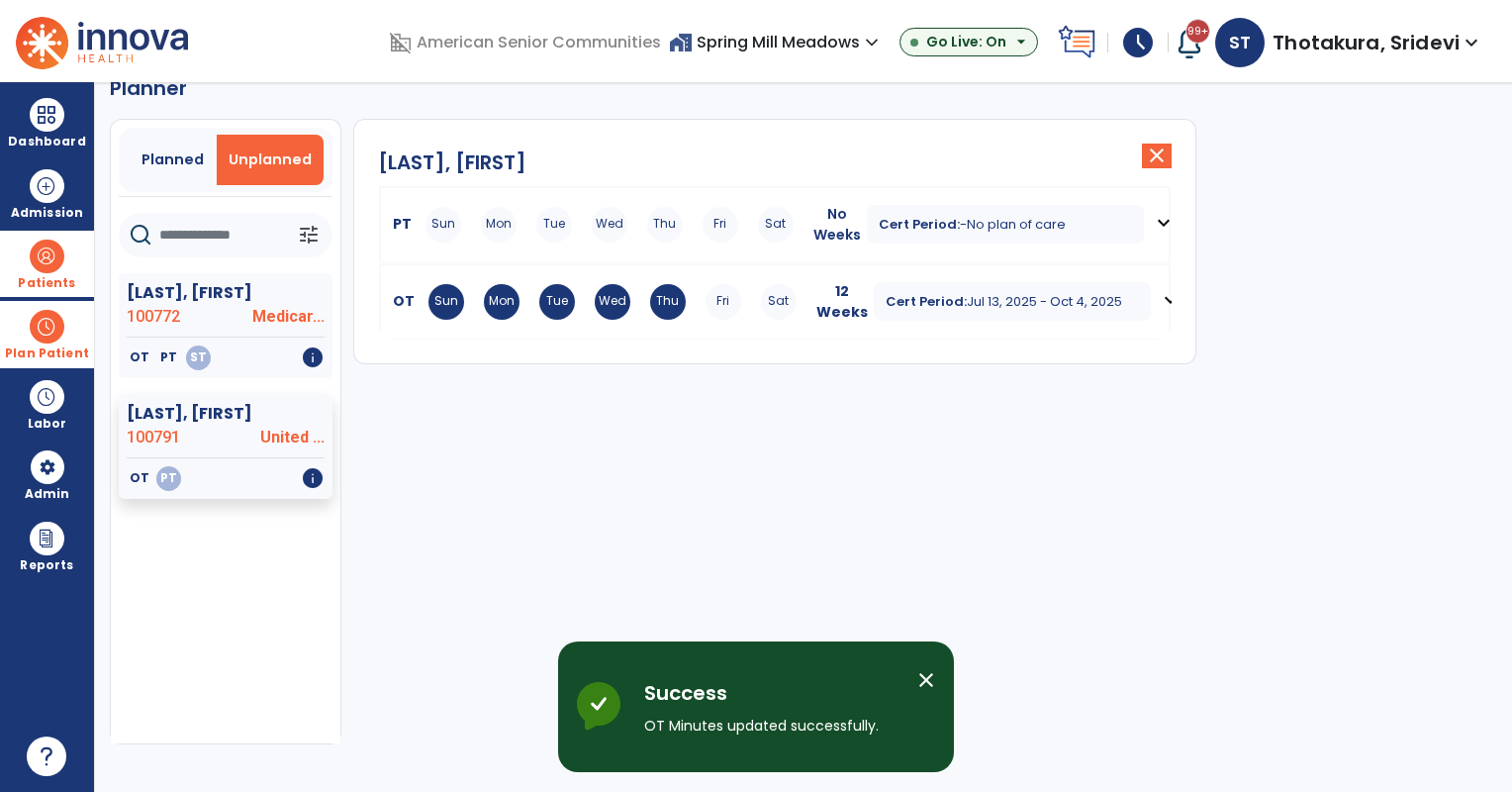 scroll, scrollTop: 36, scrollLeft: 0, axis: vertical 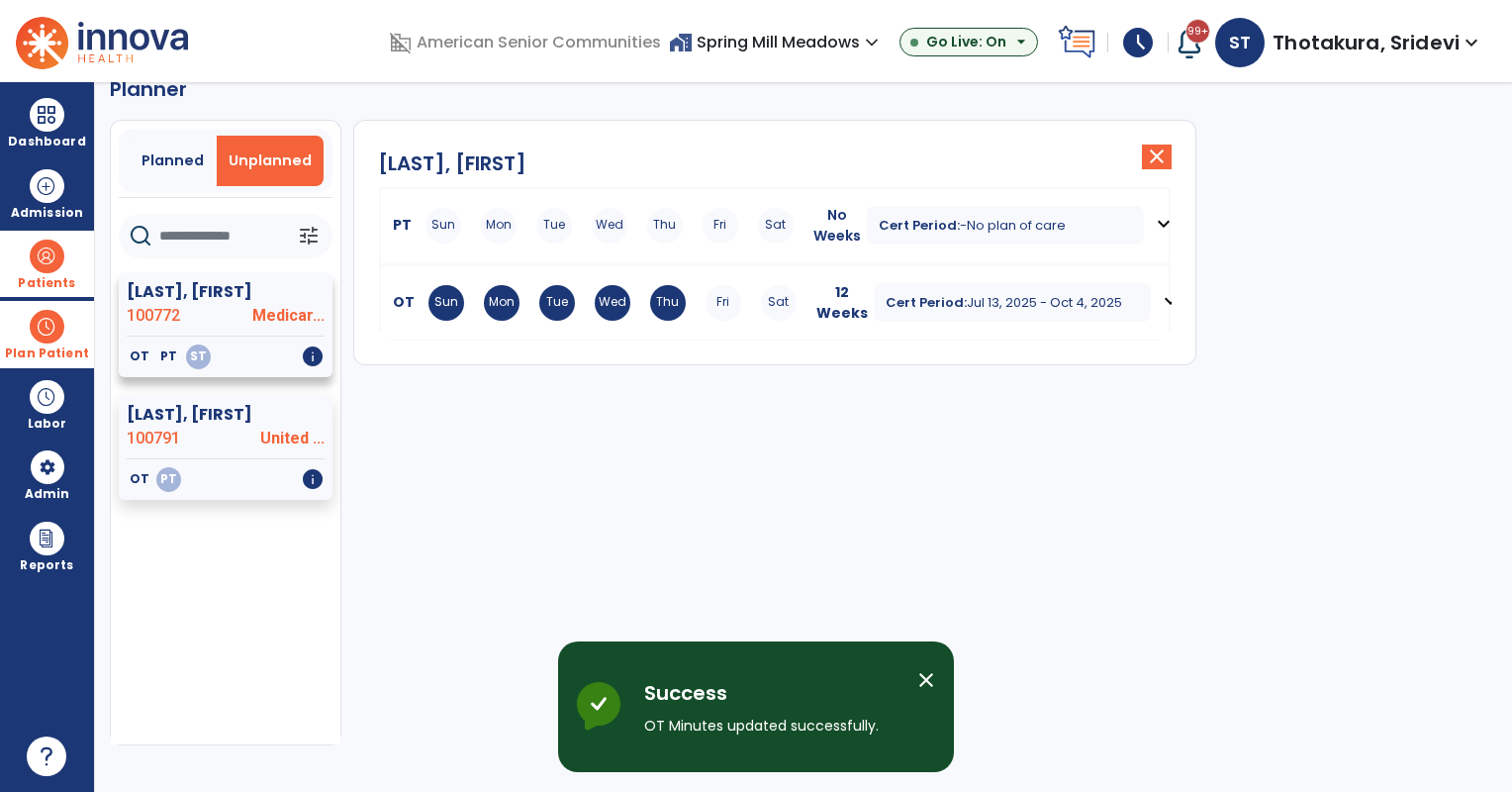 click on "[LAST], [FIRST]" 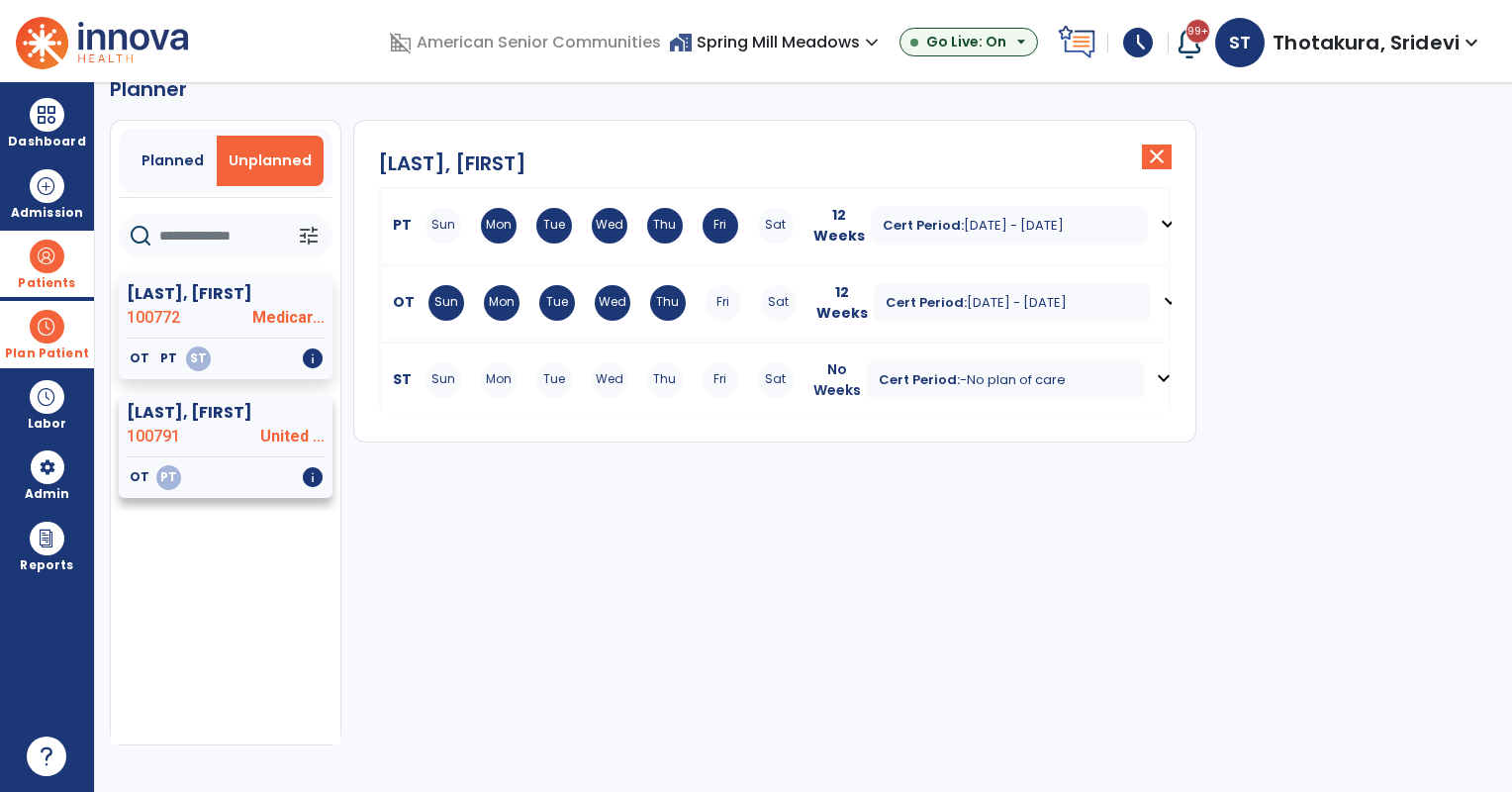 click on "OT   PT   info" 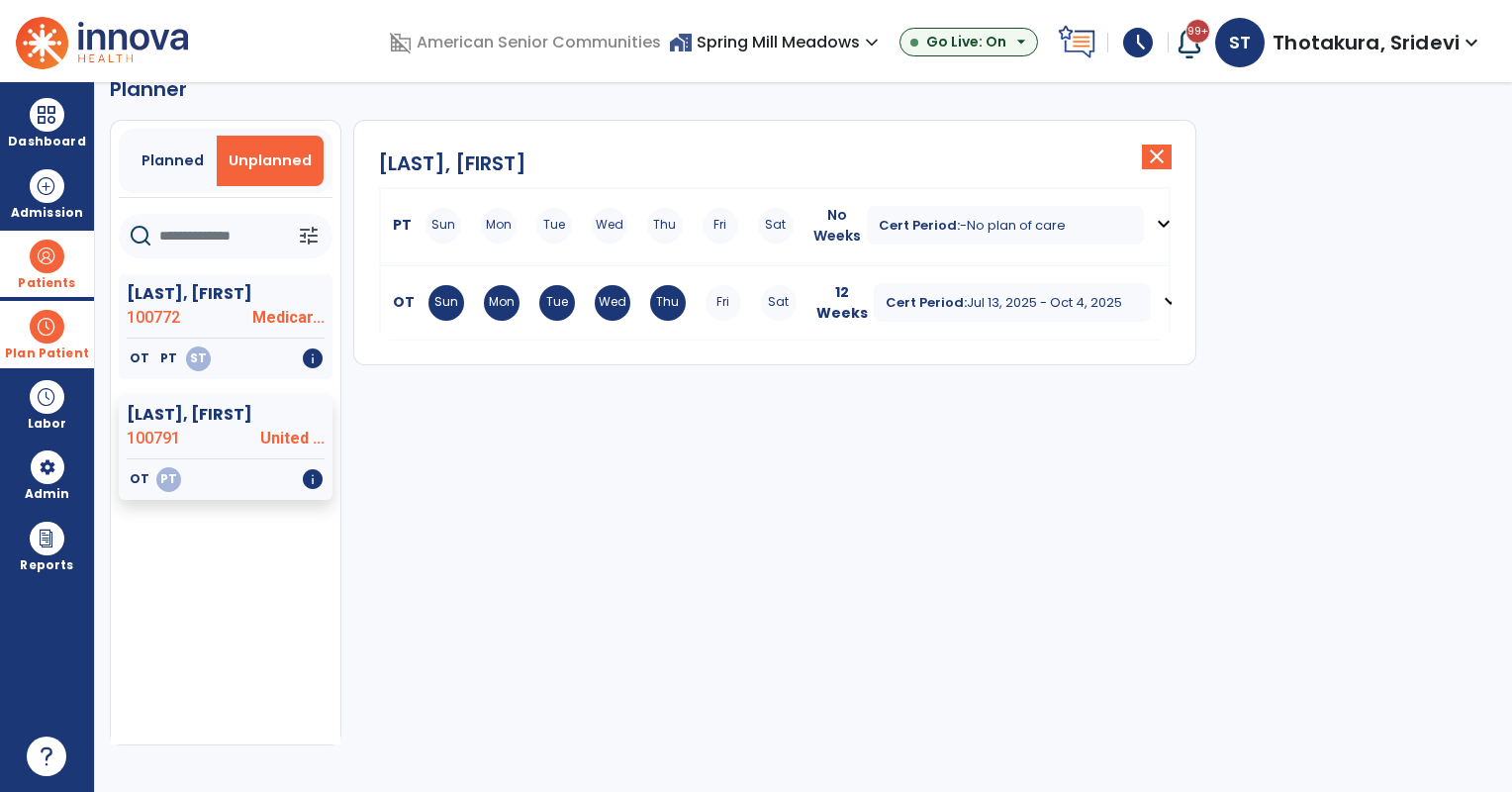 click on "Patients" at bounding box center [47, 283] 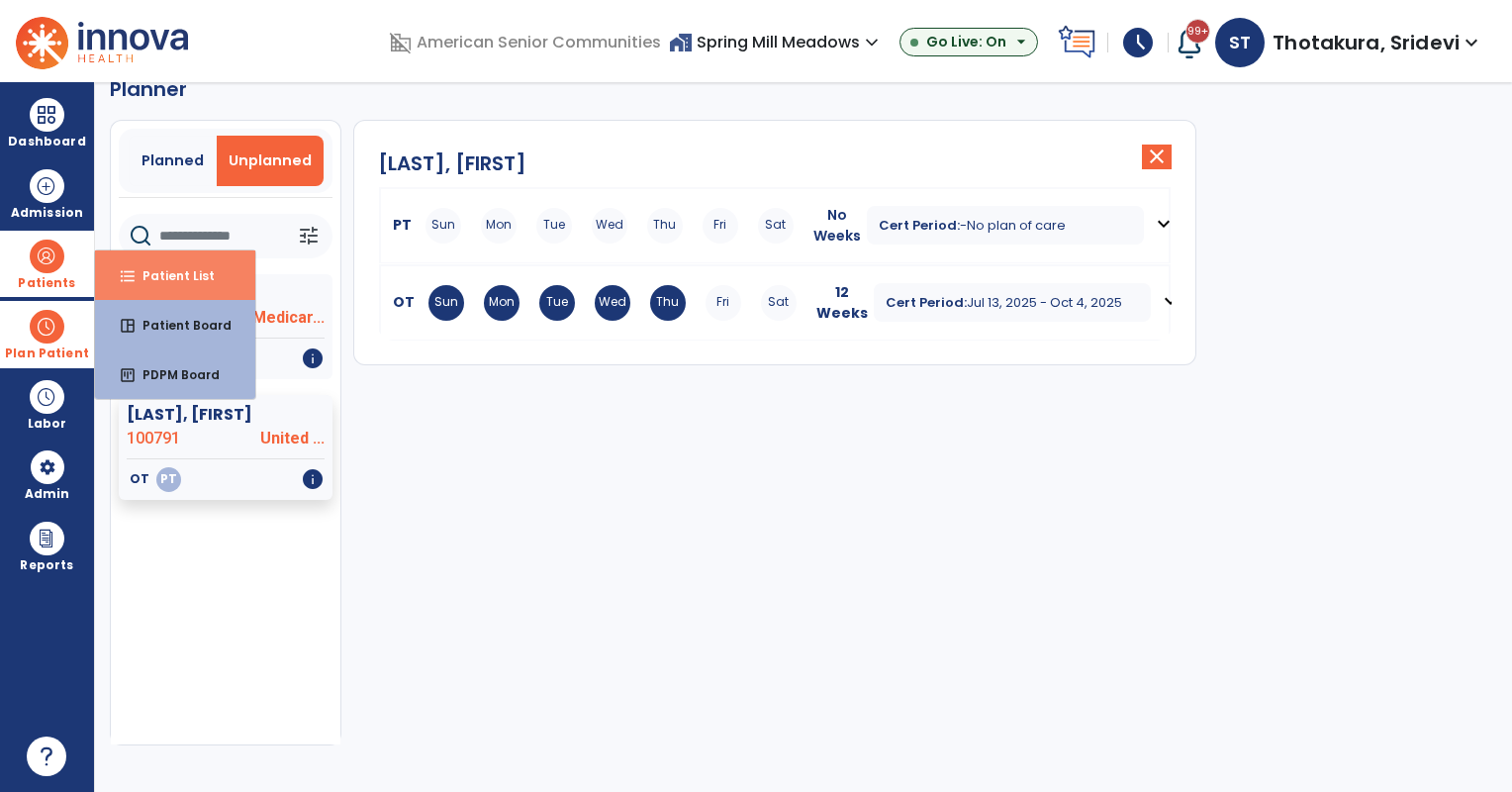 click on "Patient List" at bounding box center (170, 275) 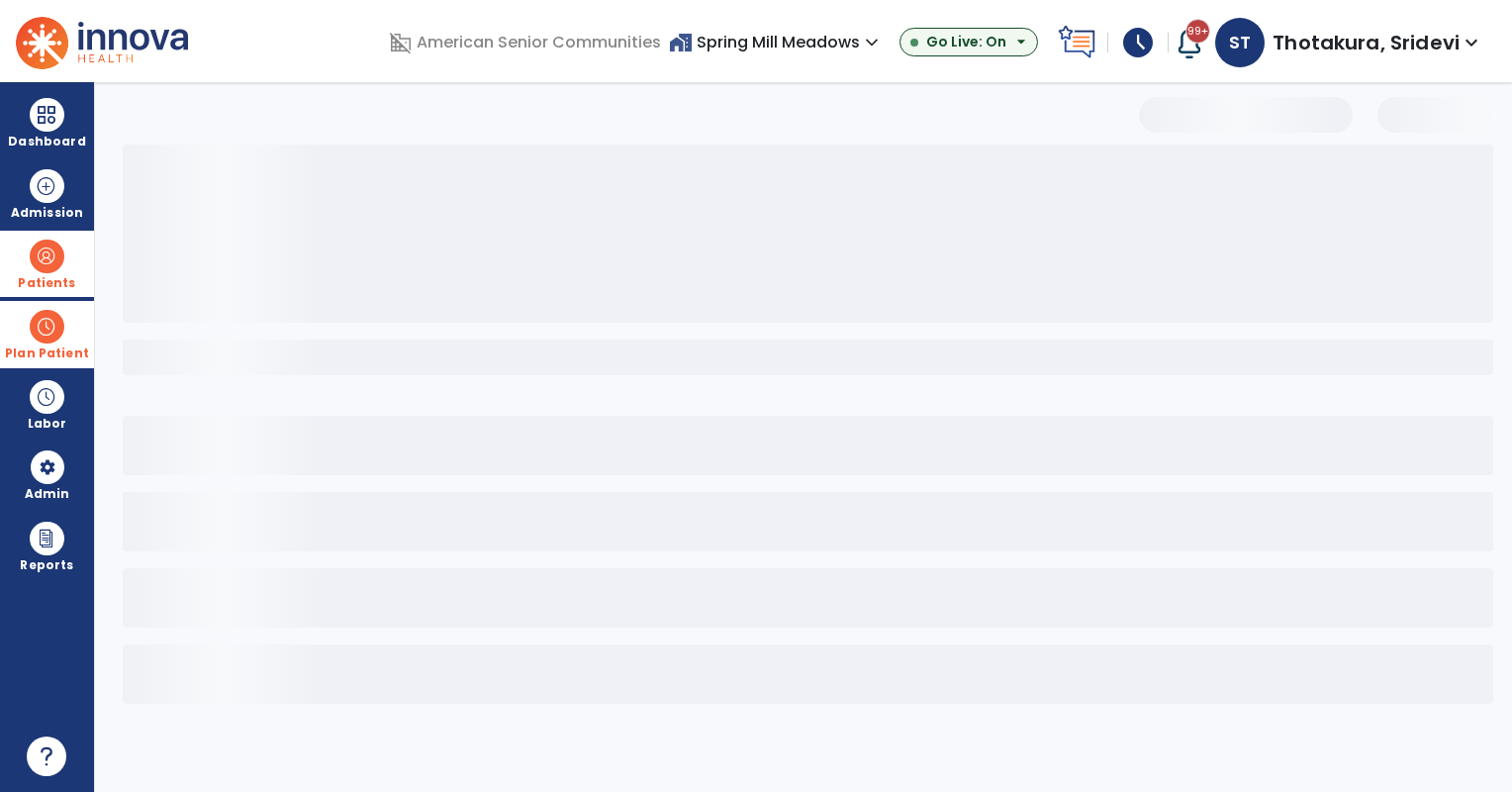 scroll, scrollTop: 0, scrollLeft: 0, axis: both 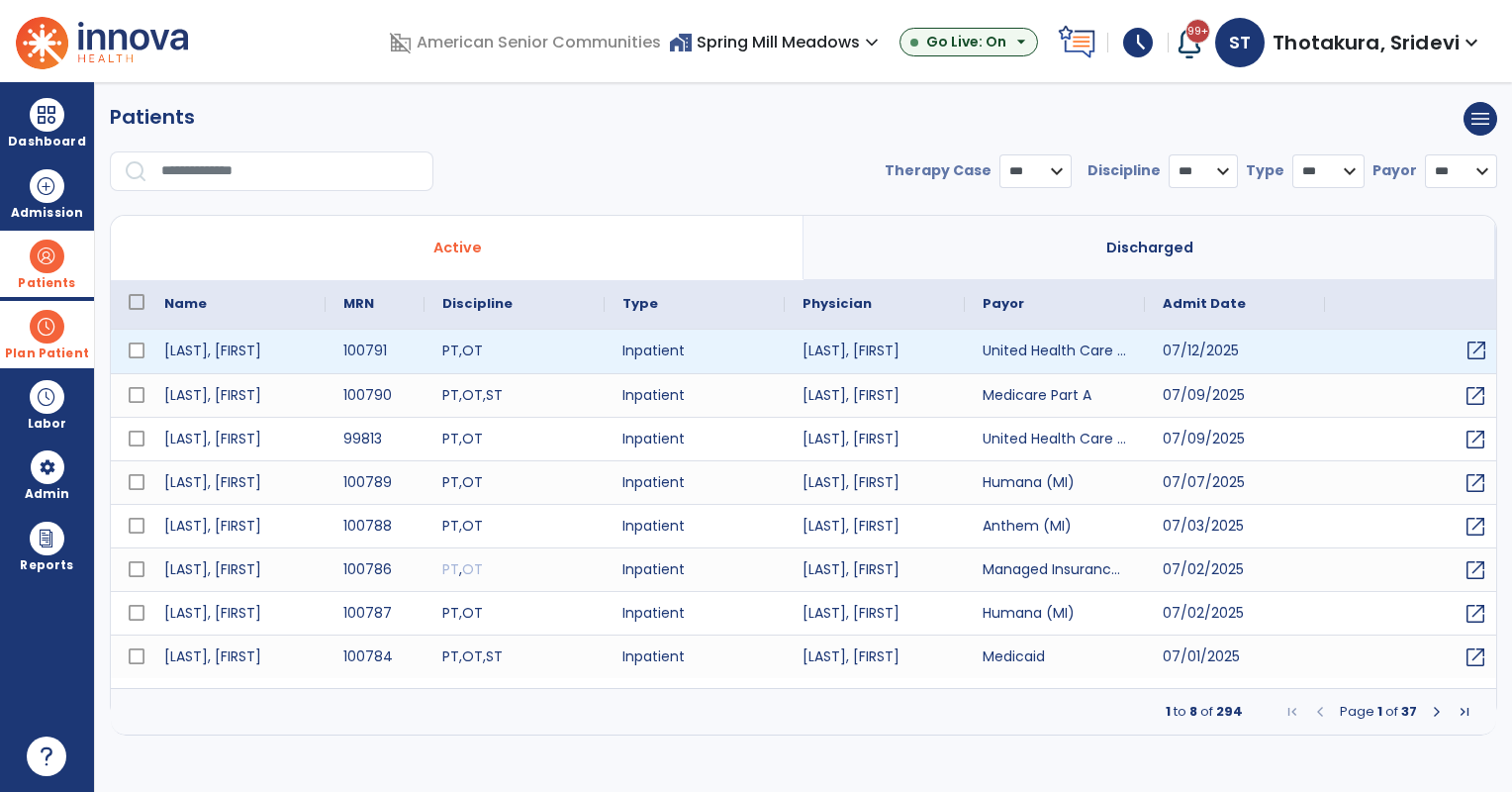 click on "open_in_new" at bounding box center [1476, 350] 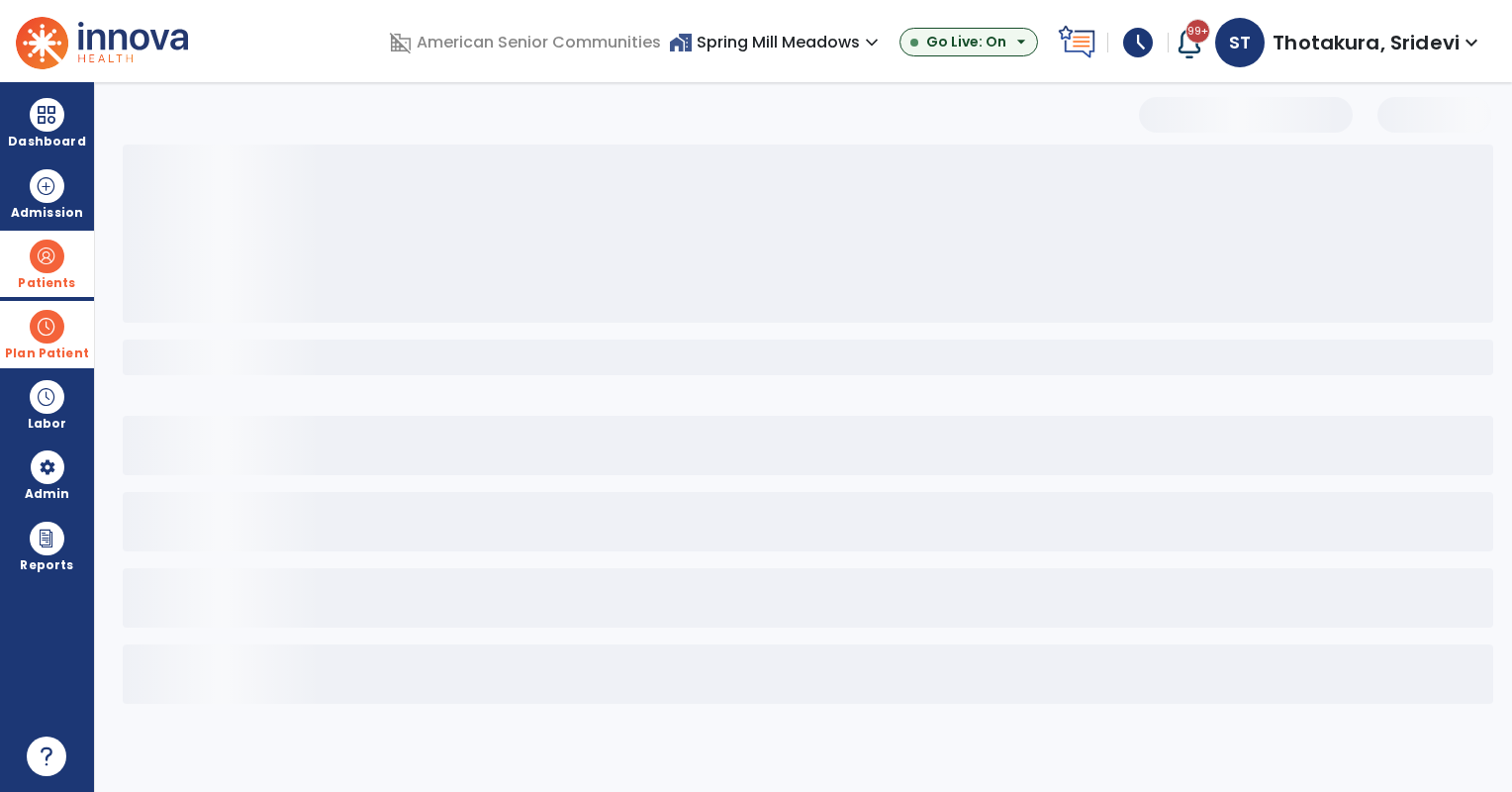 select on "***" 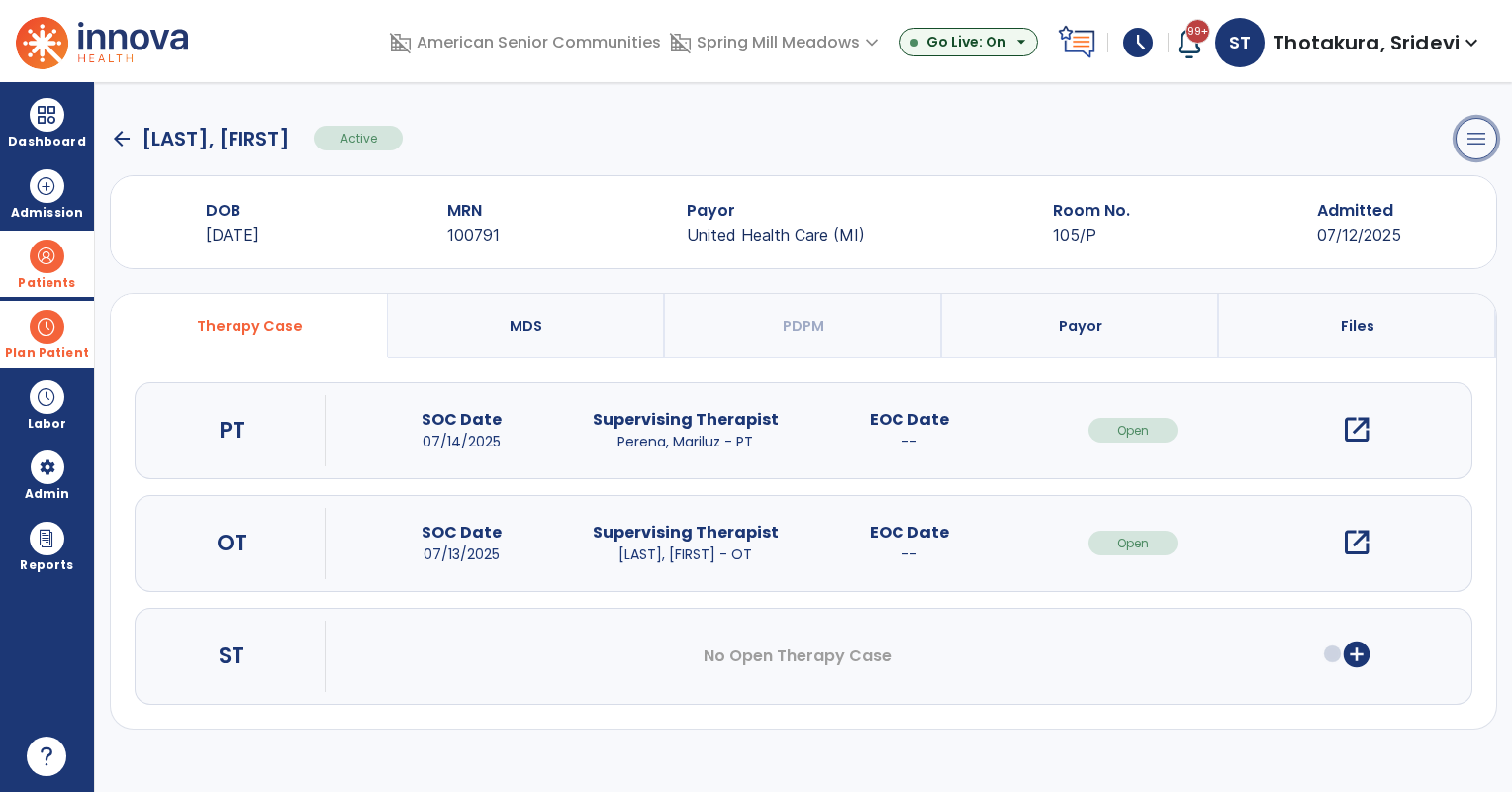 click on "menu" at bounding box center [1476, 139] 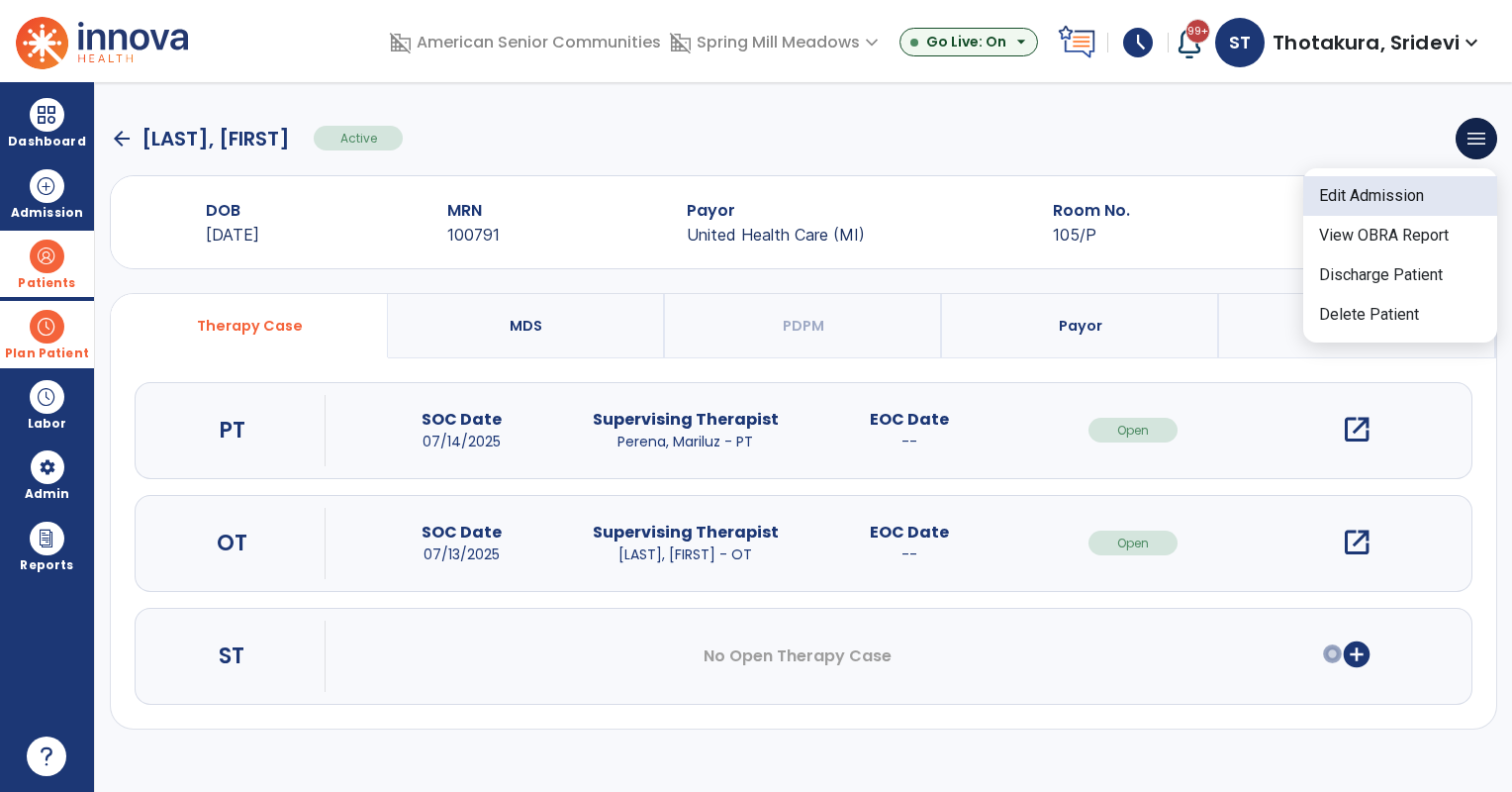 click on "Edit Admission" 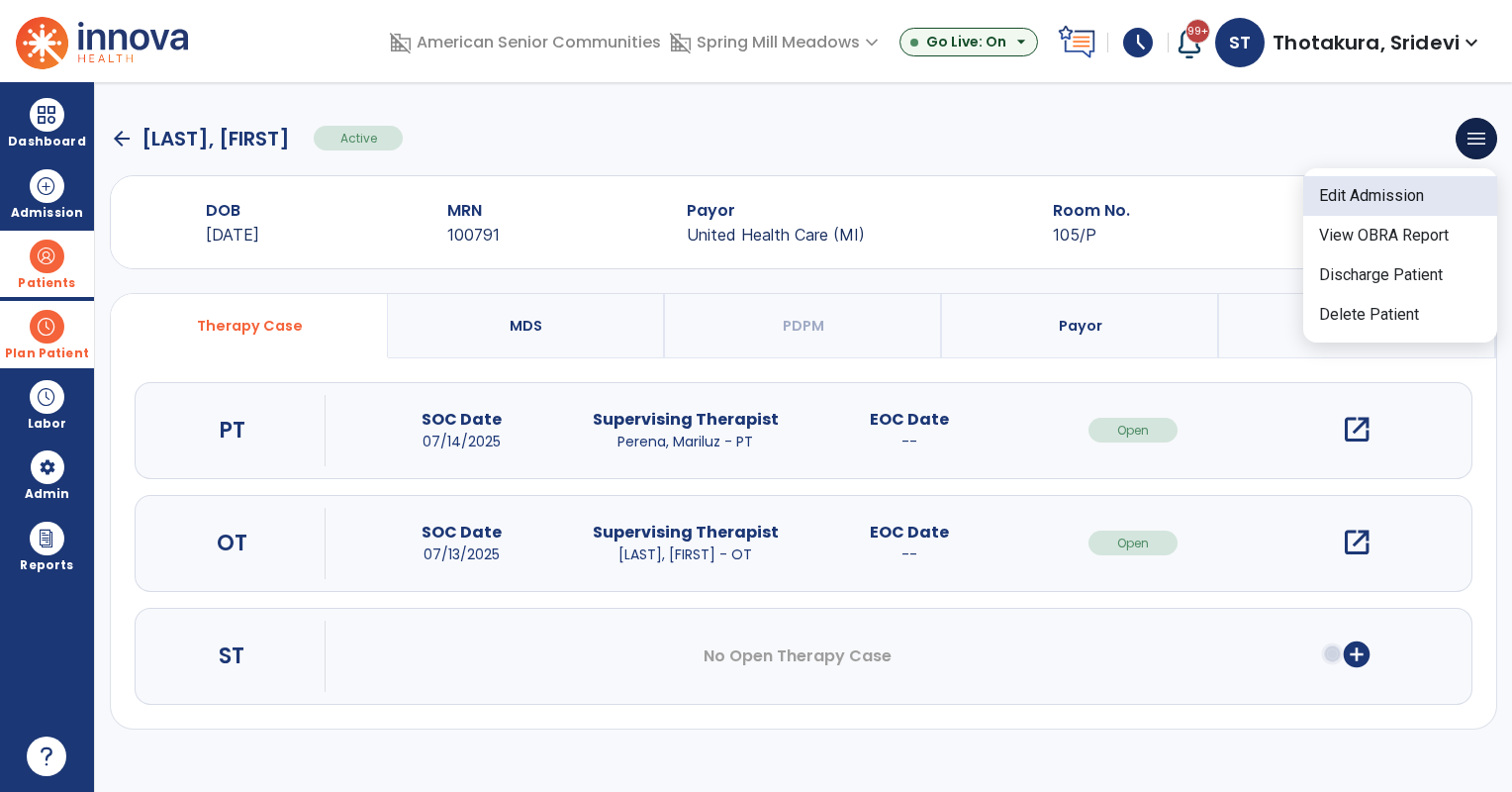select on "******" 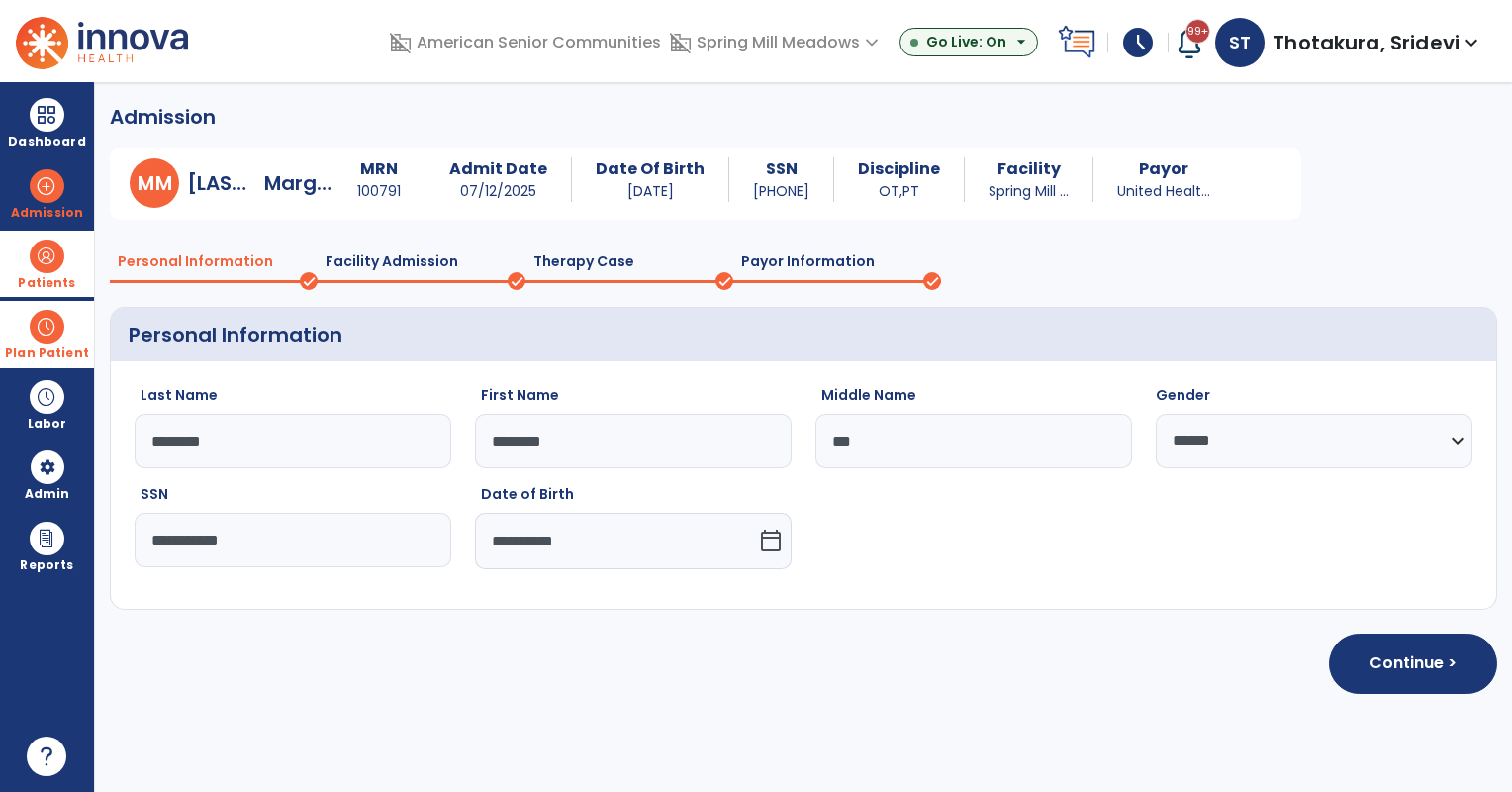 click on "Payor Information" 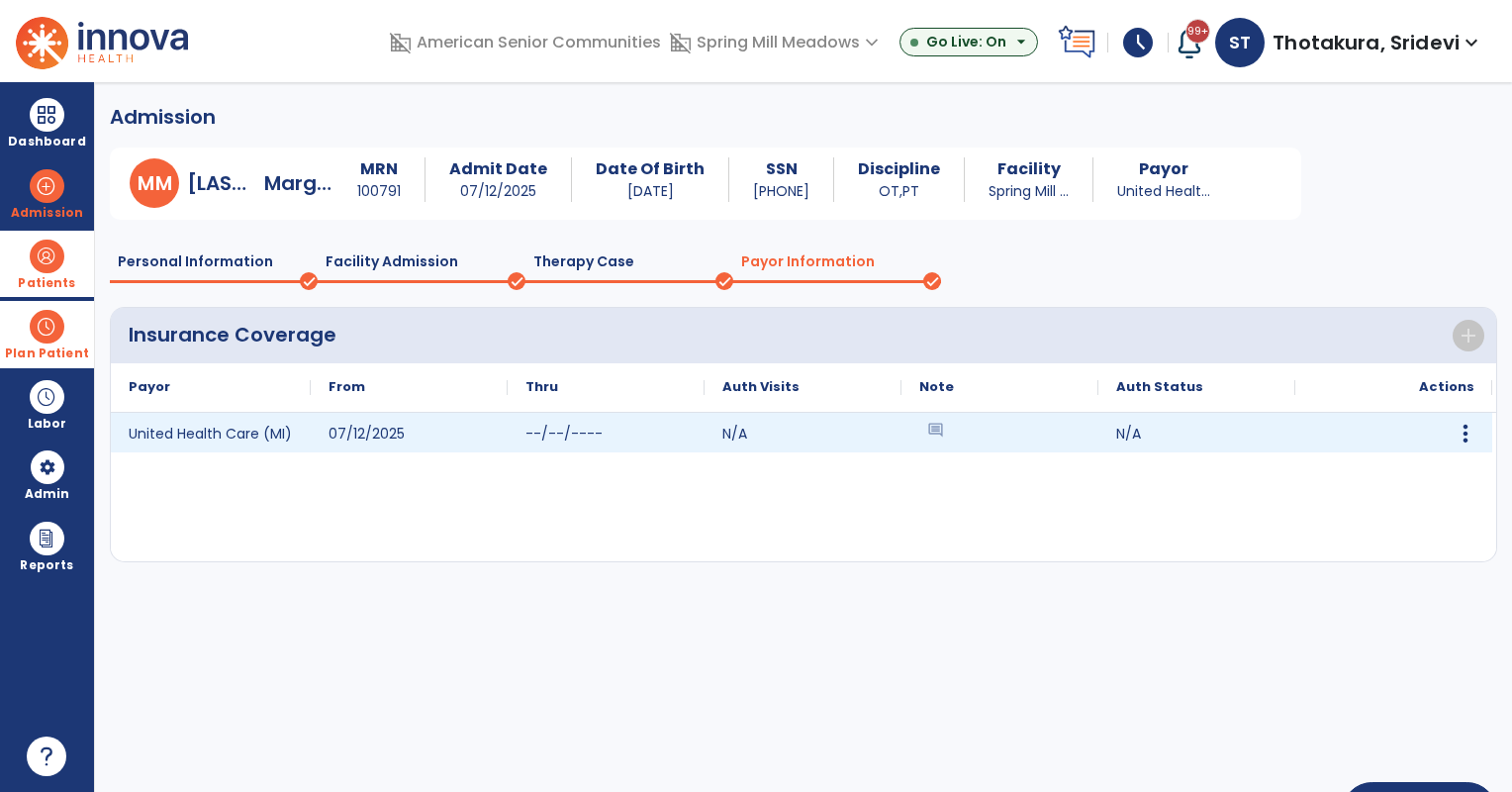 click 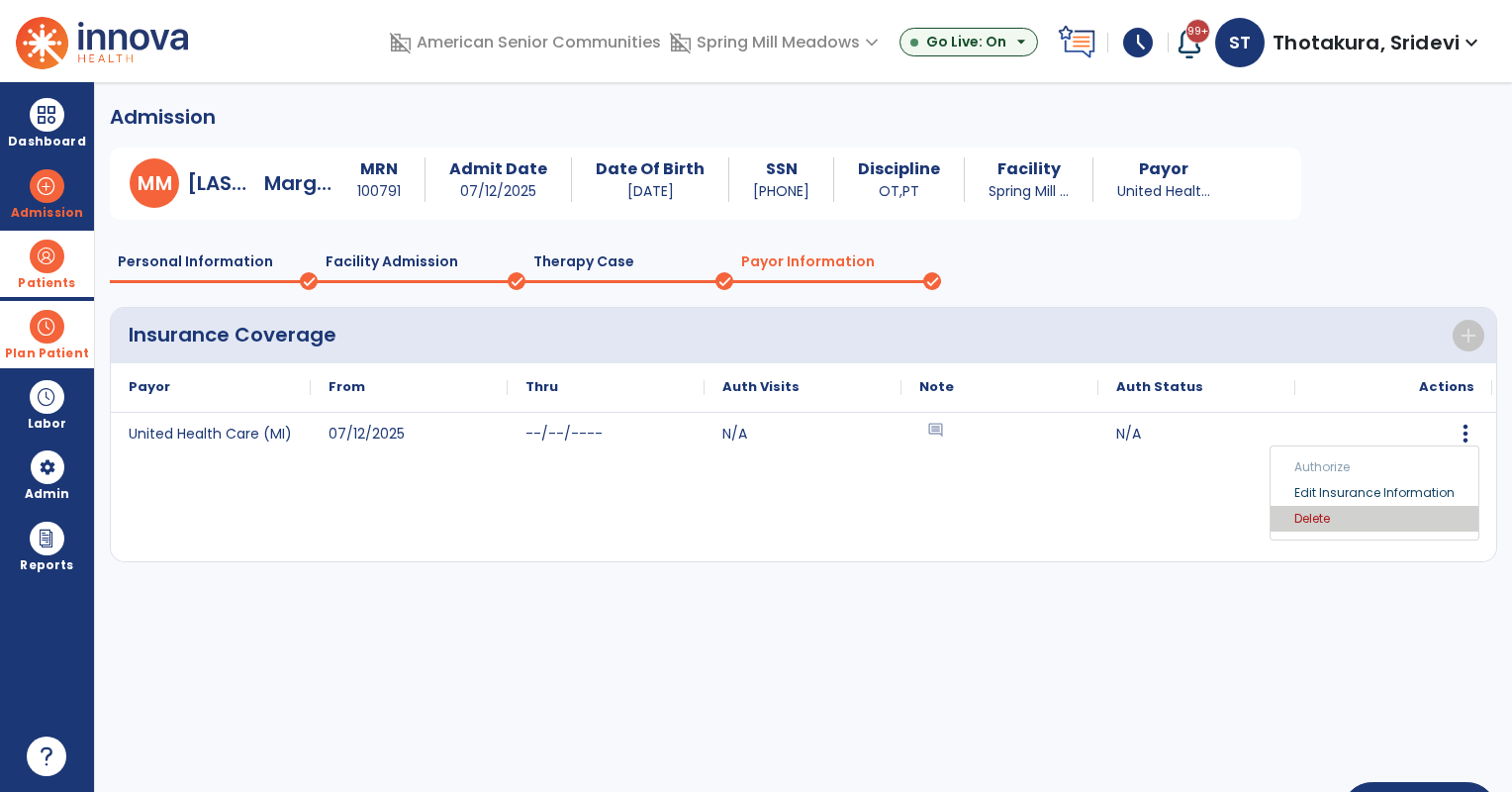 click on "Delete" at bounding box center [1374, 519] 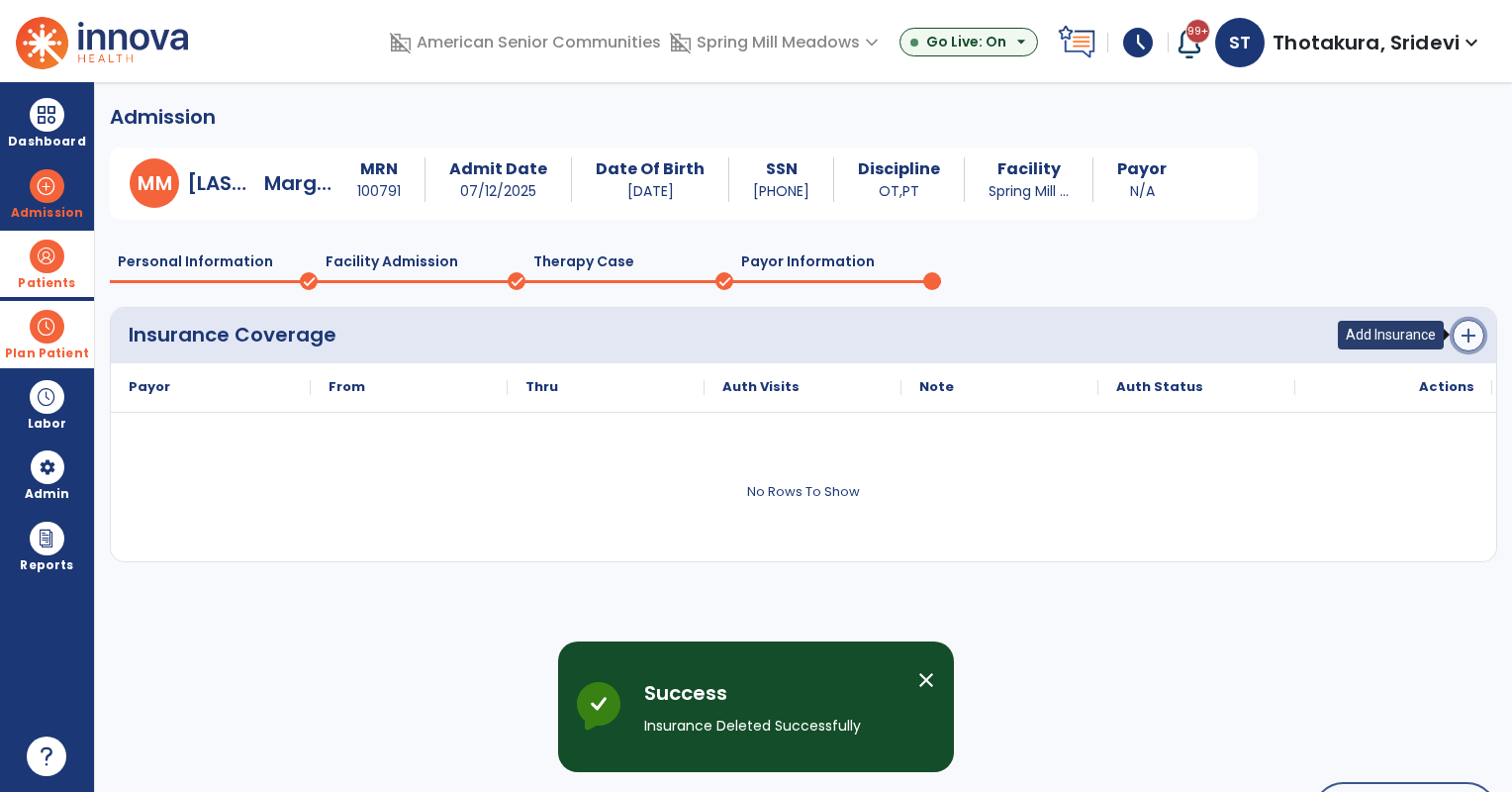 click on "add" 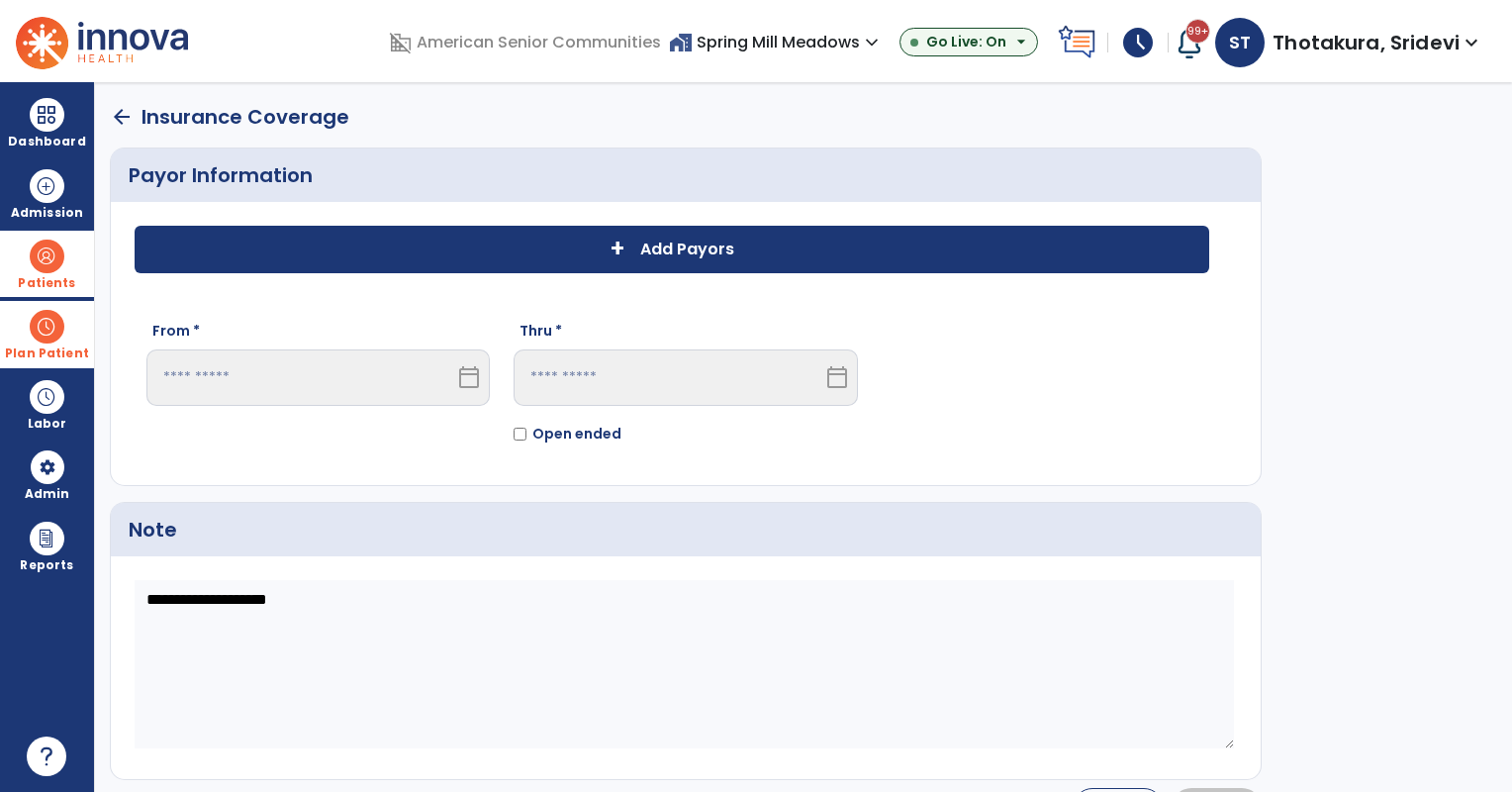 click on "+ Add Payors" 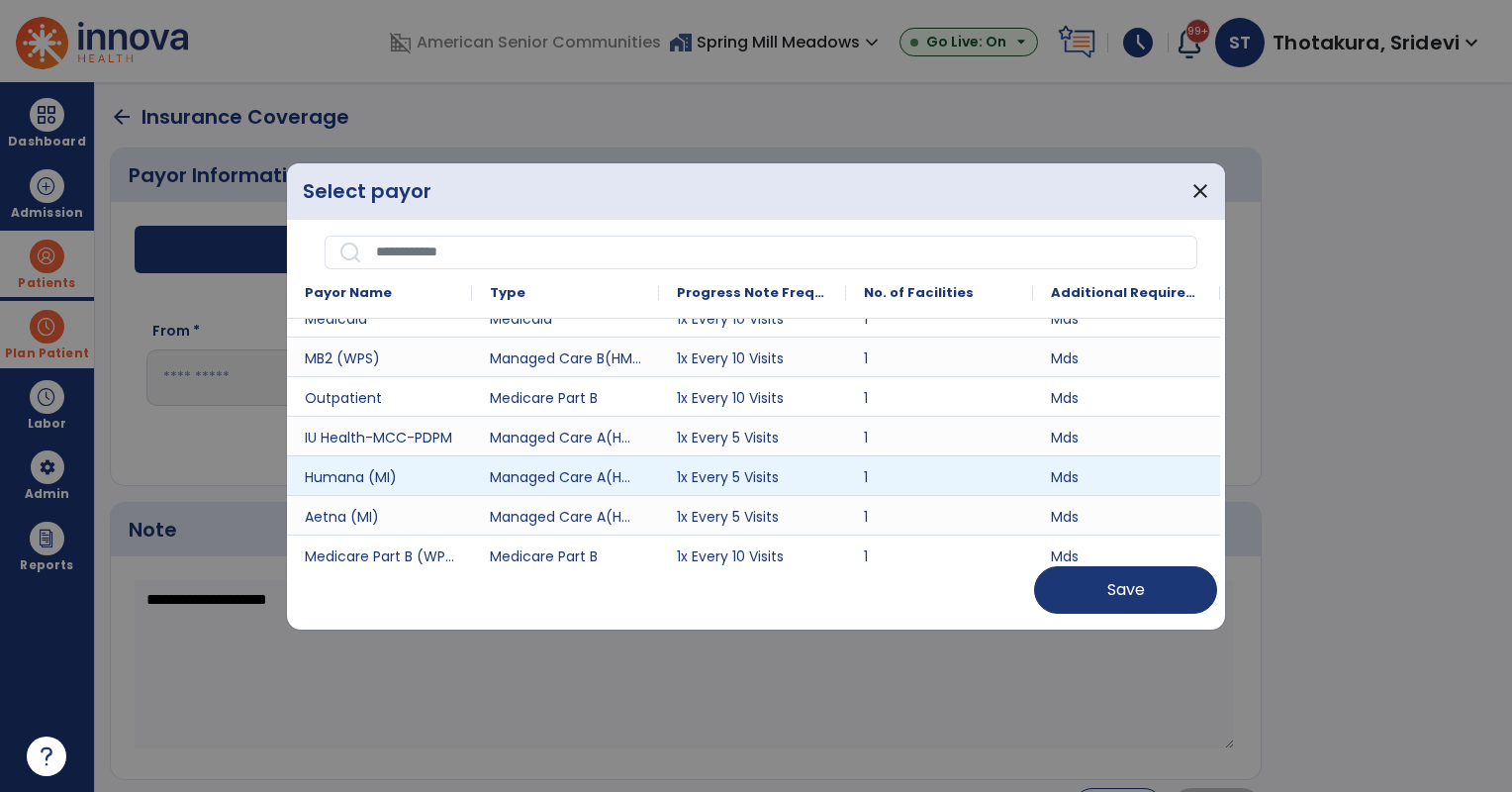 scroll, scrollTop: 102, scrollLeft: 0, axis: vertical 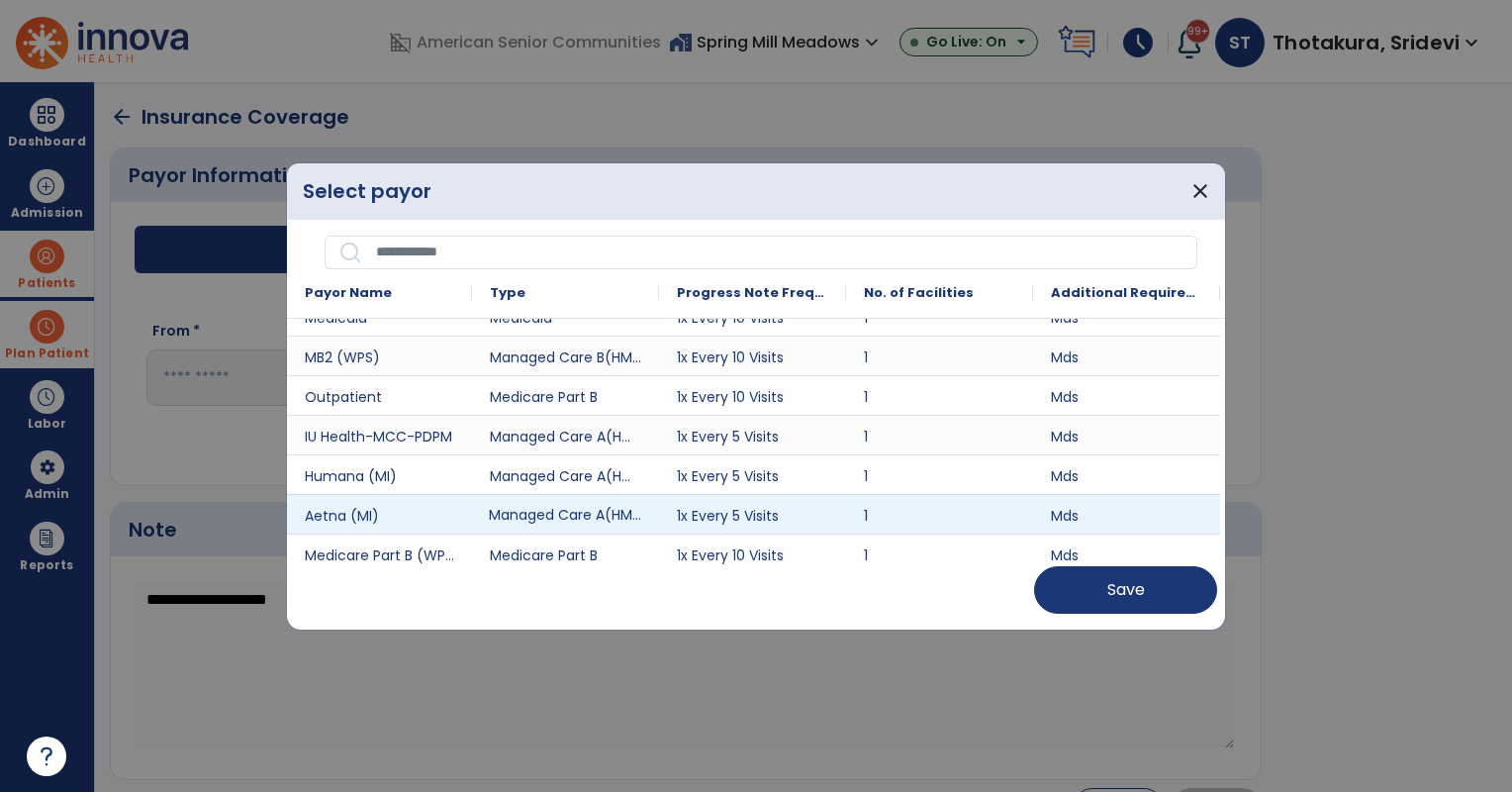 click on "Managed Care A(HMO/MCO)" at bounding box center (565, 514) 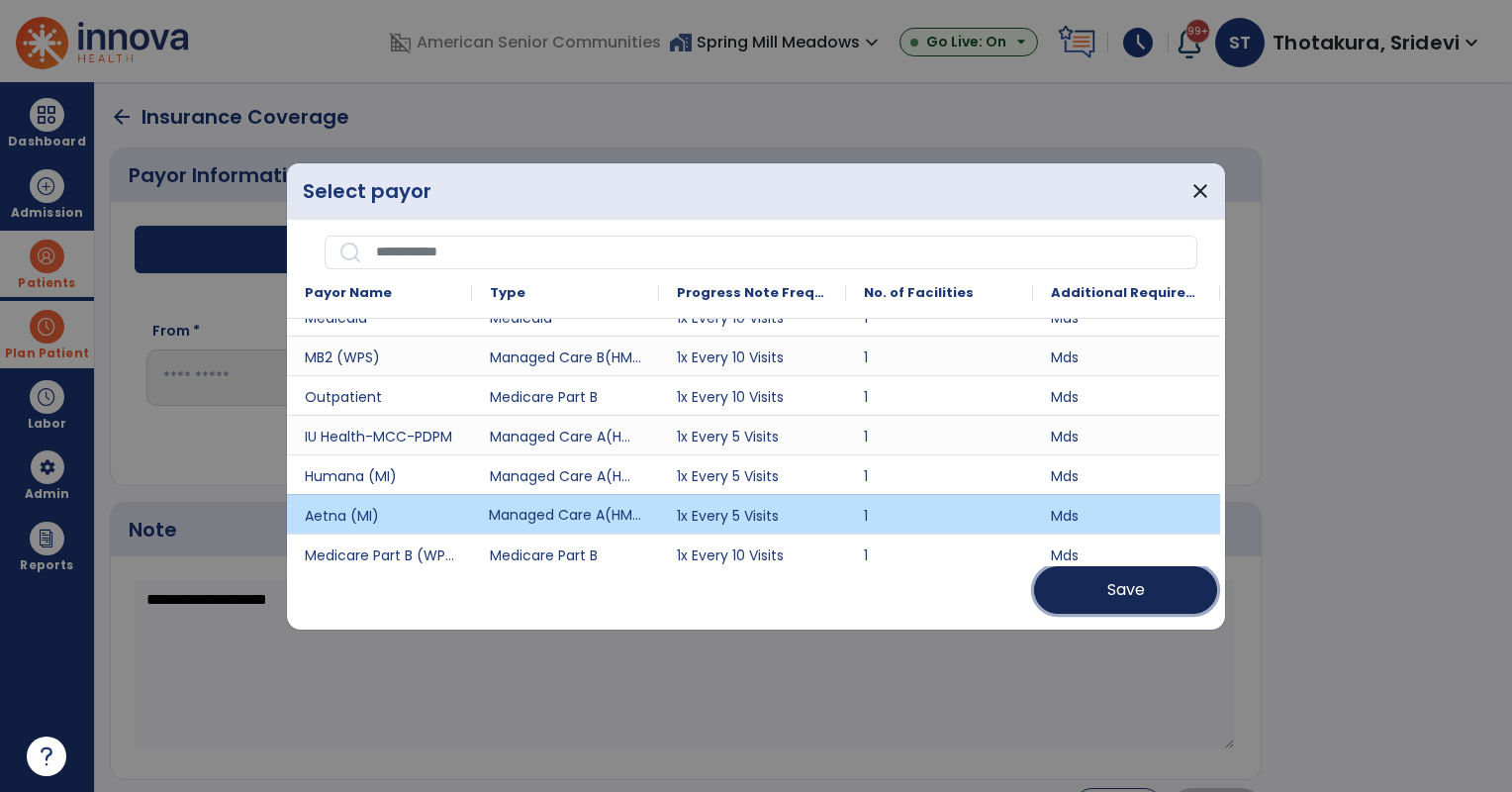 click on "Save" at bounding box center [1125, 590] 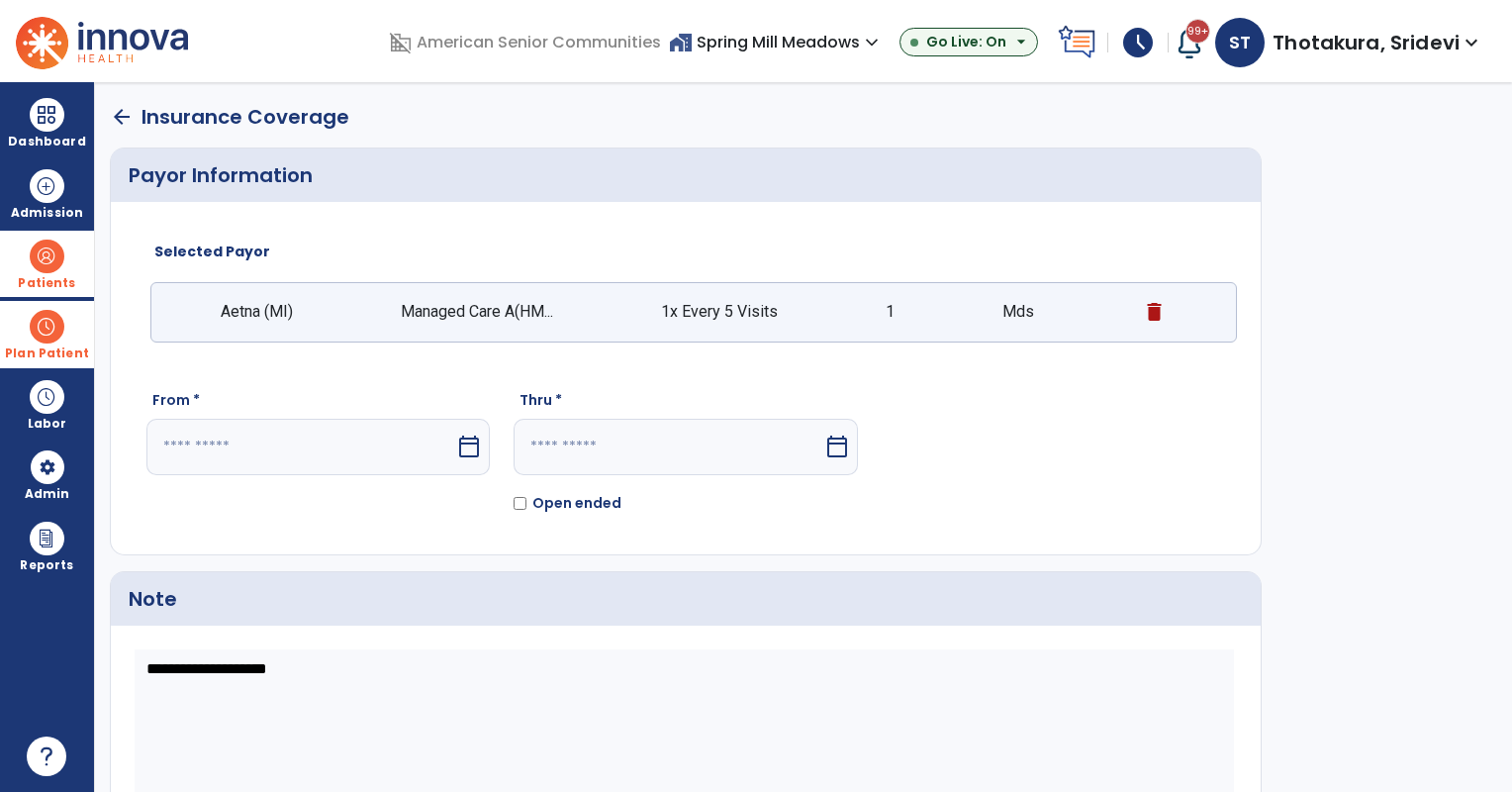 click on "calendar_today" at bounding box center [469, 446] 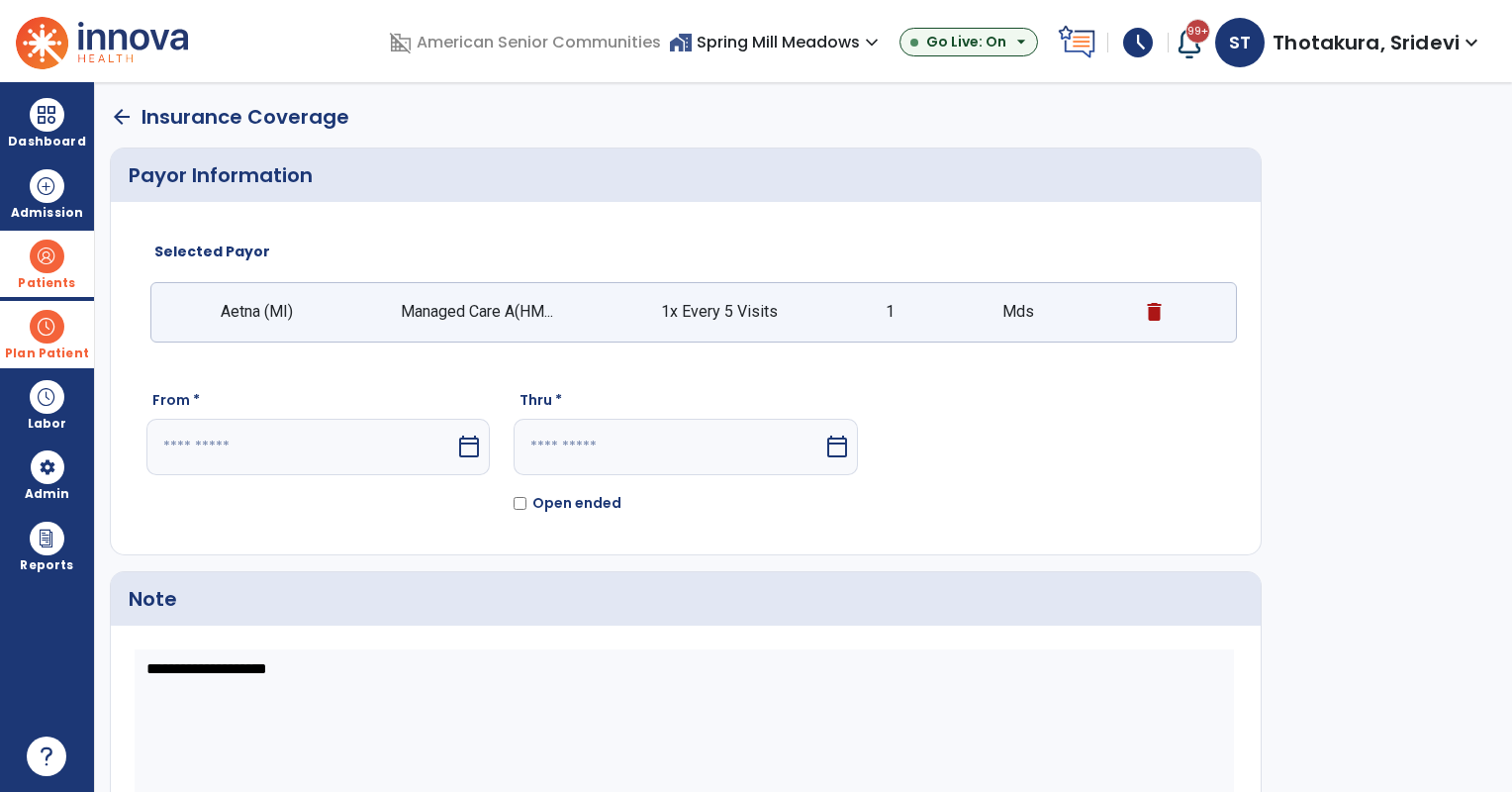 select on "*" 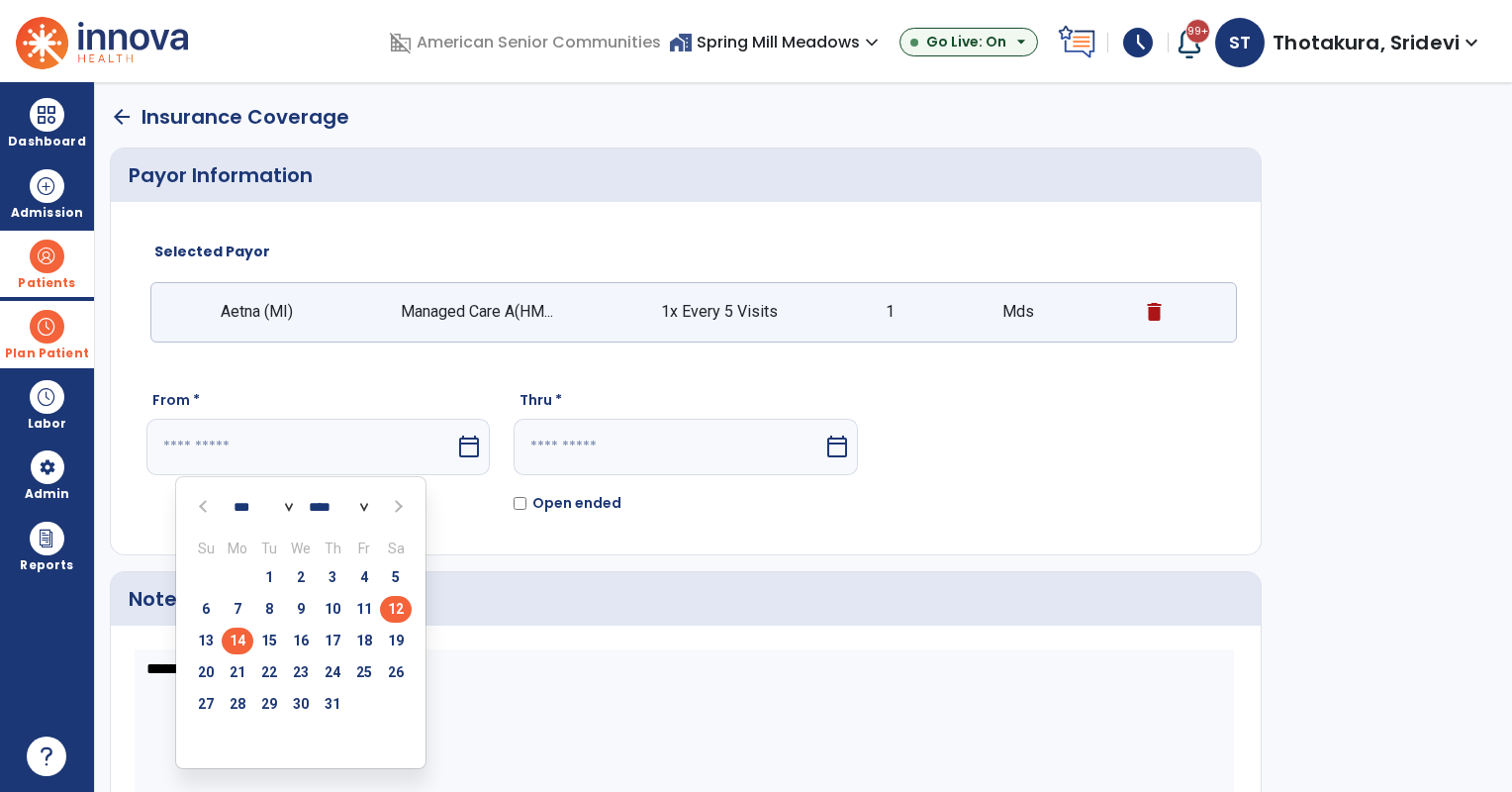 click on "12" at bounding box center (396, 609) 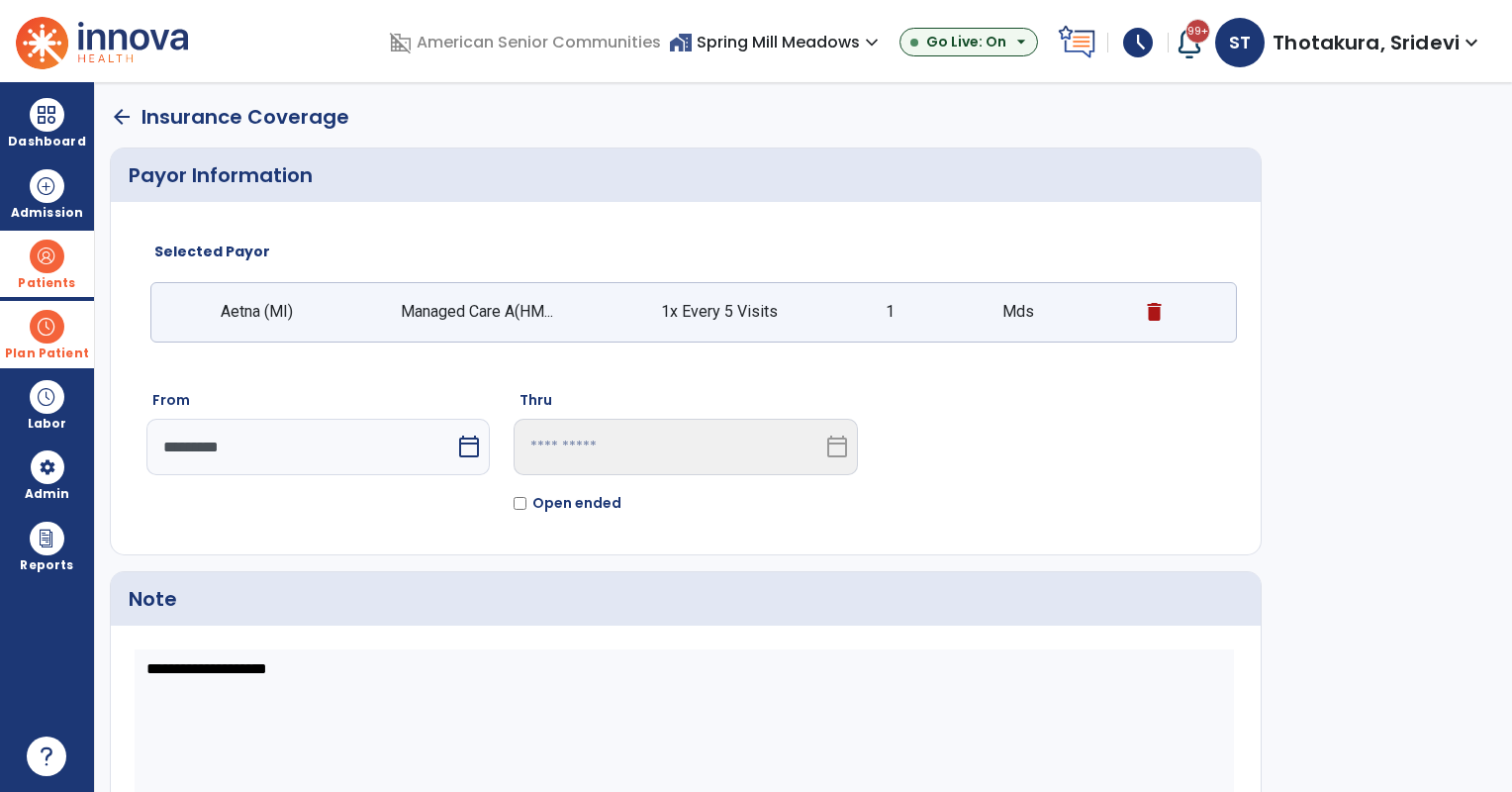 scroll, scrollTop: 110, scrollLeft: 0, axis: vertical 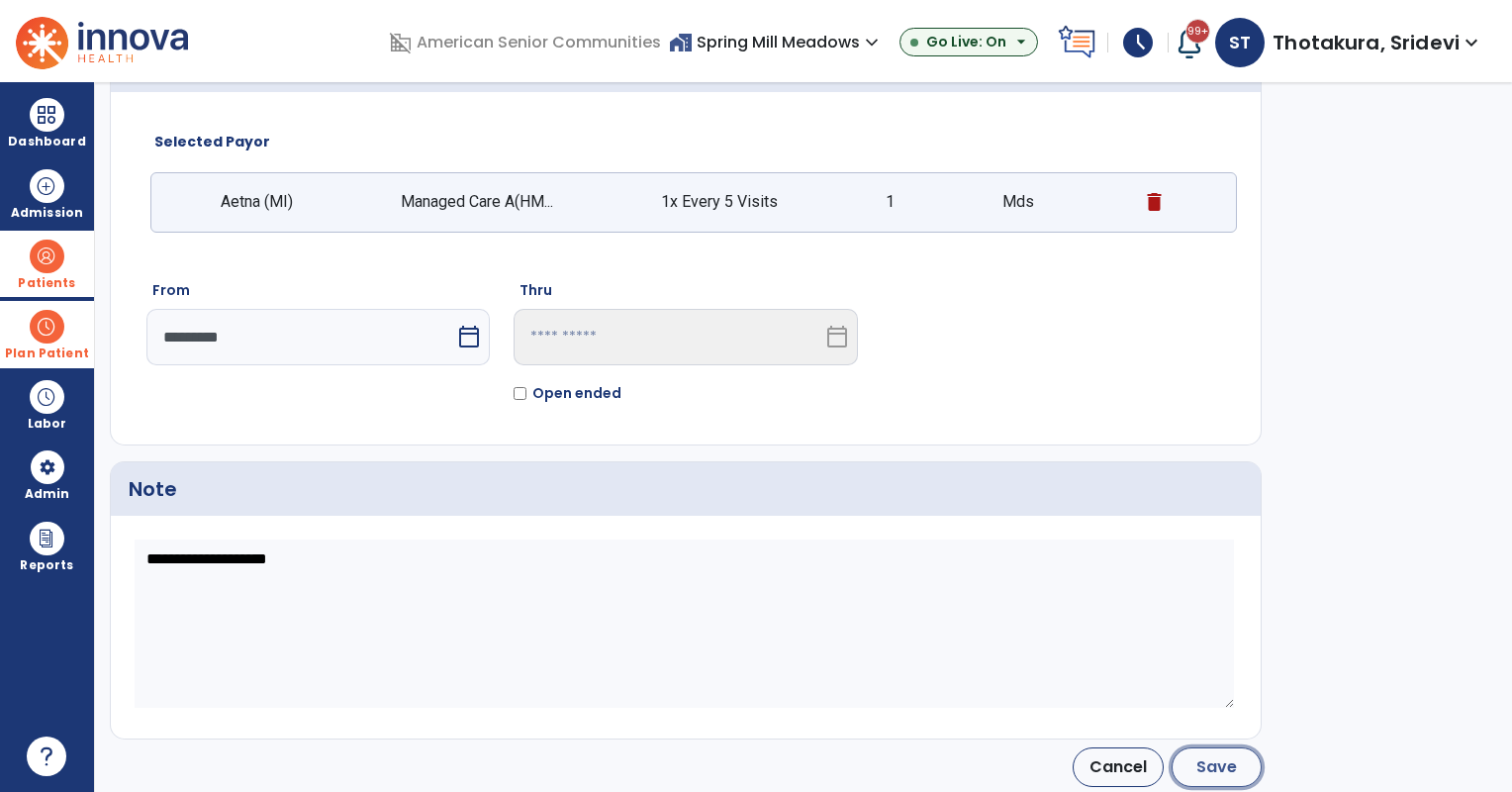 click on "Save" 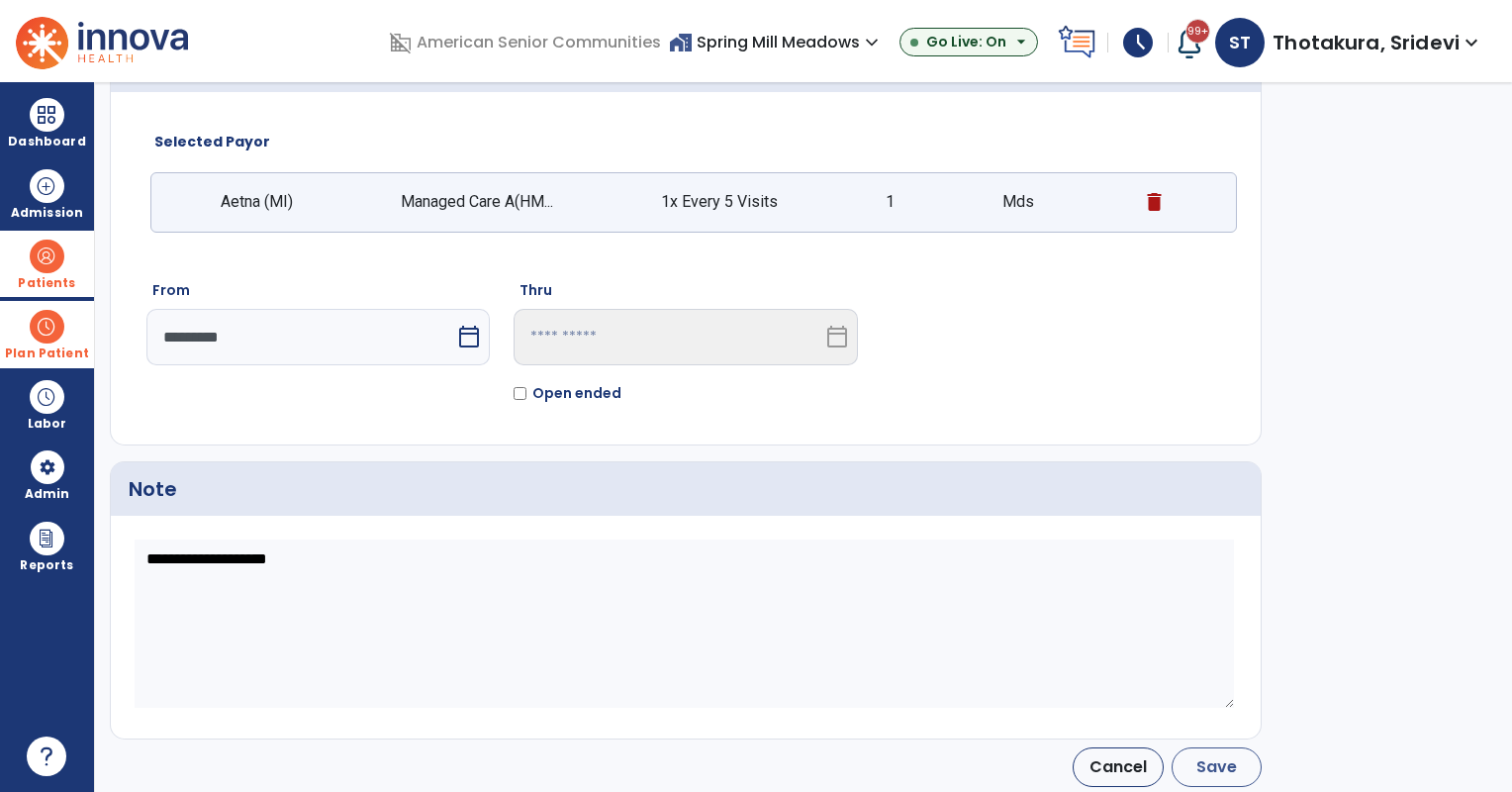 type on "*********" 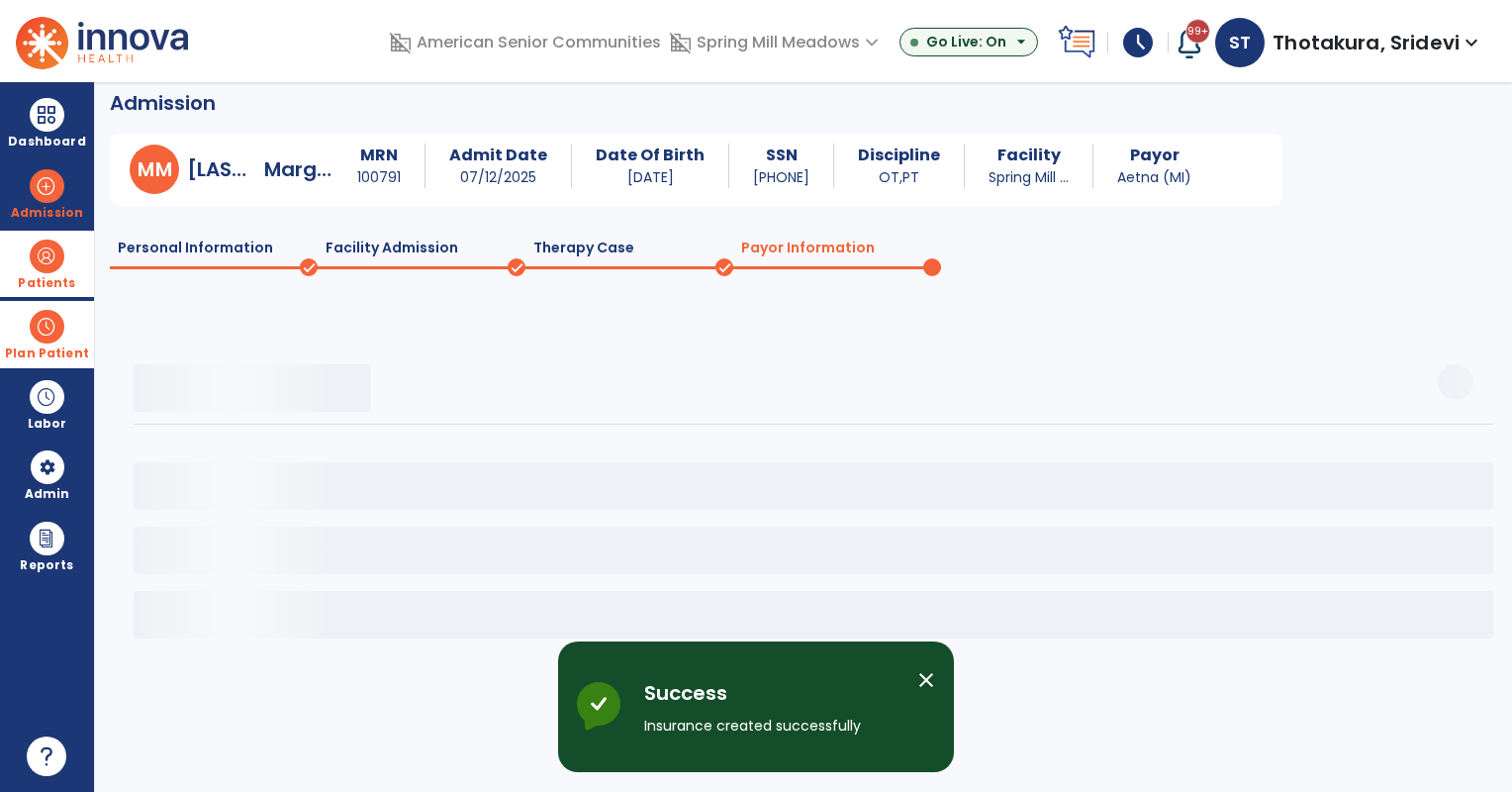 scroll, scrollTop: 13, scrollLeft: 0, axis: vertical 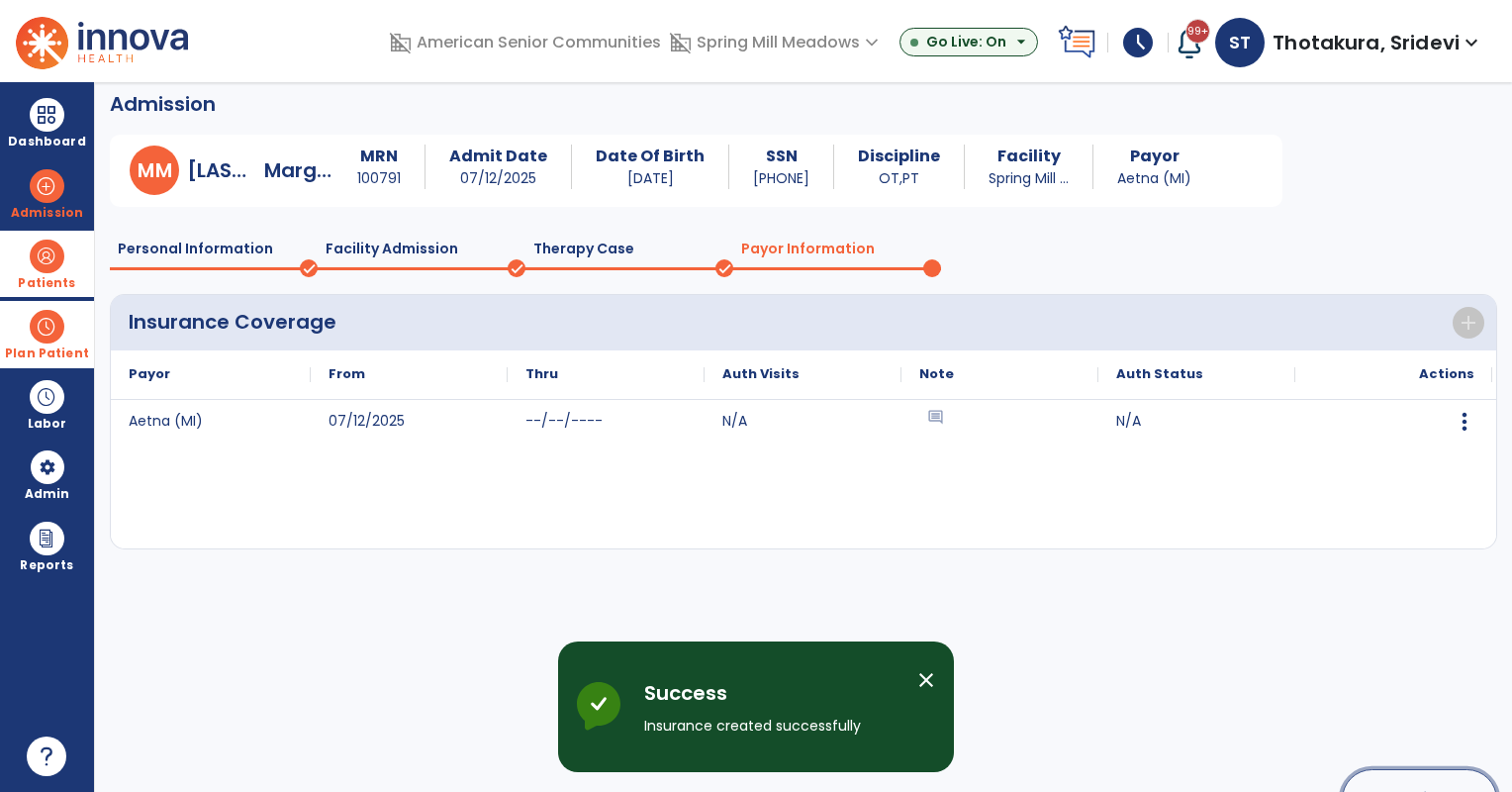 click on "Continue" 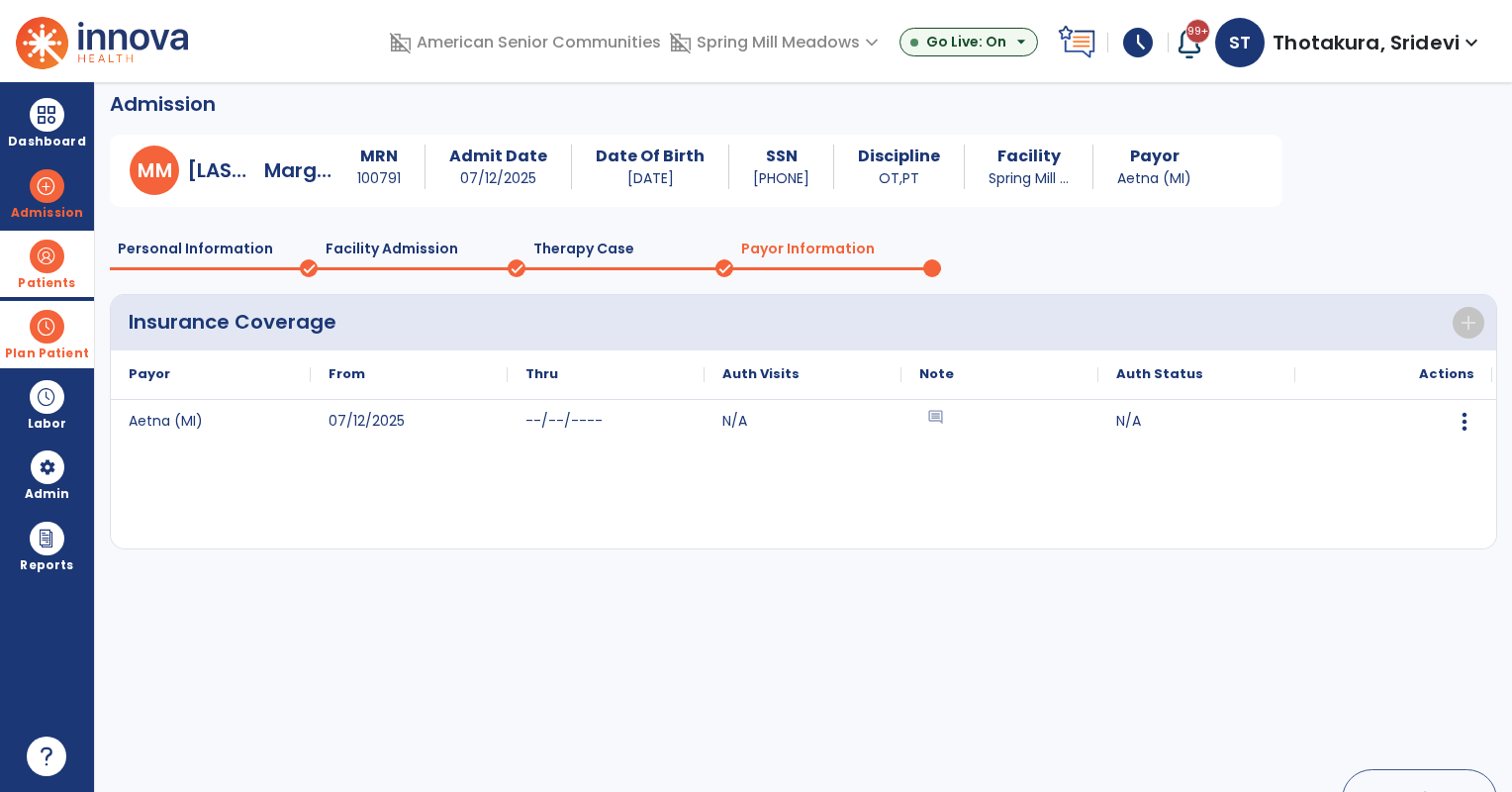 scroll, scrollTop: 0, scrollLeft: 0, axis: both 